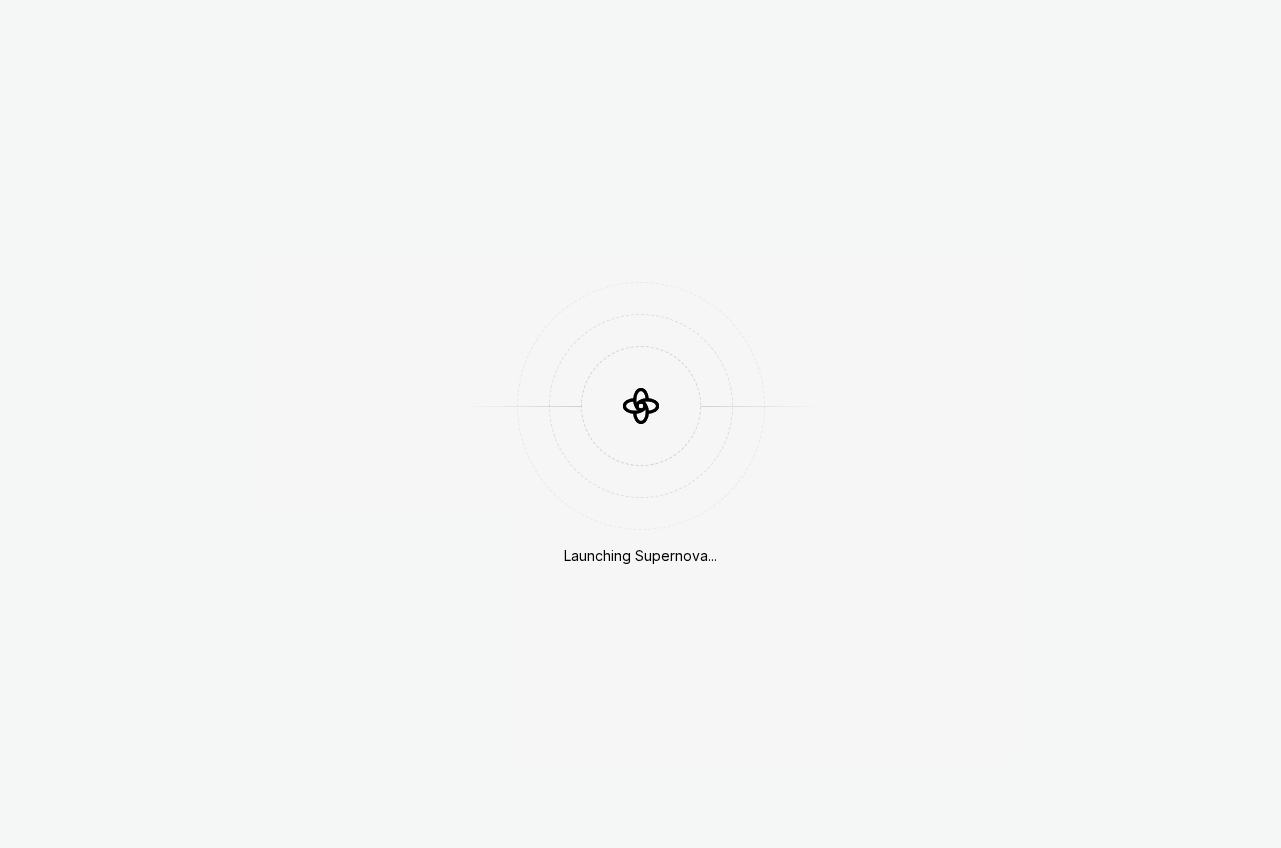 scroll, scrollTop: 0, scrollLeft: 0, axis: both 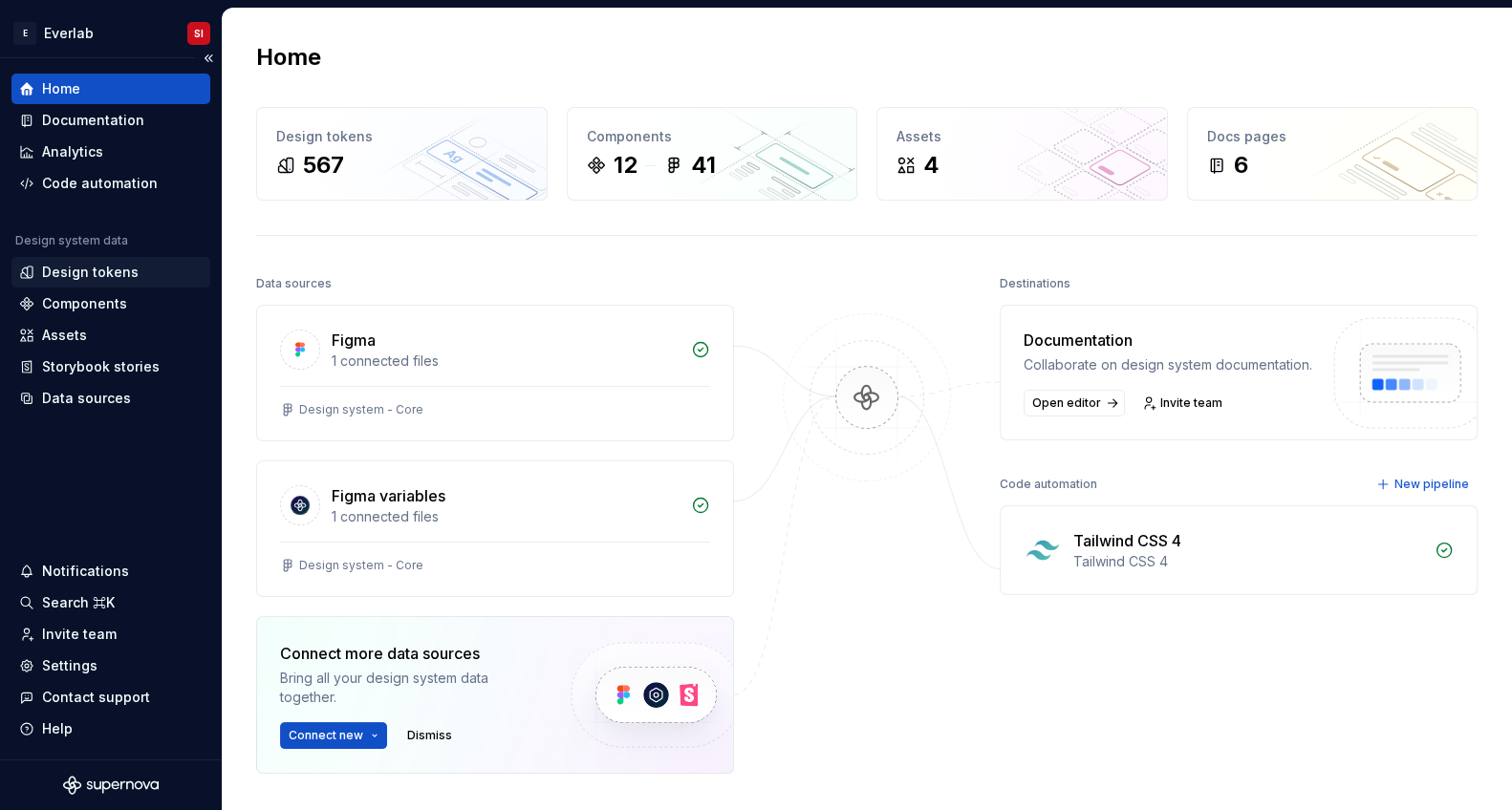 drag, startPoint x: 89, startPoint y: 276, endPoint x: 28, endPoint y: 259, distance: 63.32456 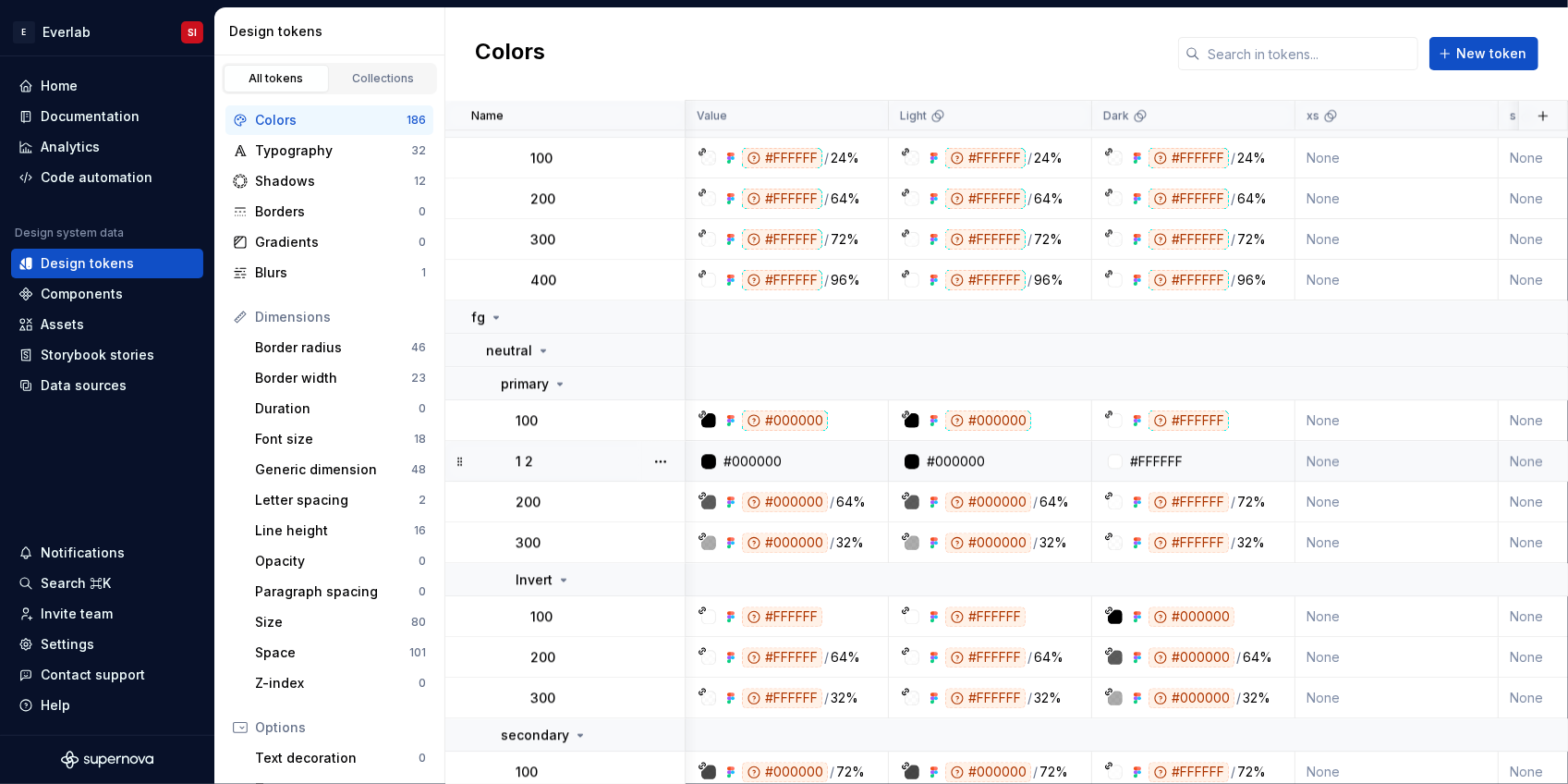 scroll, scrollTop: 3439, scrollLeft: 0, axis: vertical 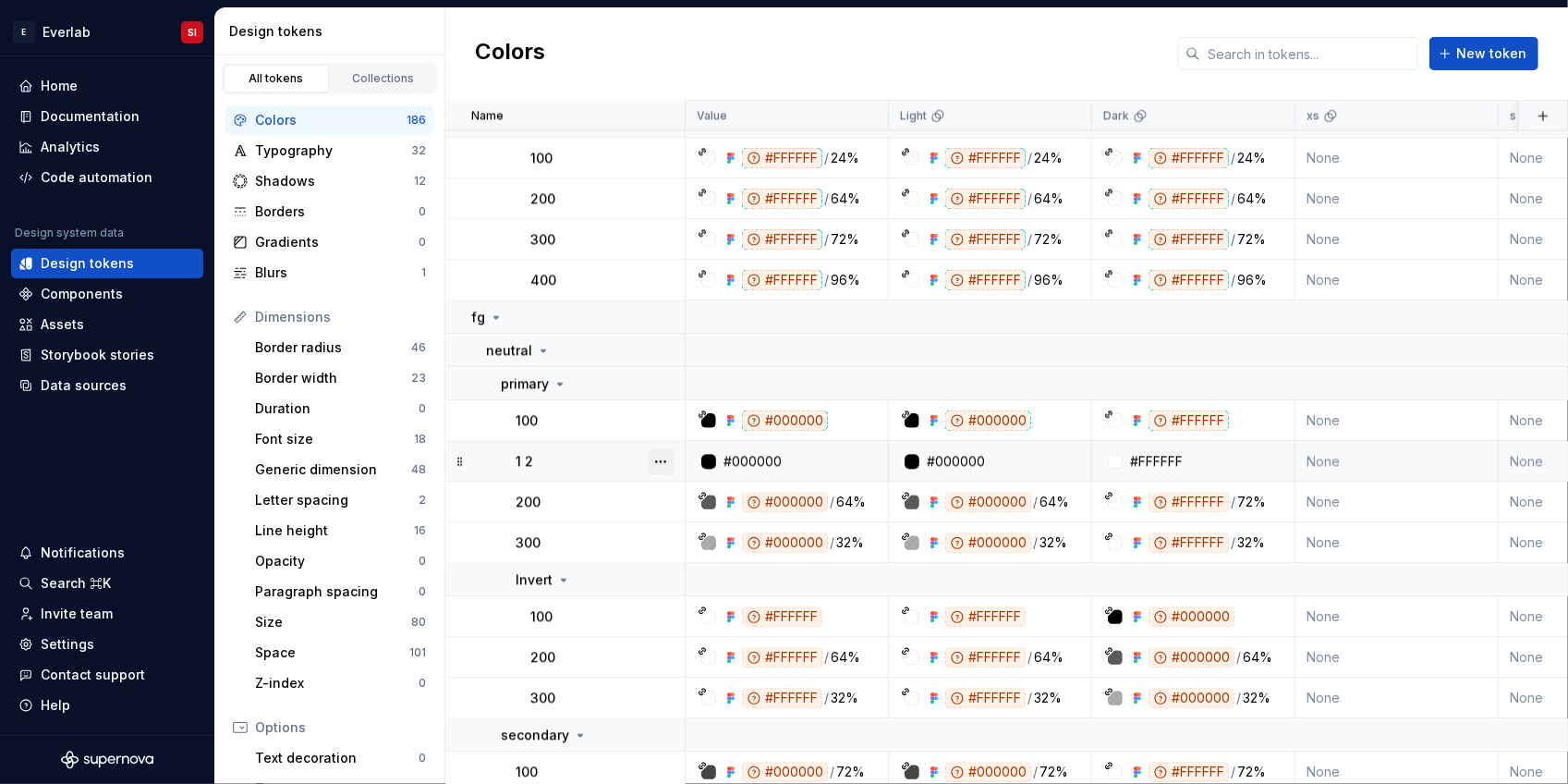 click at bounding box center [661, 461] 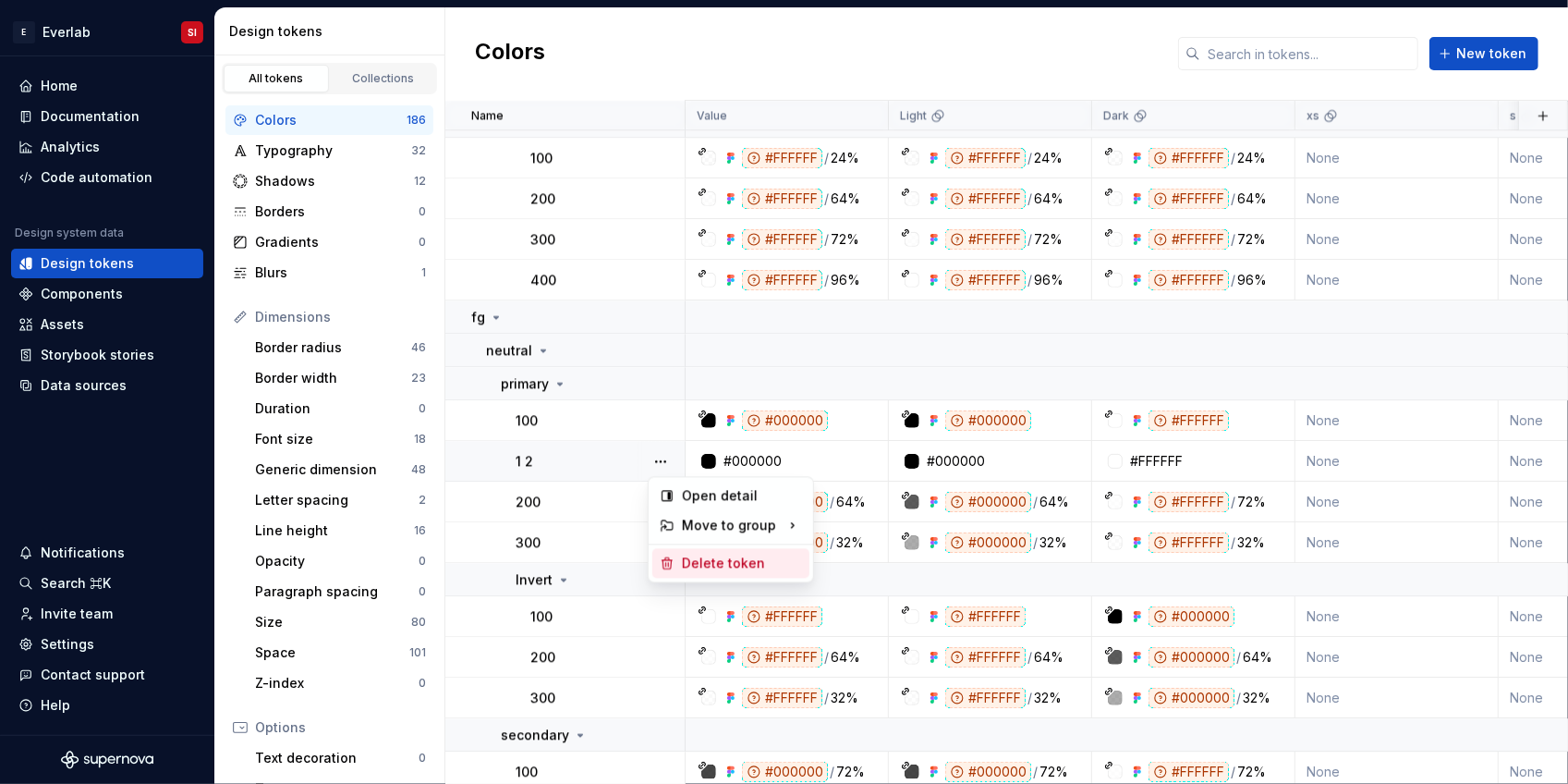 click on "Delete token" at bounding box center (742, 563) 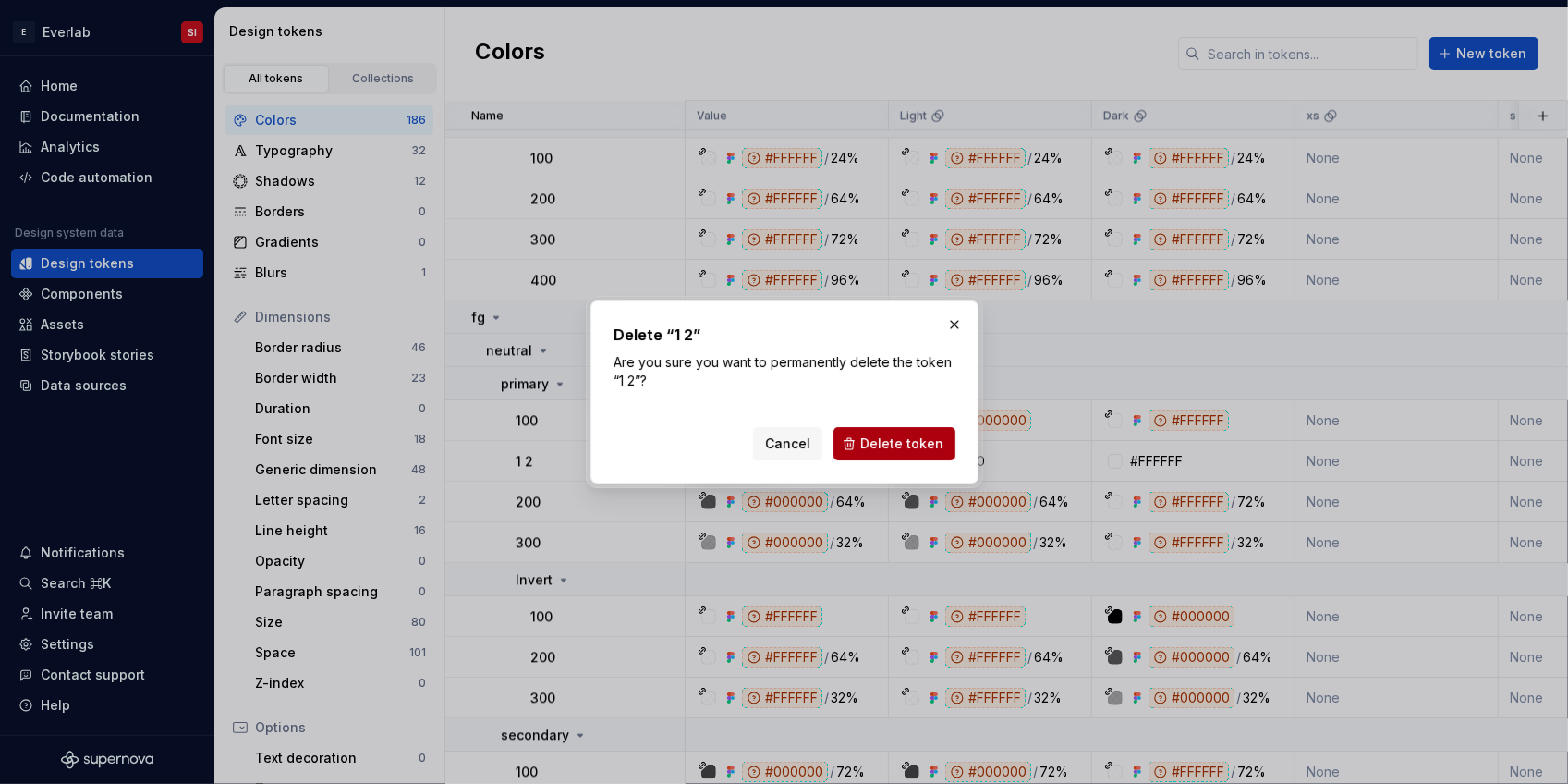 click on "Delete token" at bounding box center [894, 444] 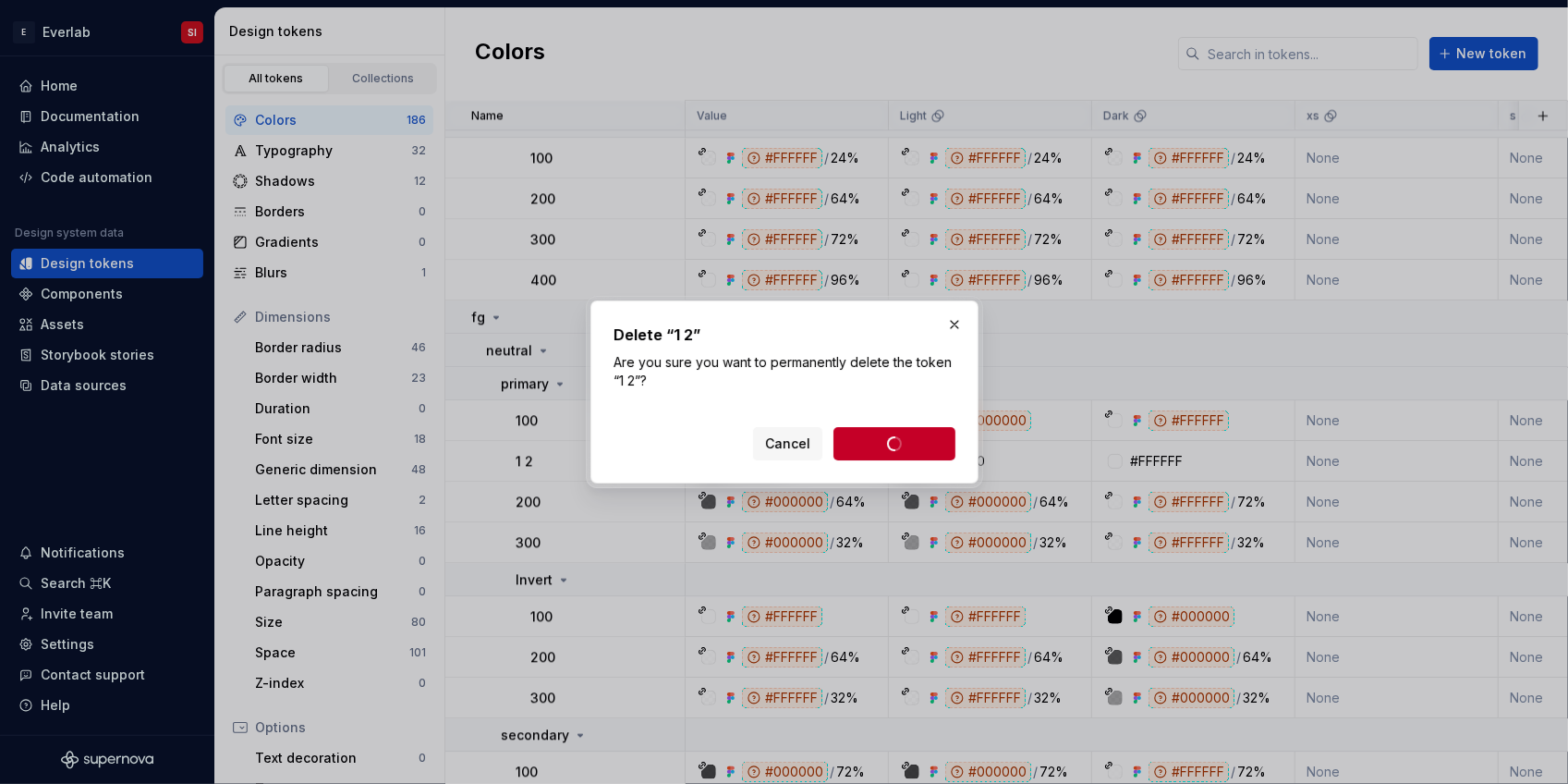click on "Cancel Delete token" at bounding box center [854, 444] 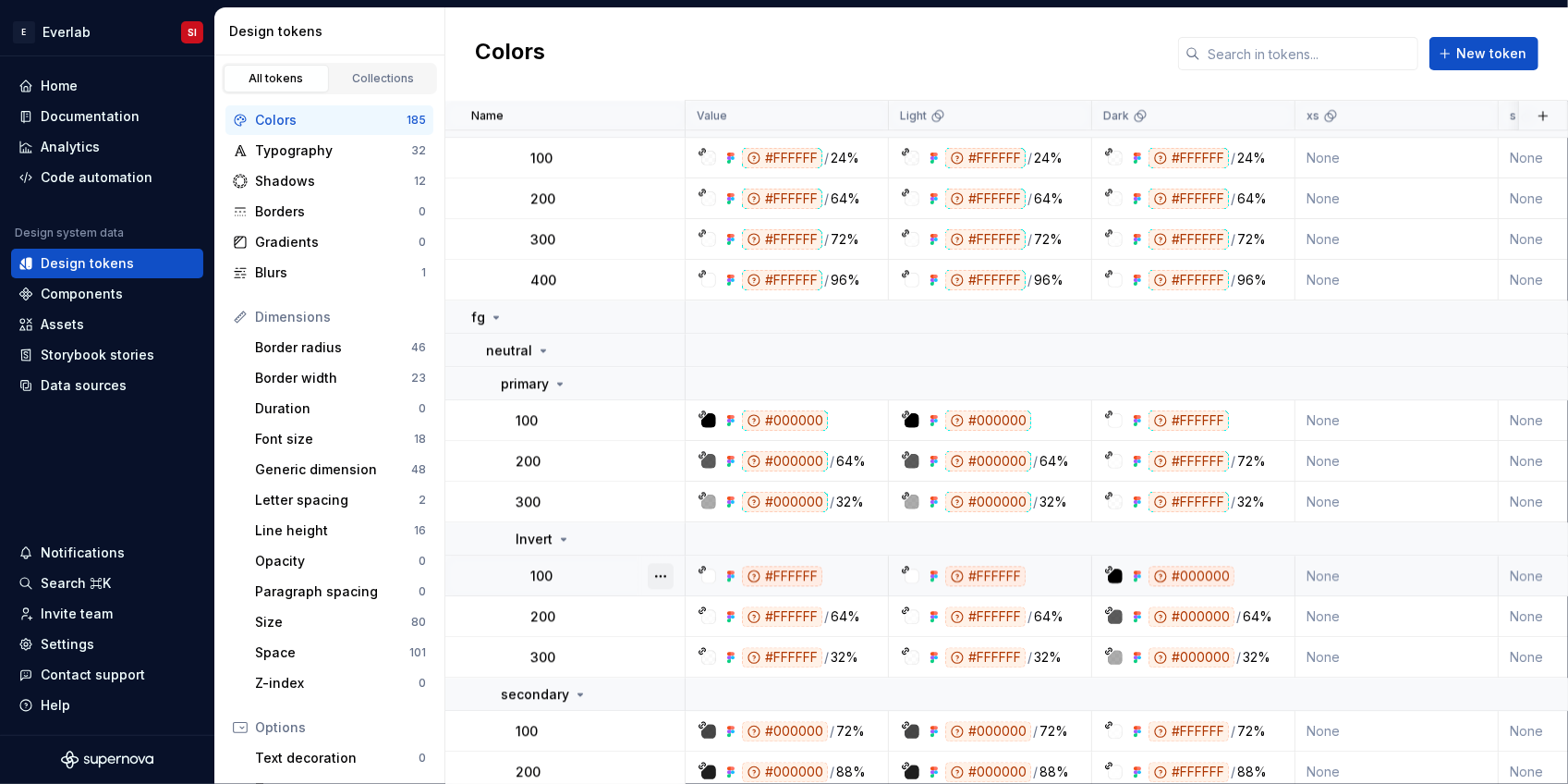 click at bounding box center (661, 576) 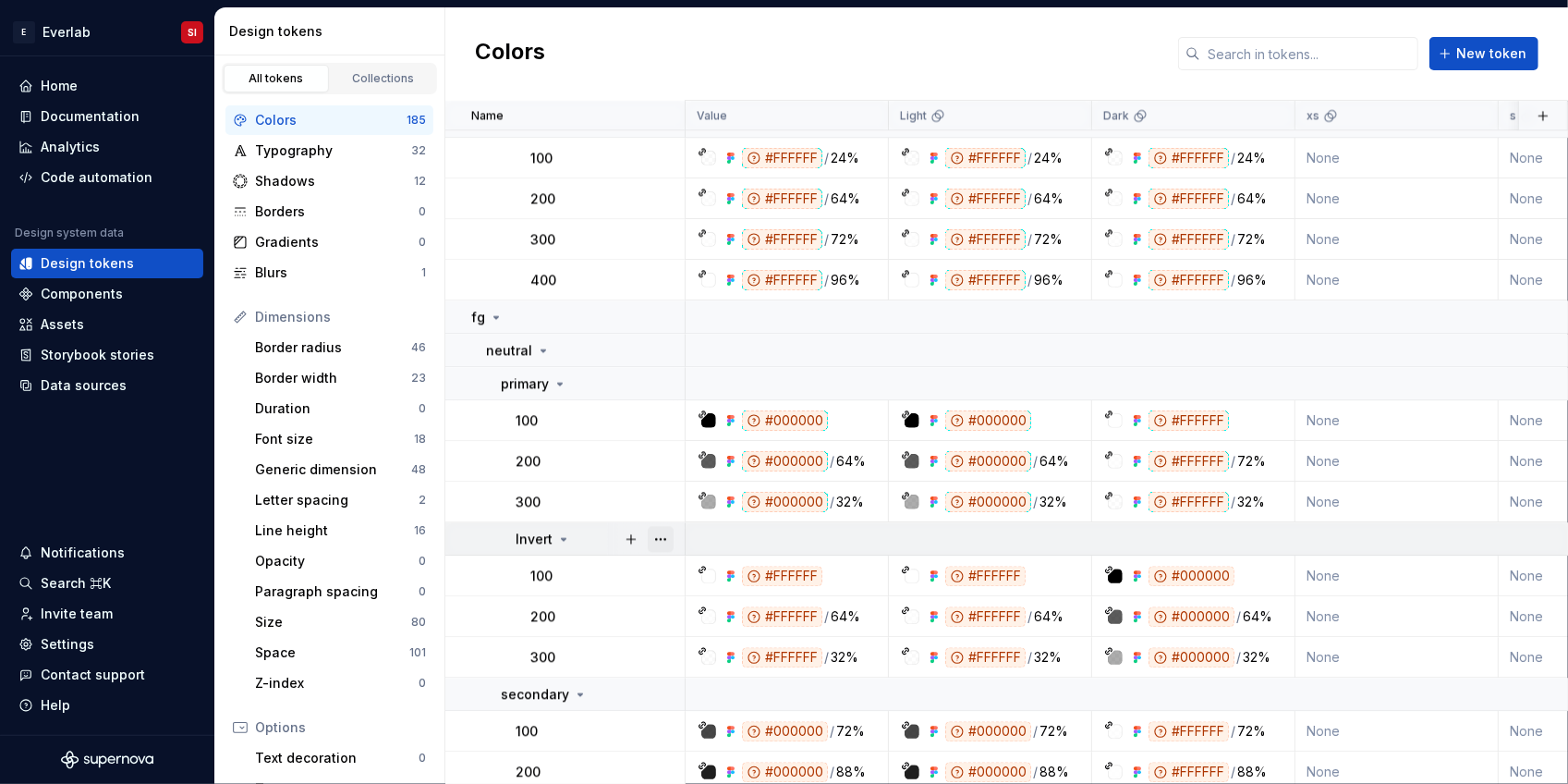 click on "overlay blanket #000000 / 24% #000000 / 24% #000000 / 24% None None None None /" at bounding box center [784, 392] 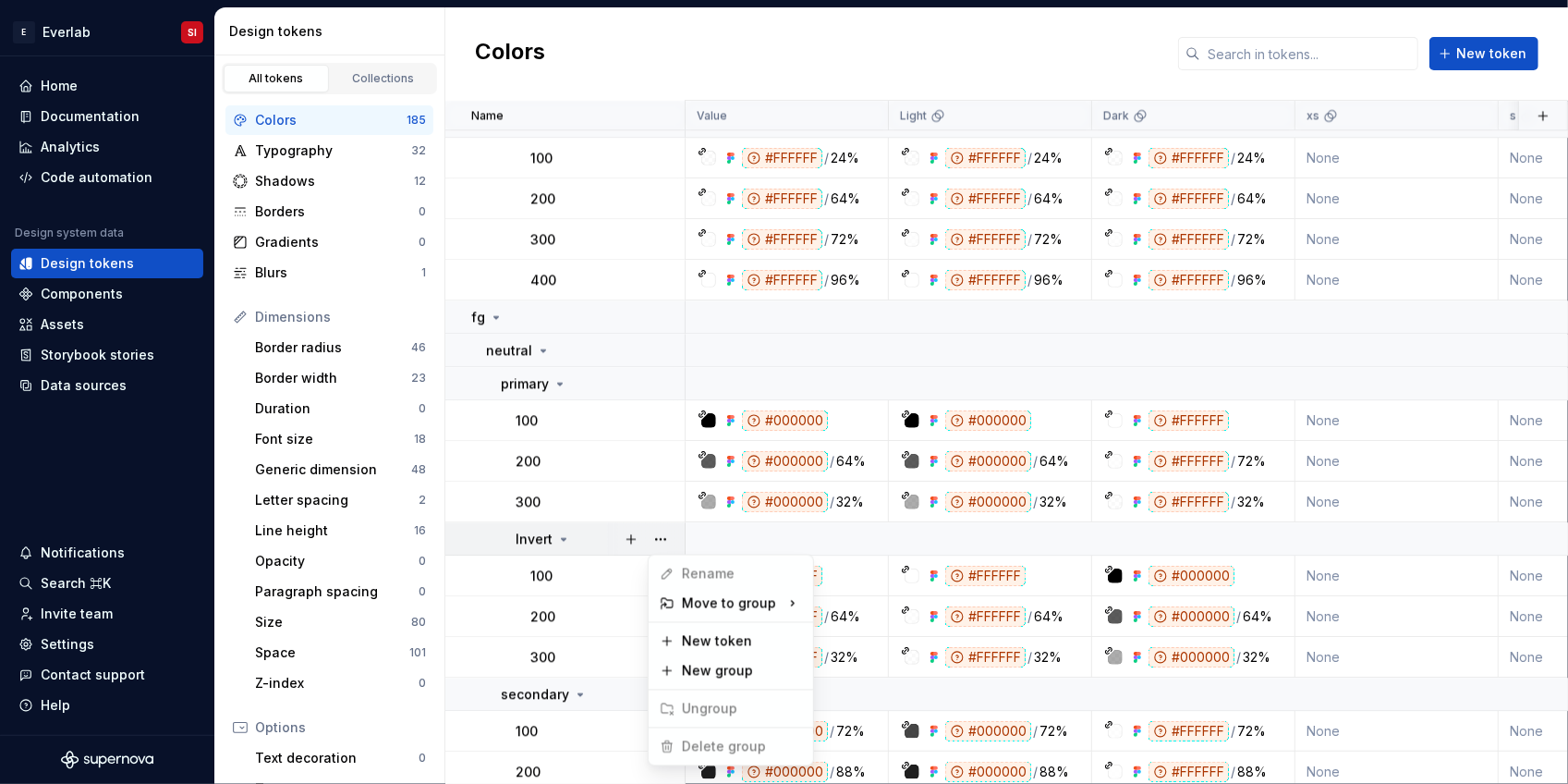 click on "overlay blanket #000000 / 24% #000000 / 24% #000000 / 24% None None None None /" at bounding box center (784, 392) 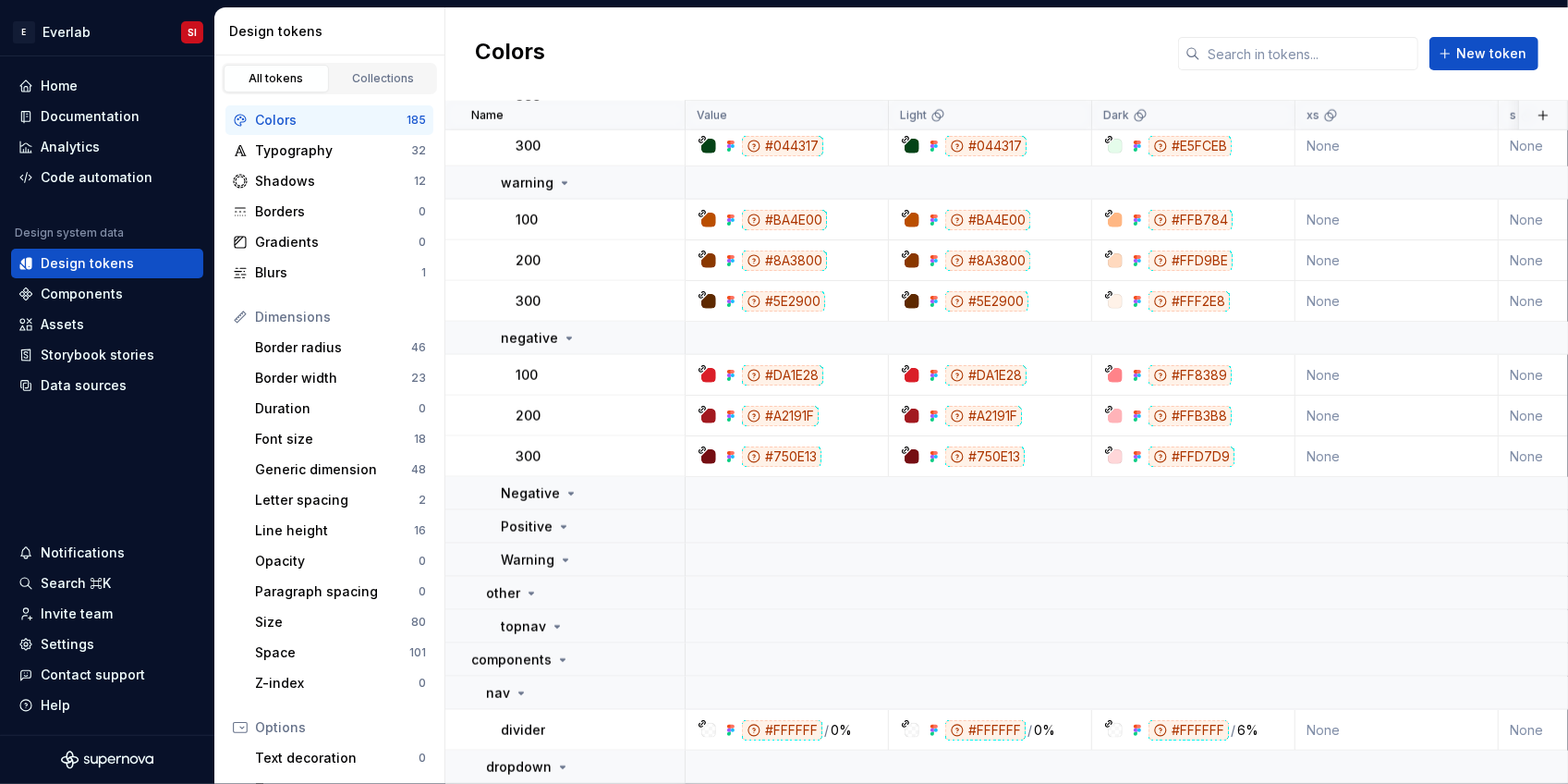 scroll, scrollTop: 7360, scrollLeft: 0, axis: vertical 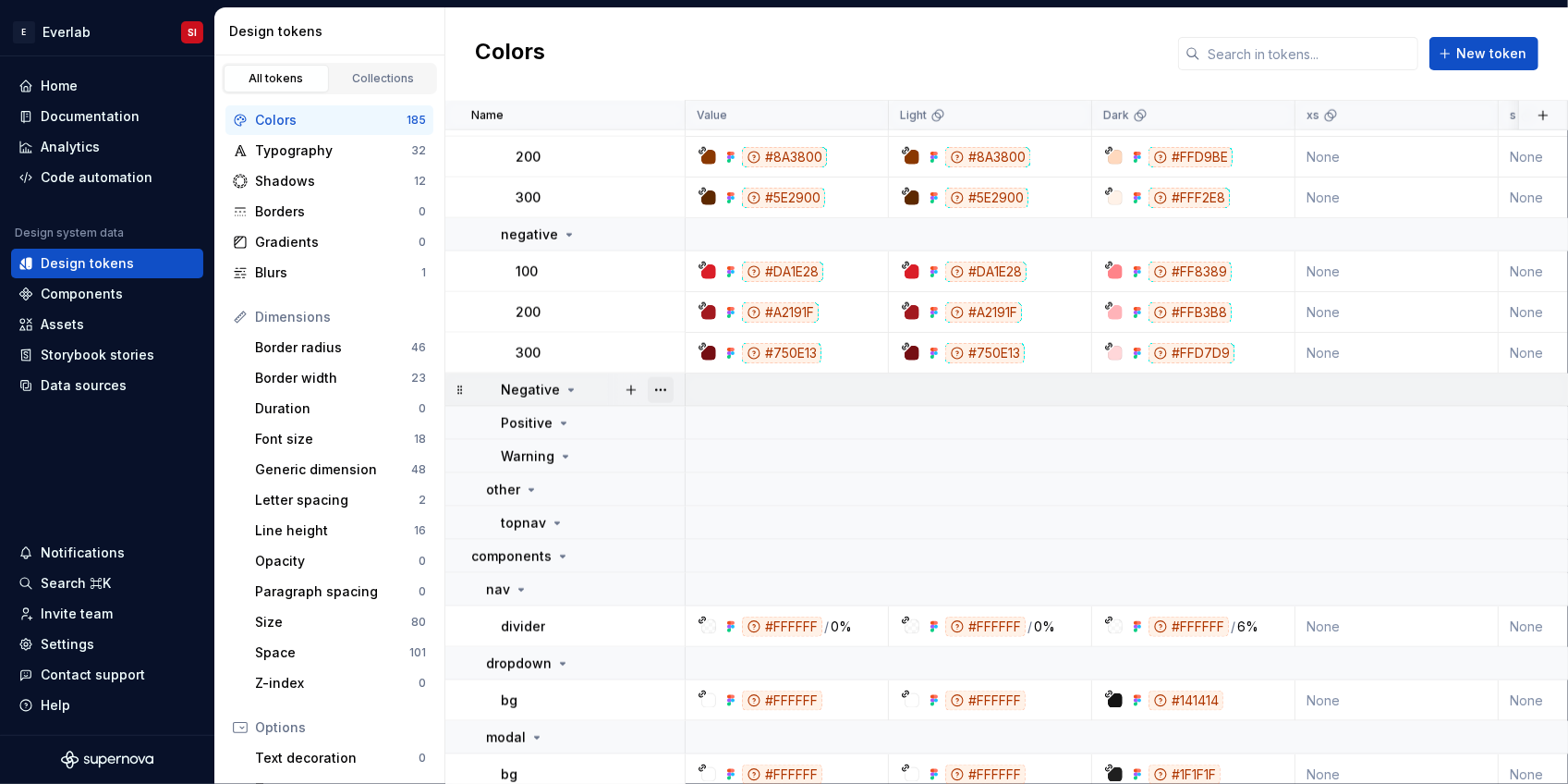 click at bounding box center (661, 390) 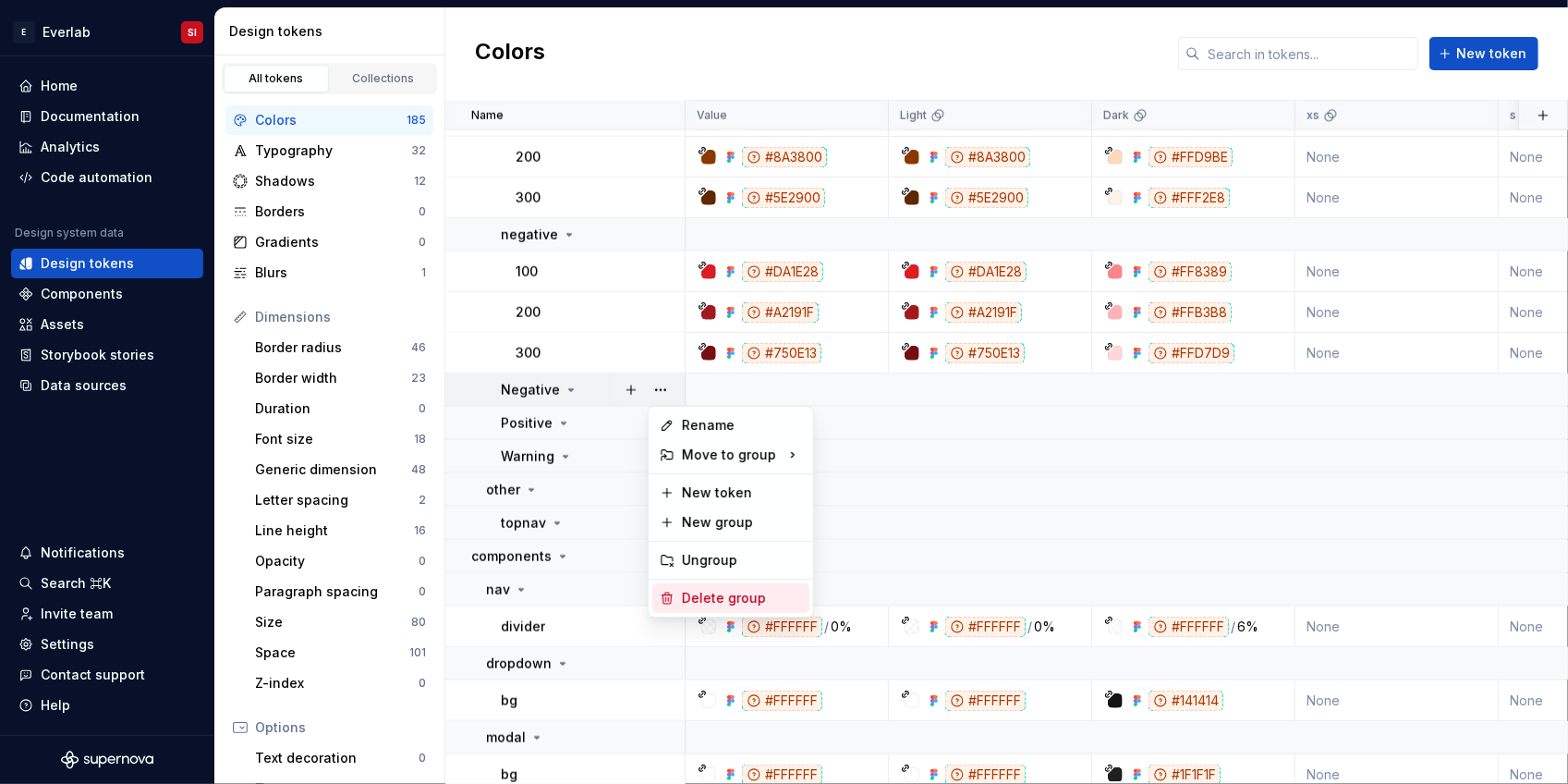 click on "Delete group" at bounding box center (742, 598) 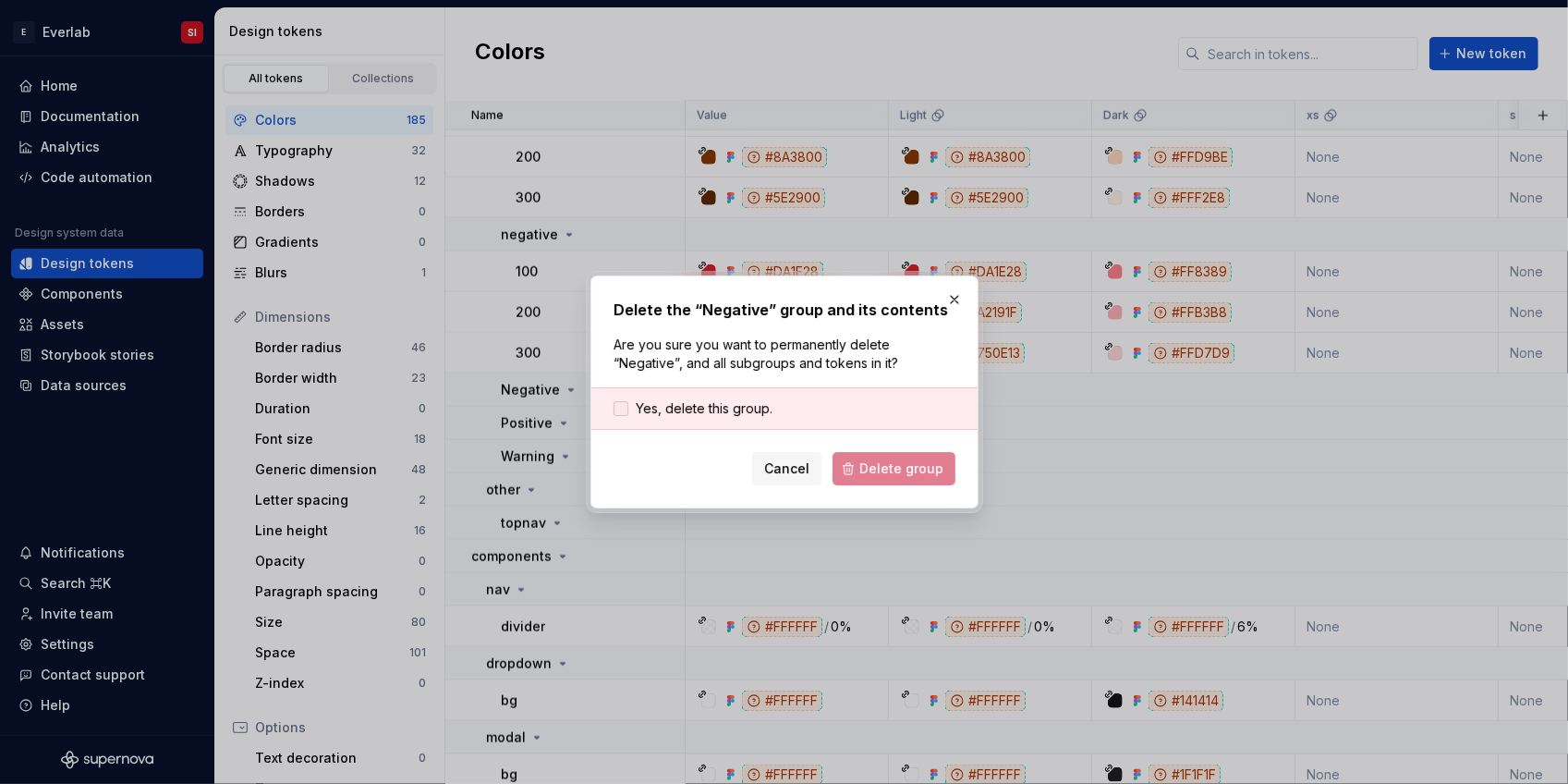 click at bounding box center (621, 409) 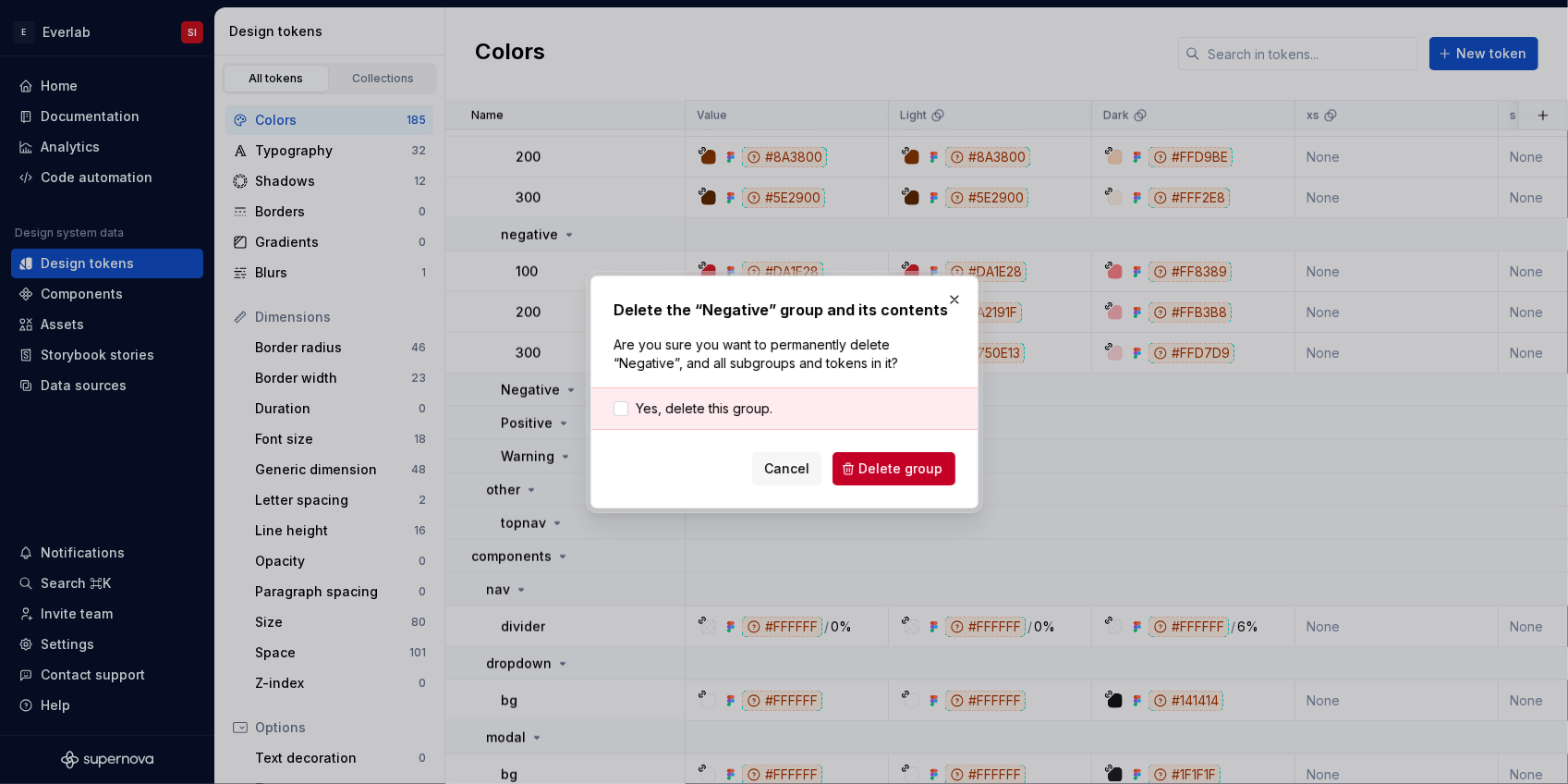 click on "Delete group" at bounding box center [893, 469] 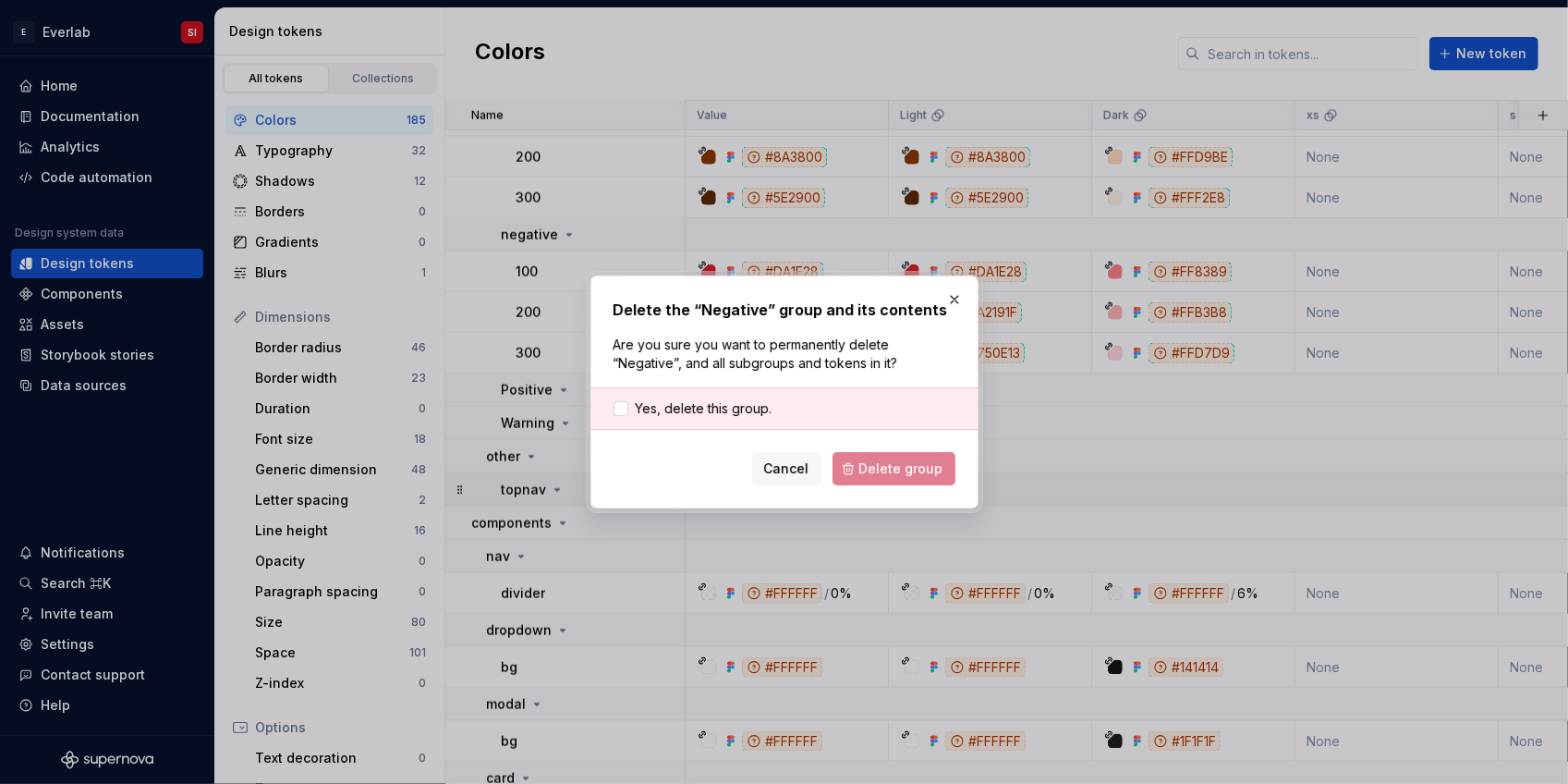 drag, startPoint x: 558, startPoint y: 484, endPoint x: 549, endPoint y: 477, distance: 11.401754 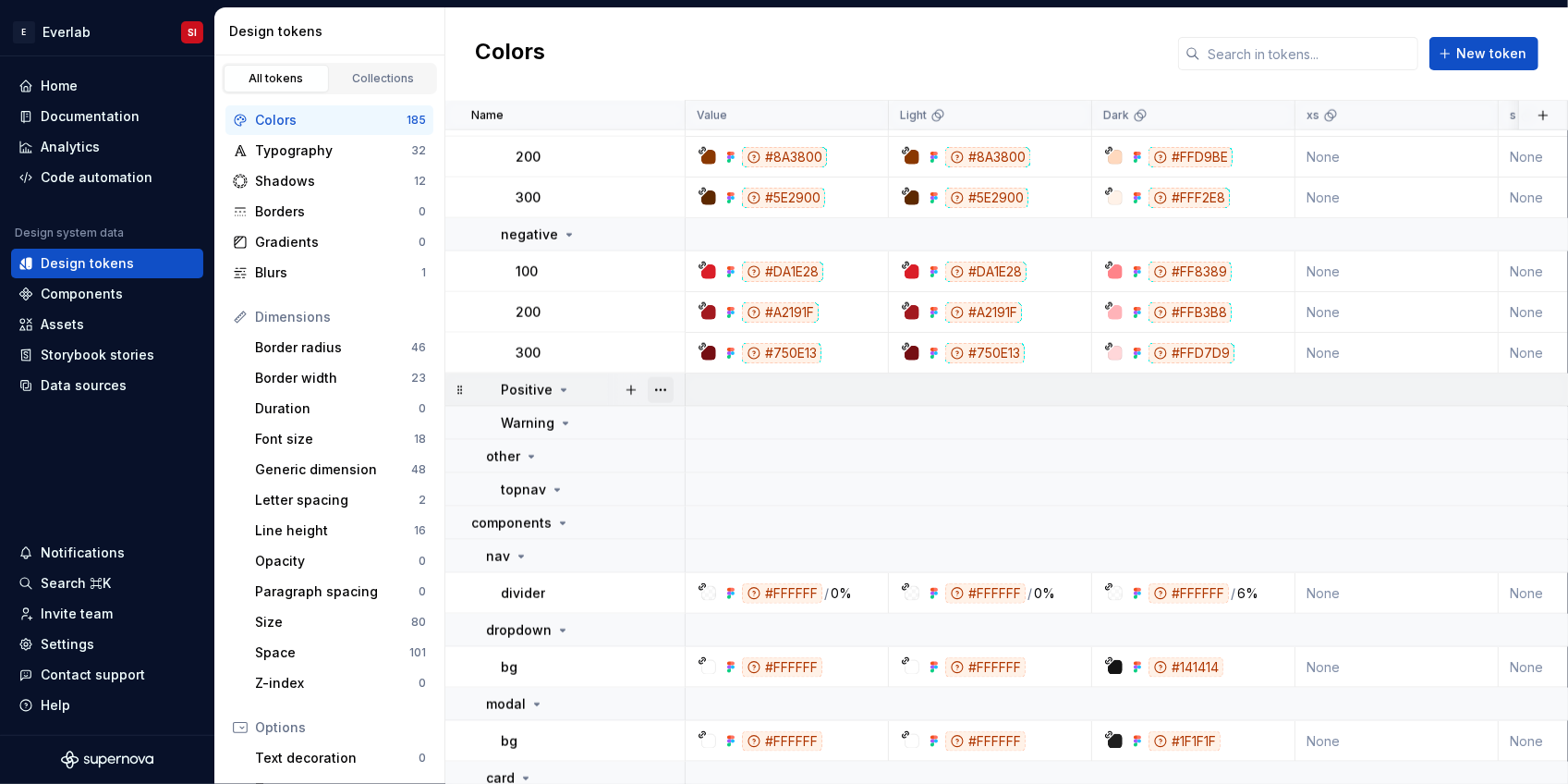 click at bounding box center [661, 390] 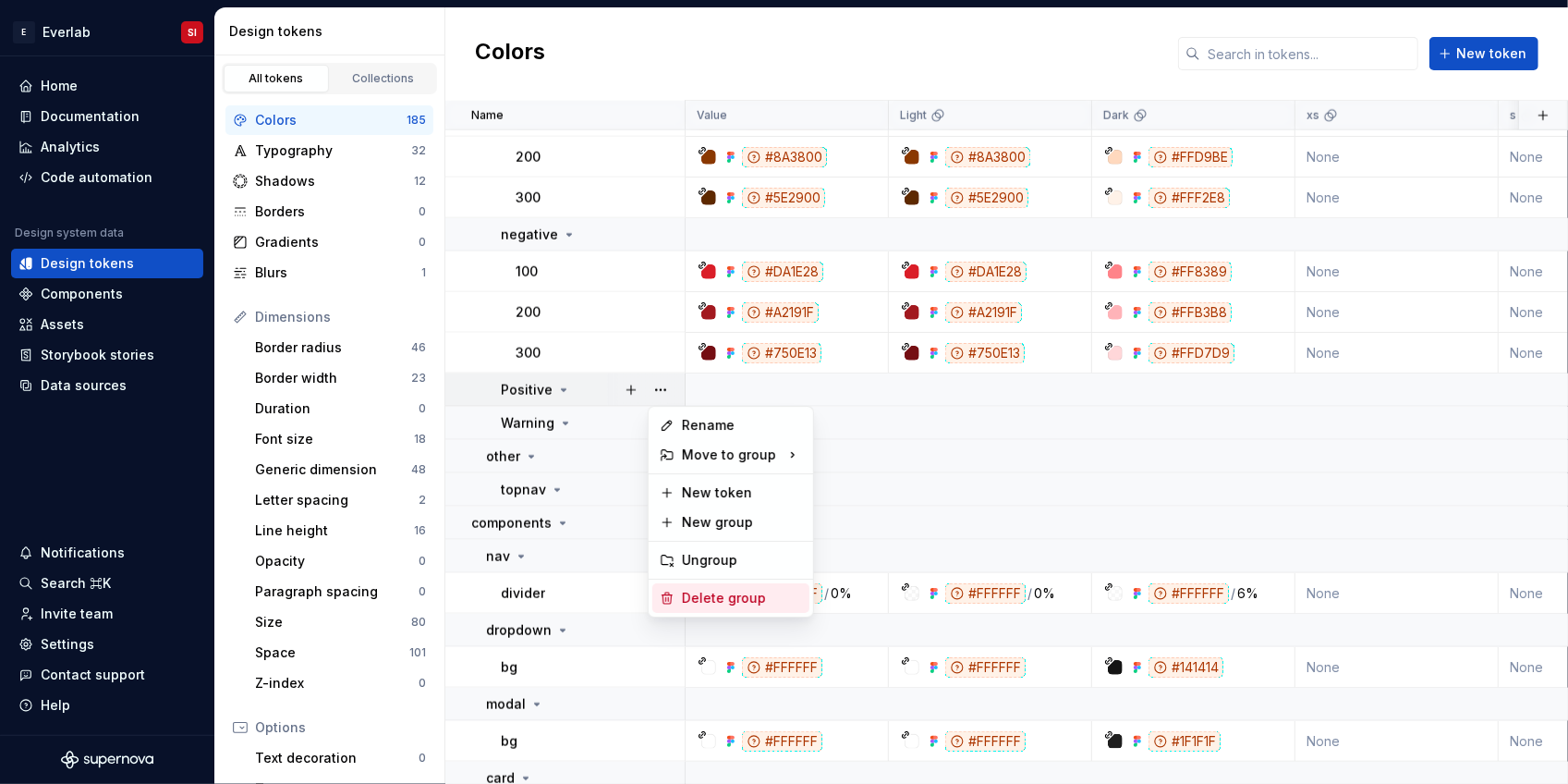 click on "Delete group" at bounding box center [742, 598] 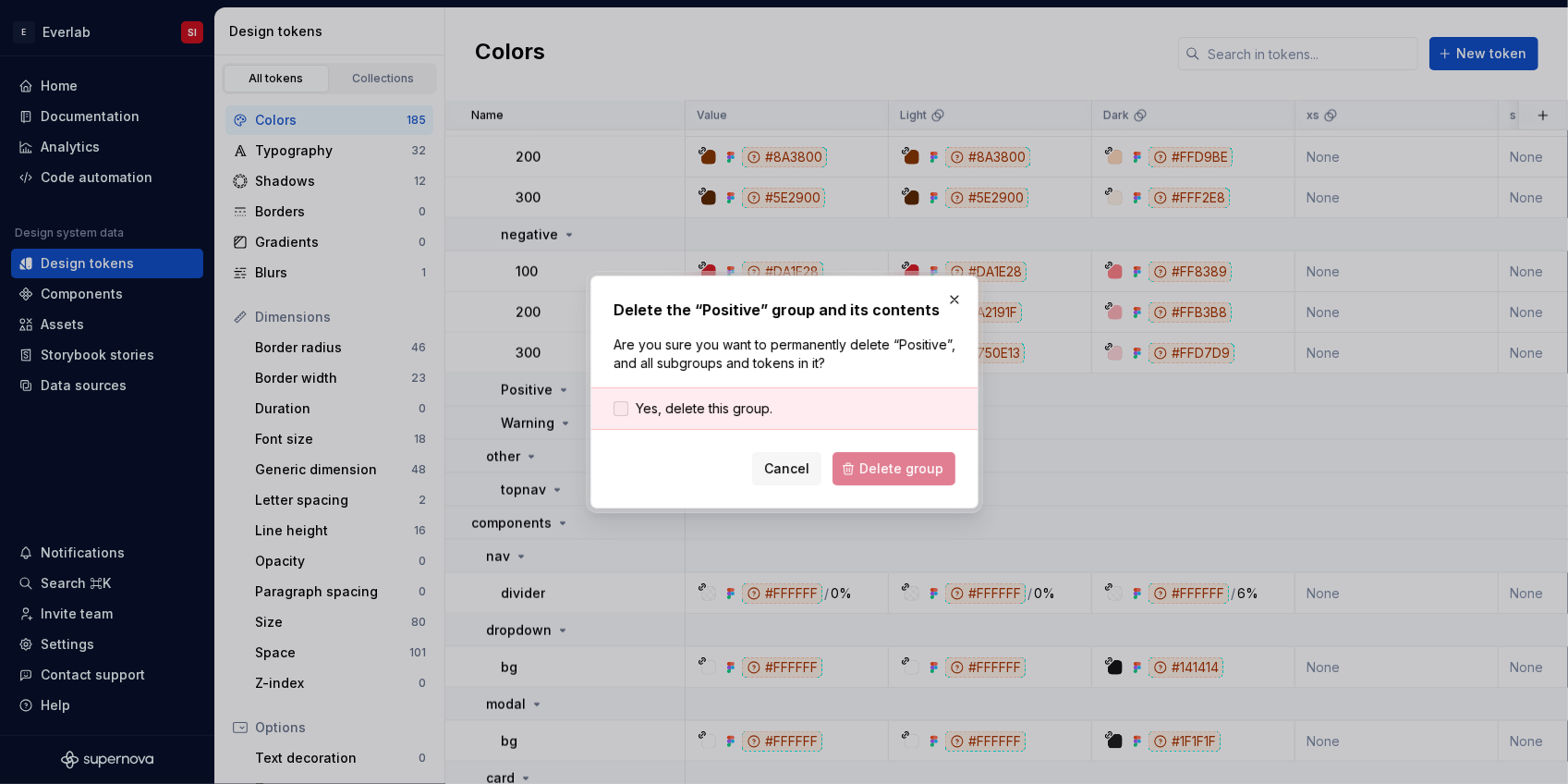 click on "Yes, delete this group." at bounding box center [693, 409] 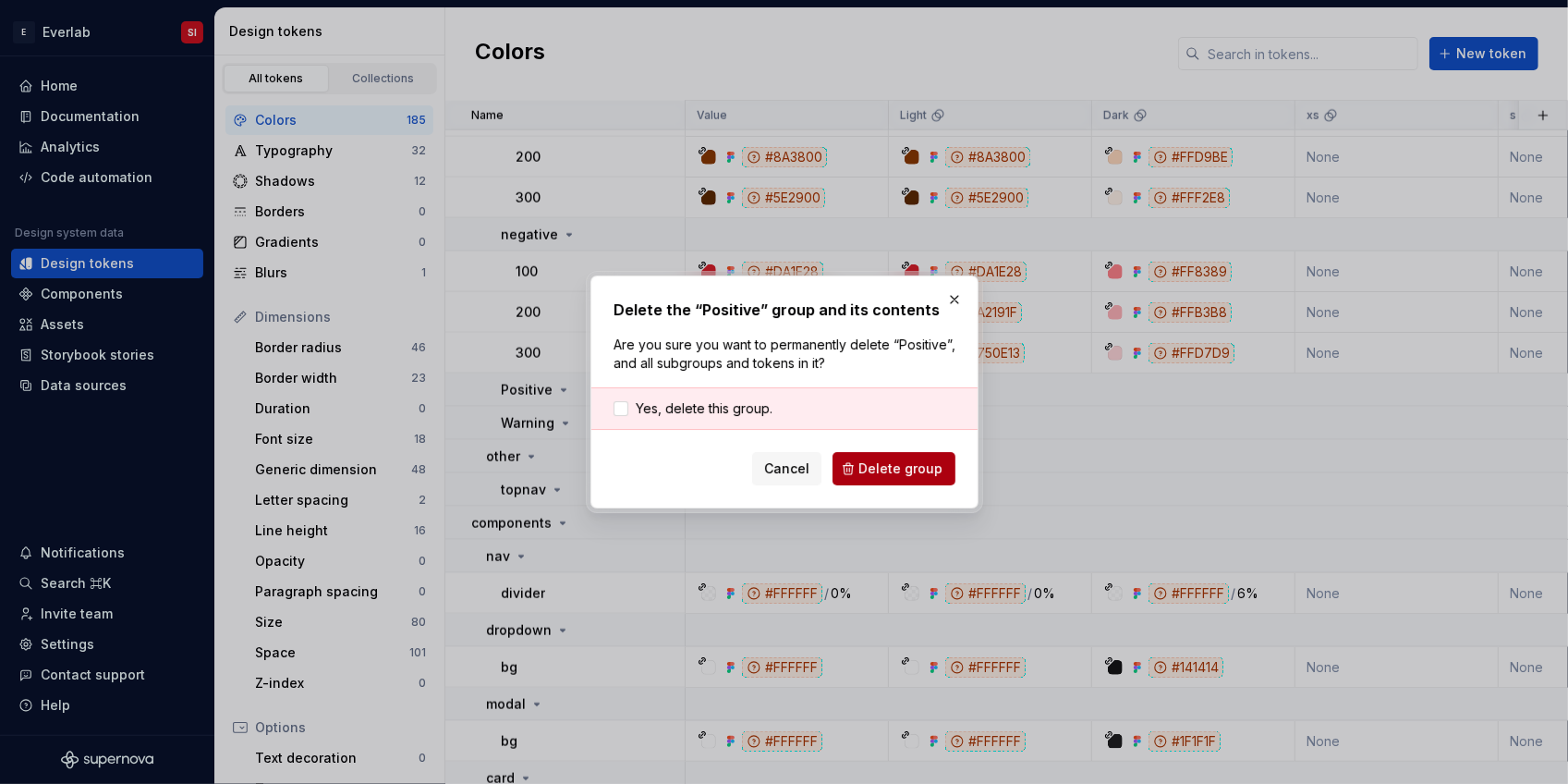 click on "Delete group" at bounding box center [893, 469] 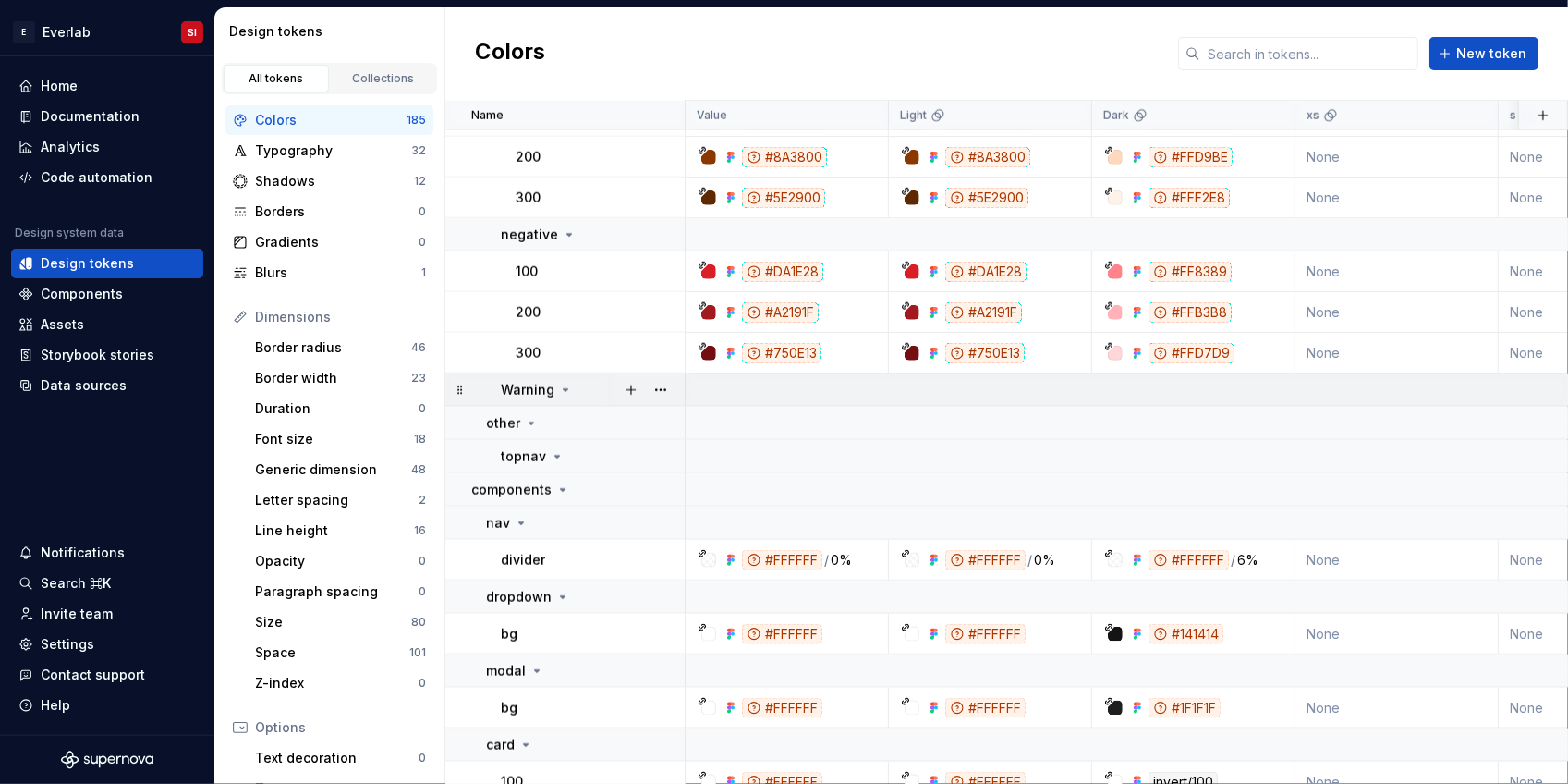 click at bounding box center (646, 389) 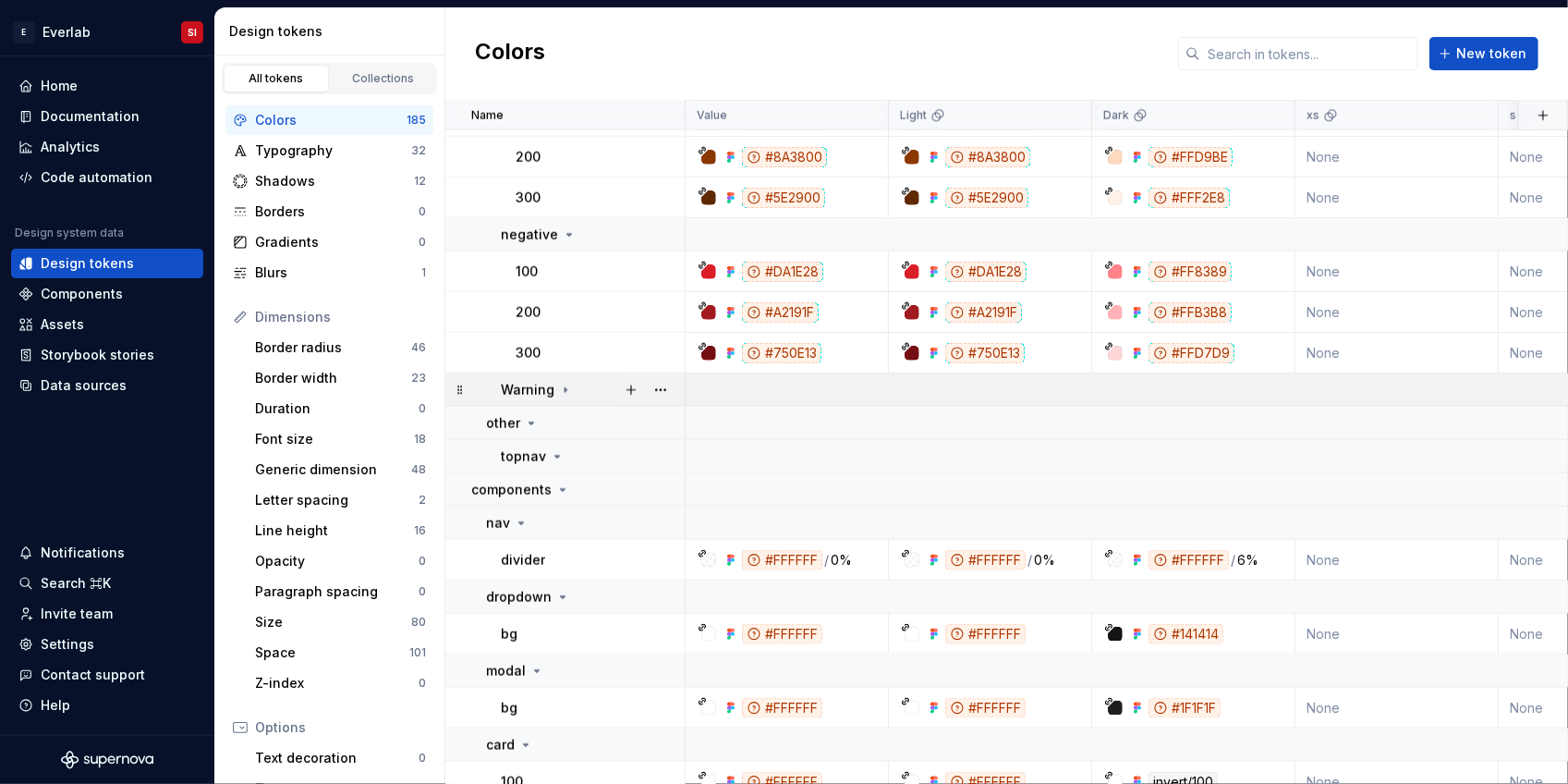 click at bounding box center [646, 389] 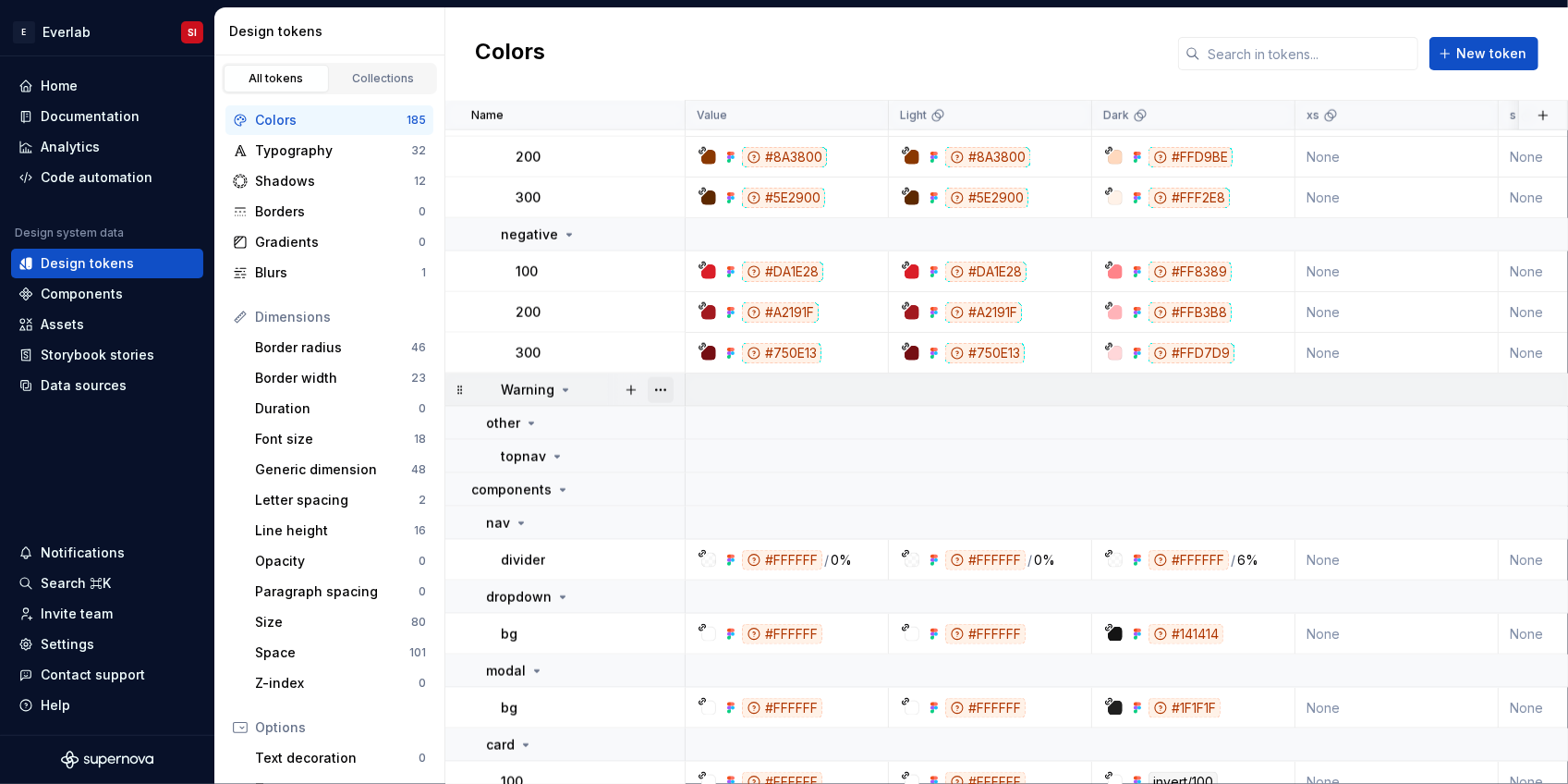 click at bounding box center (661, 390) 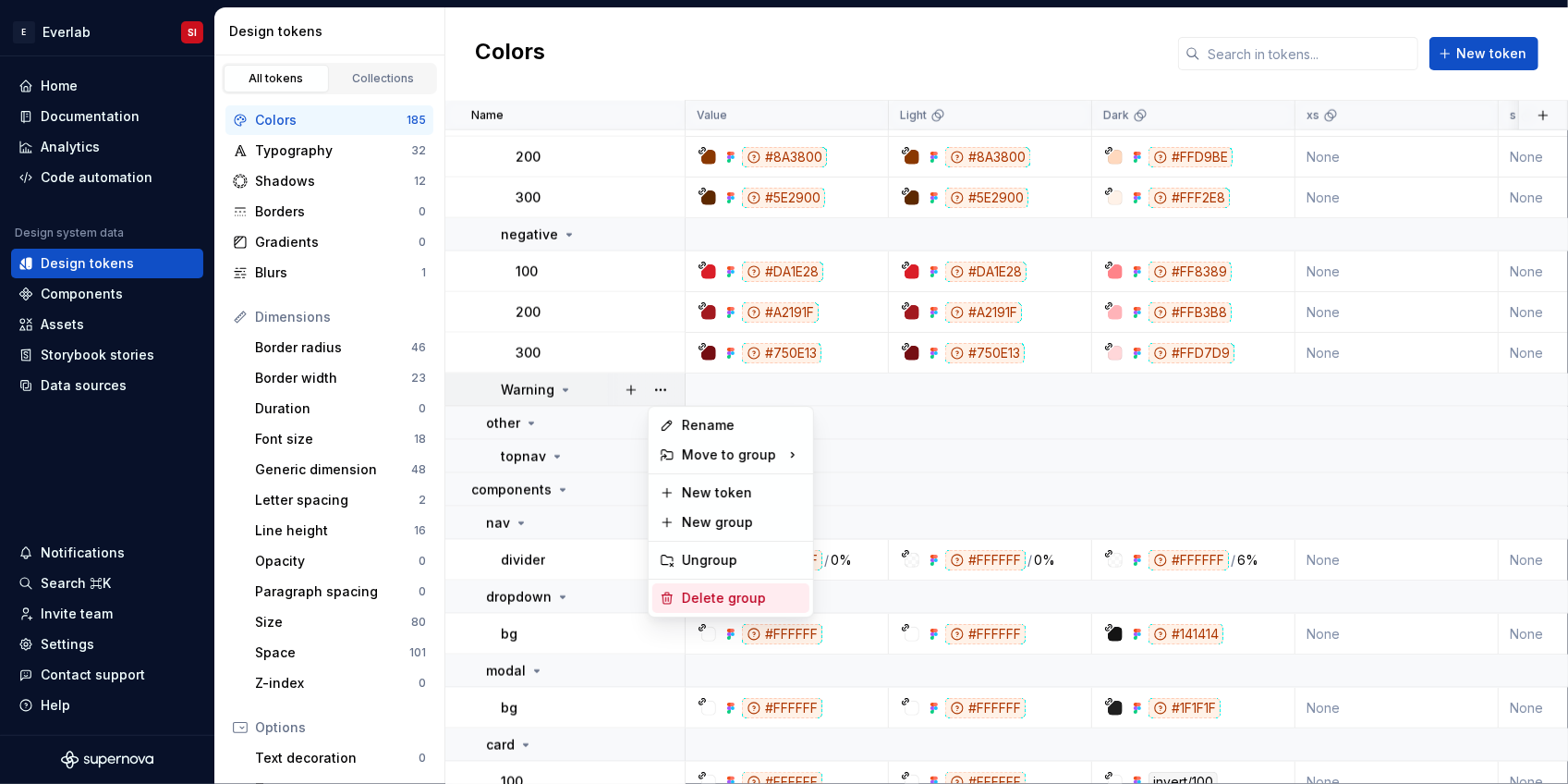 click on "Delete group" at bounding box center (742, 598) 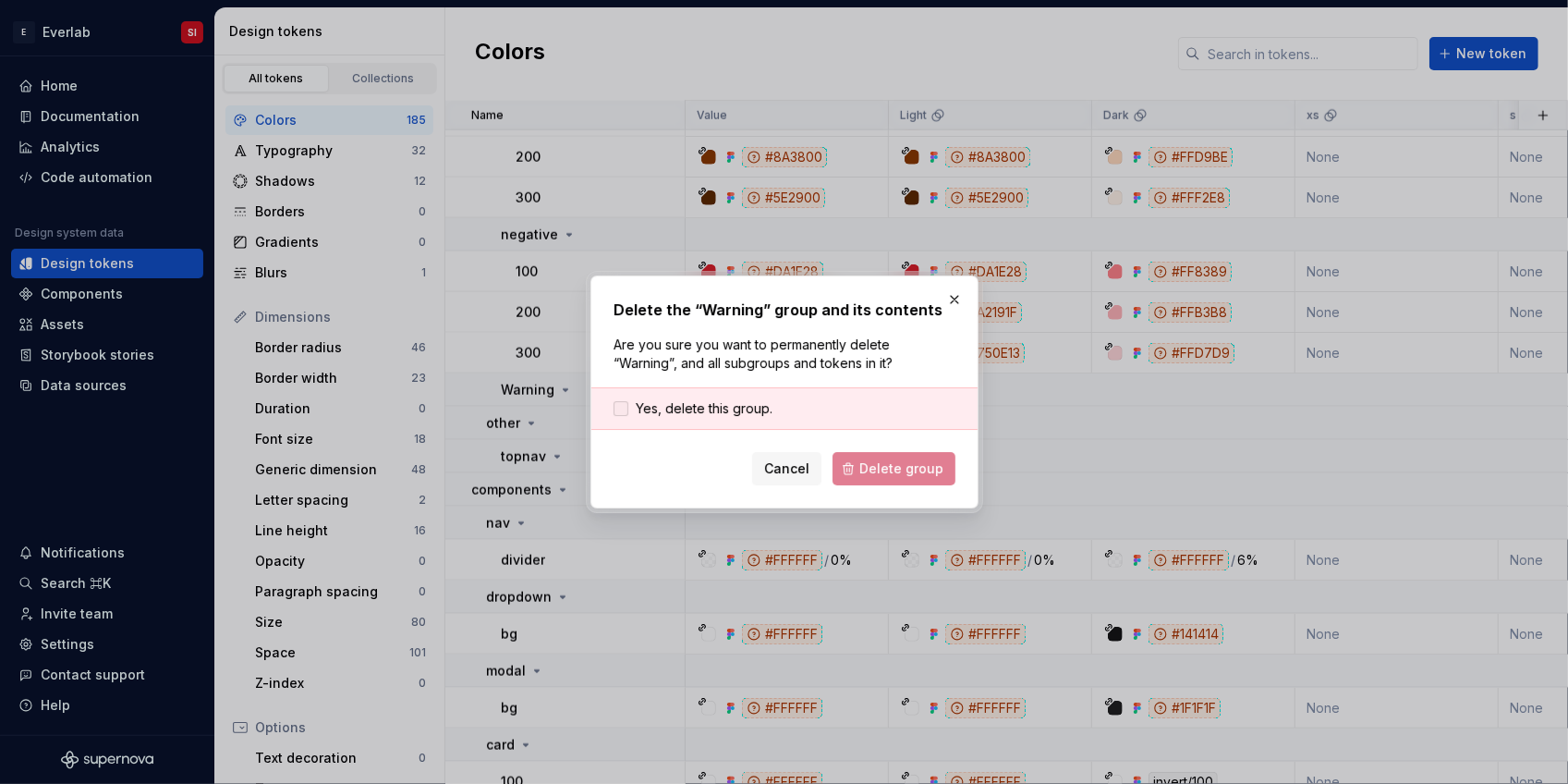 click at bounding box center [621, 409] 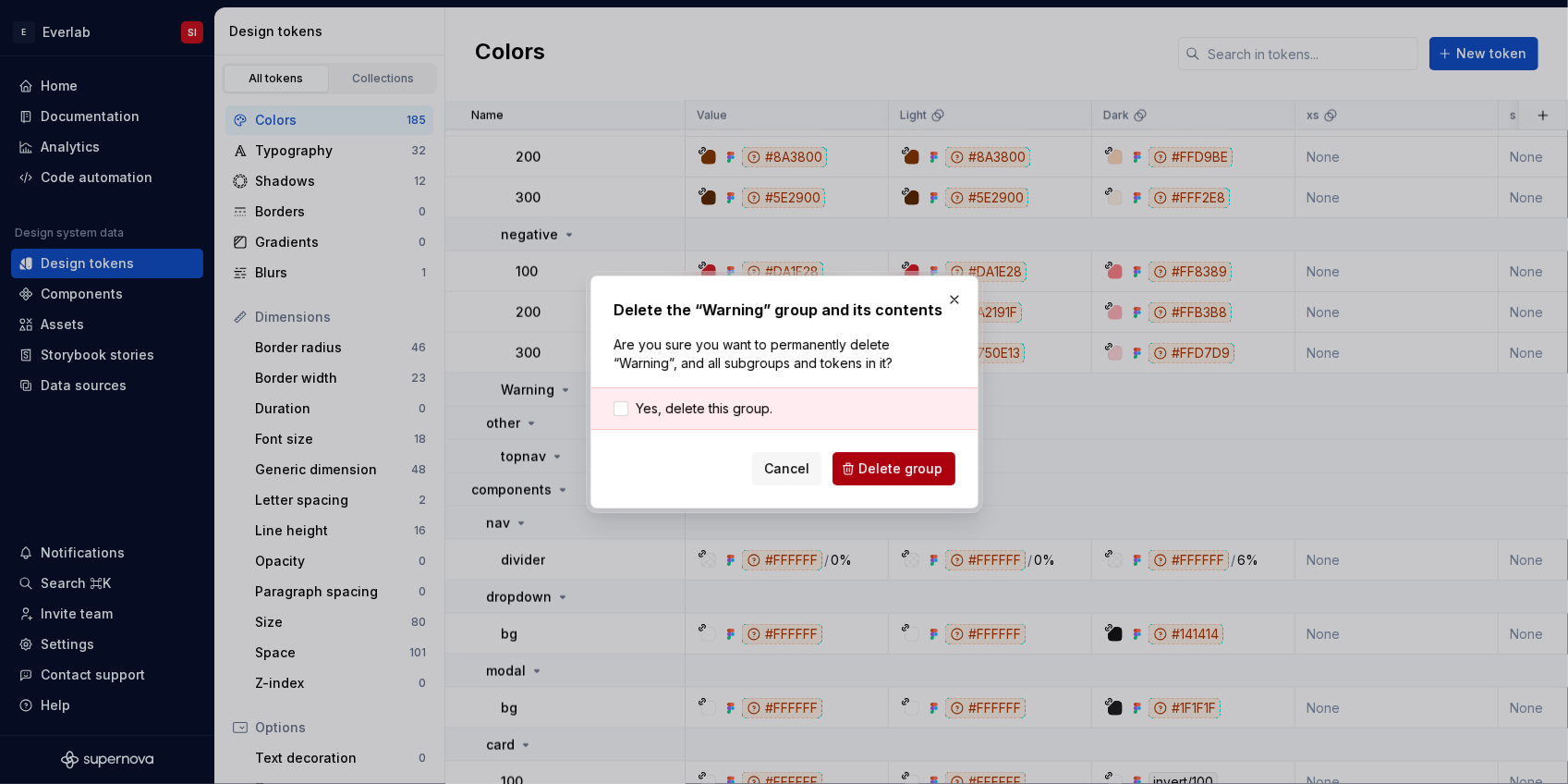 click on "Delete group" at bounding box center [901, 469] 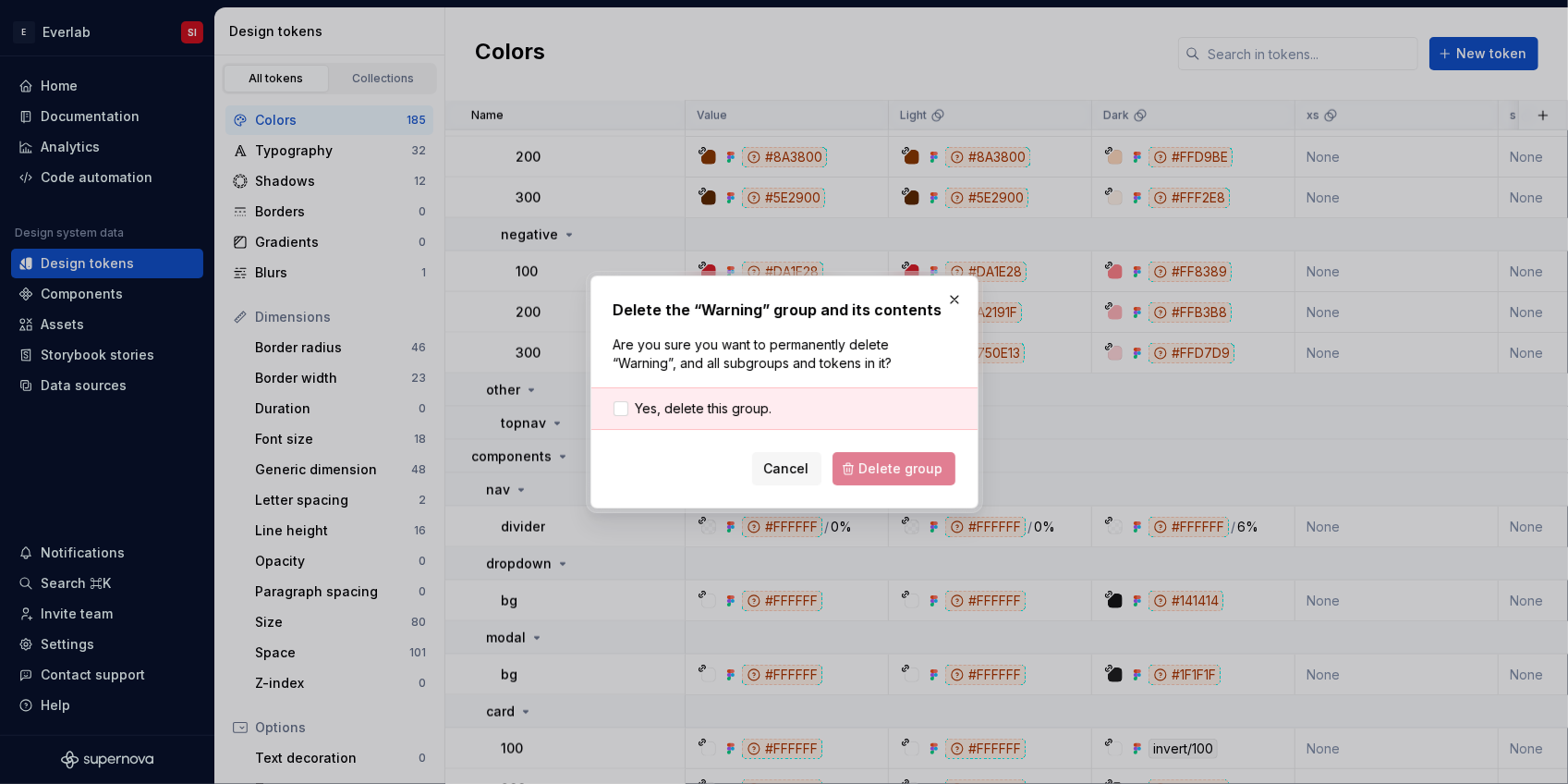 click on "Delete the “Warning” group and its contents Are you sure you want to permanently delete “Warning”, and all subgroups and tokens in it? Yes, delete this group. Cancel Delete group" at bounding box center (784, 392) 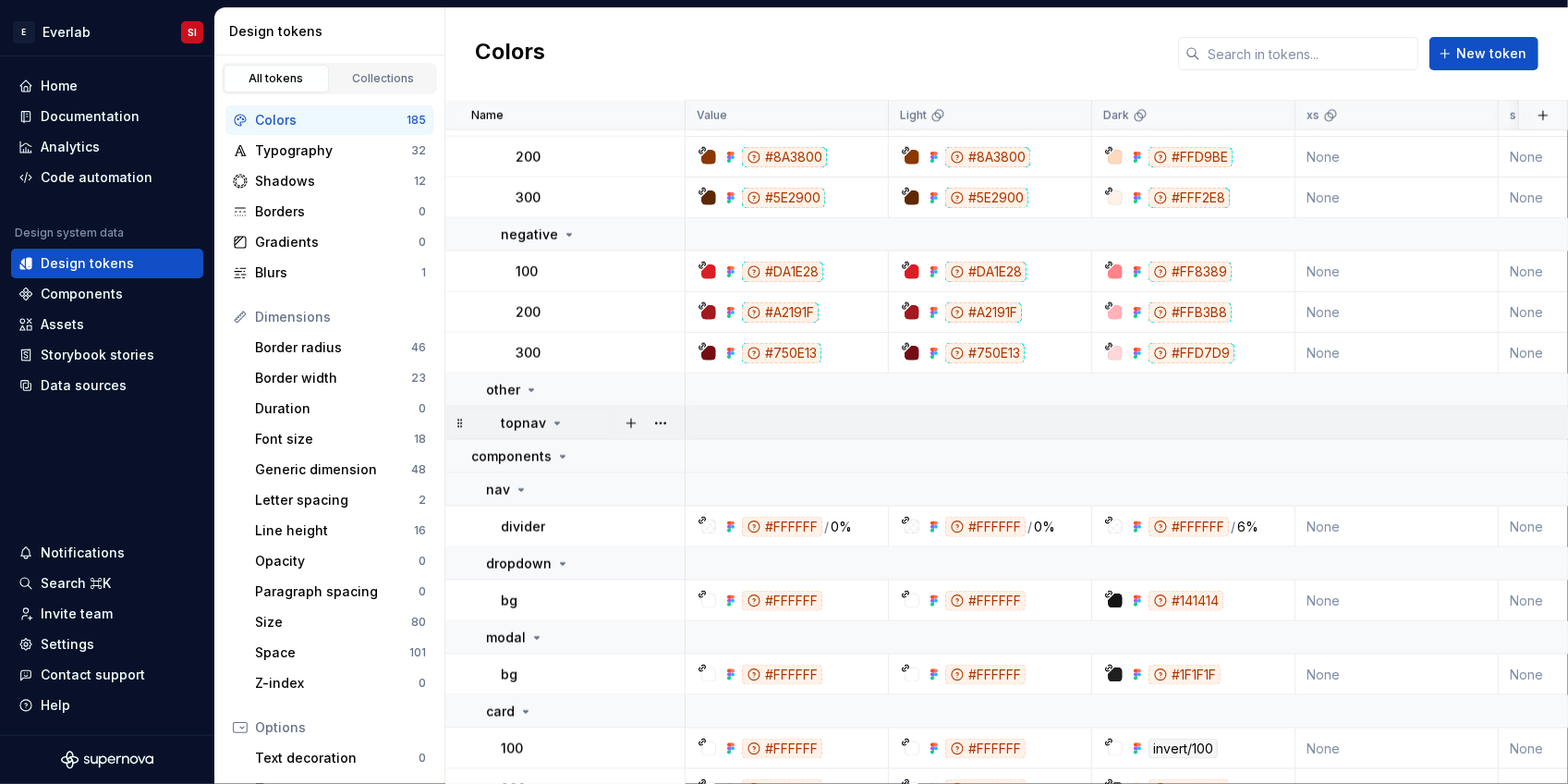 click on "topnav" at bounding box center [523, 423] 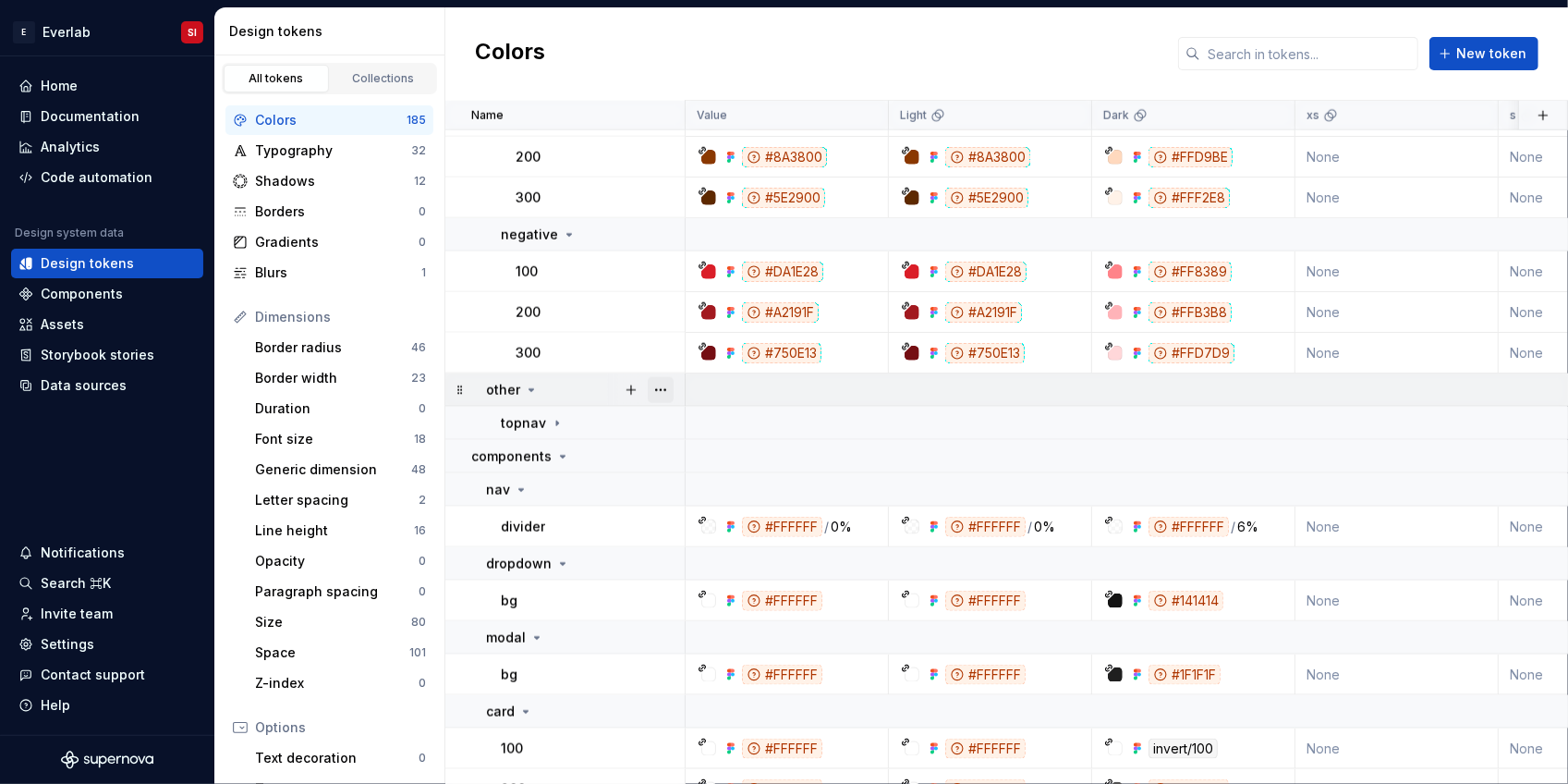 click at bounding box center (661, 390) 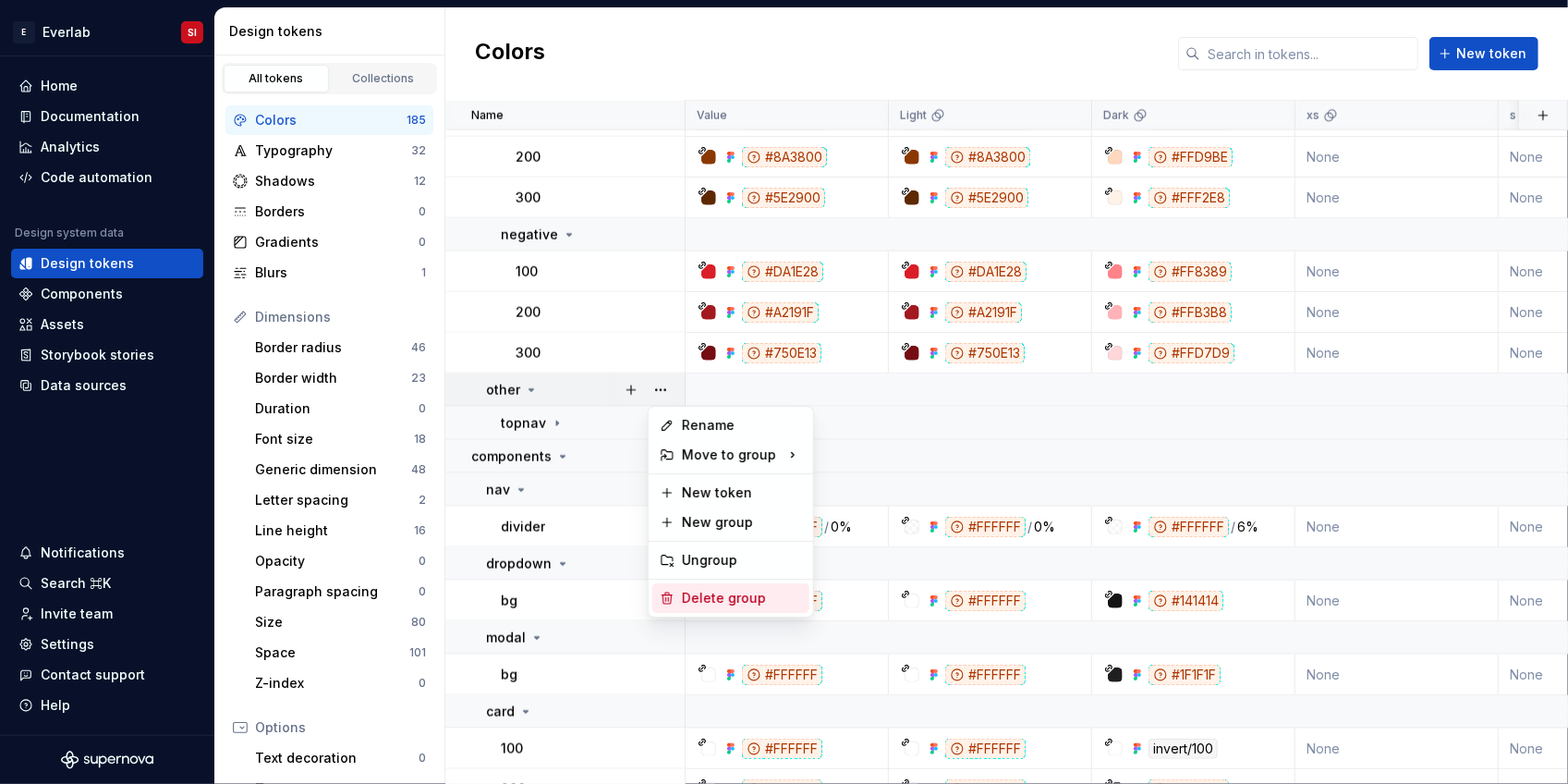 click on "Delete group" at bounding box center [731, 598] 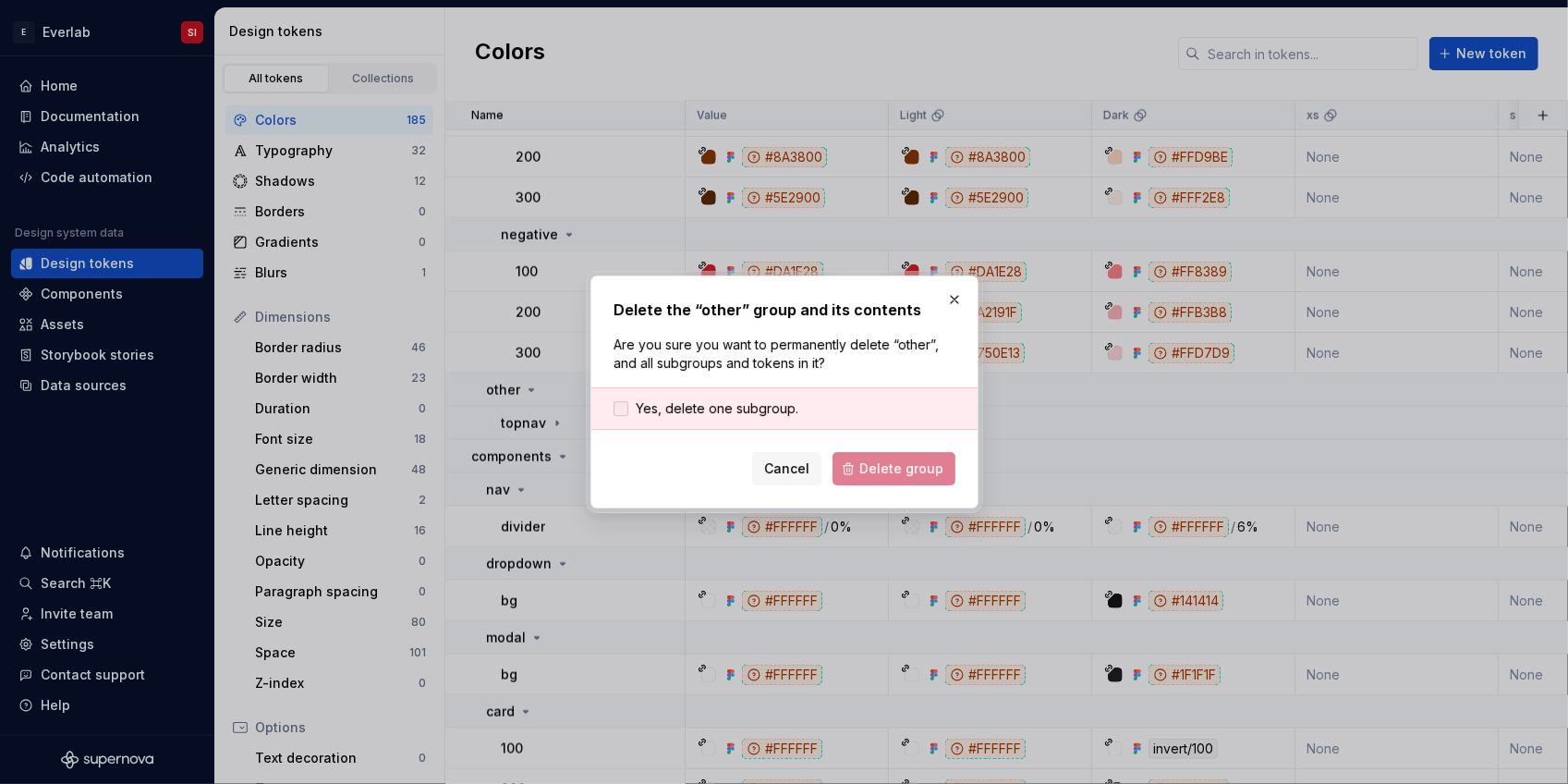 click at bounding box center [621, 409] 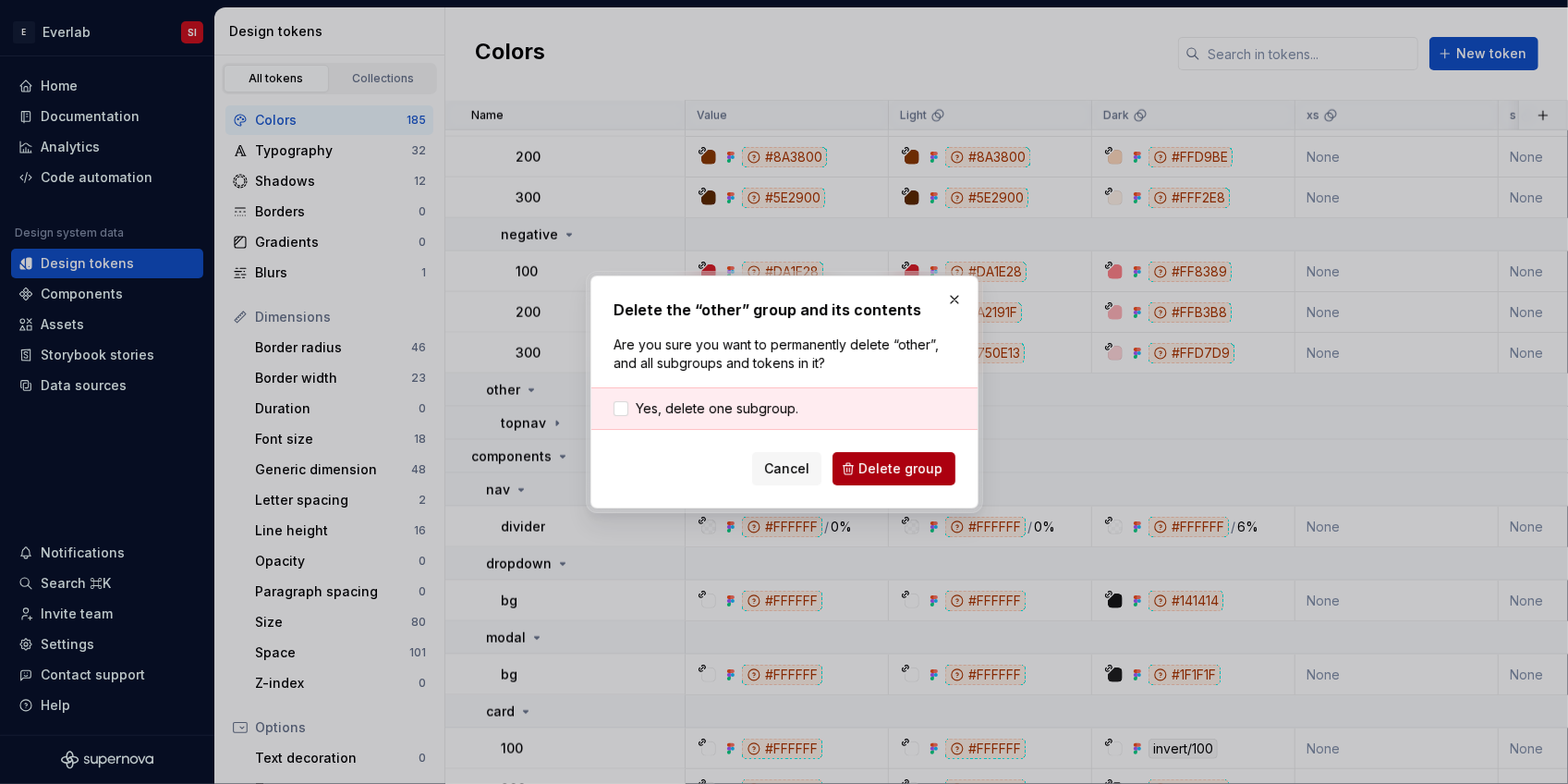 click on "Delete group" at bounding box center (901, 469) 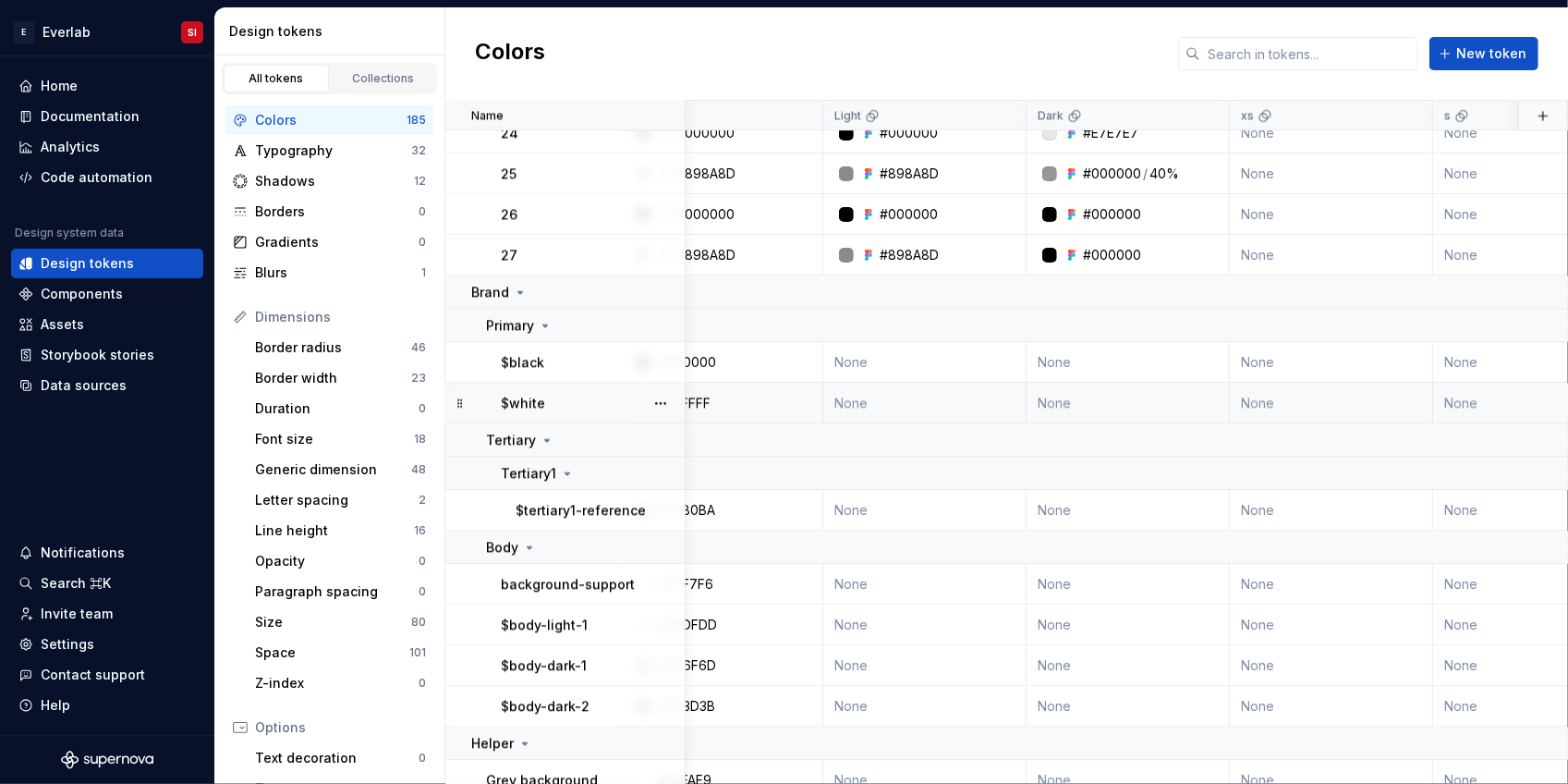 scroll, scrollTop: 9181, scrollLeft: 0, axis: vertical 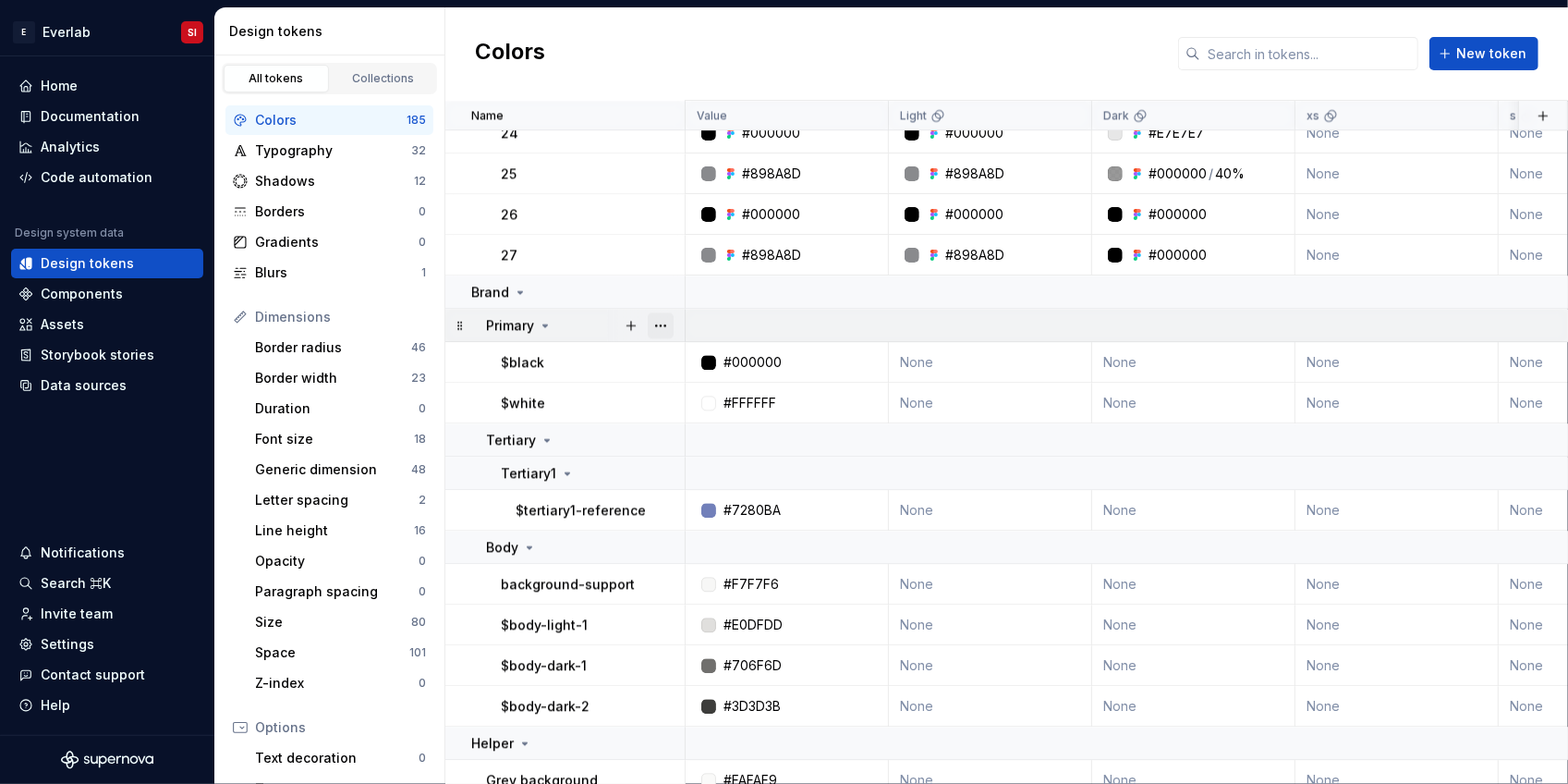 click at bounding box center [661, 325] 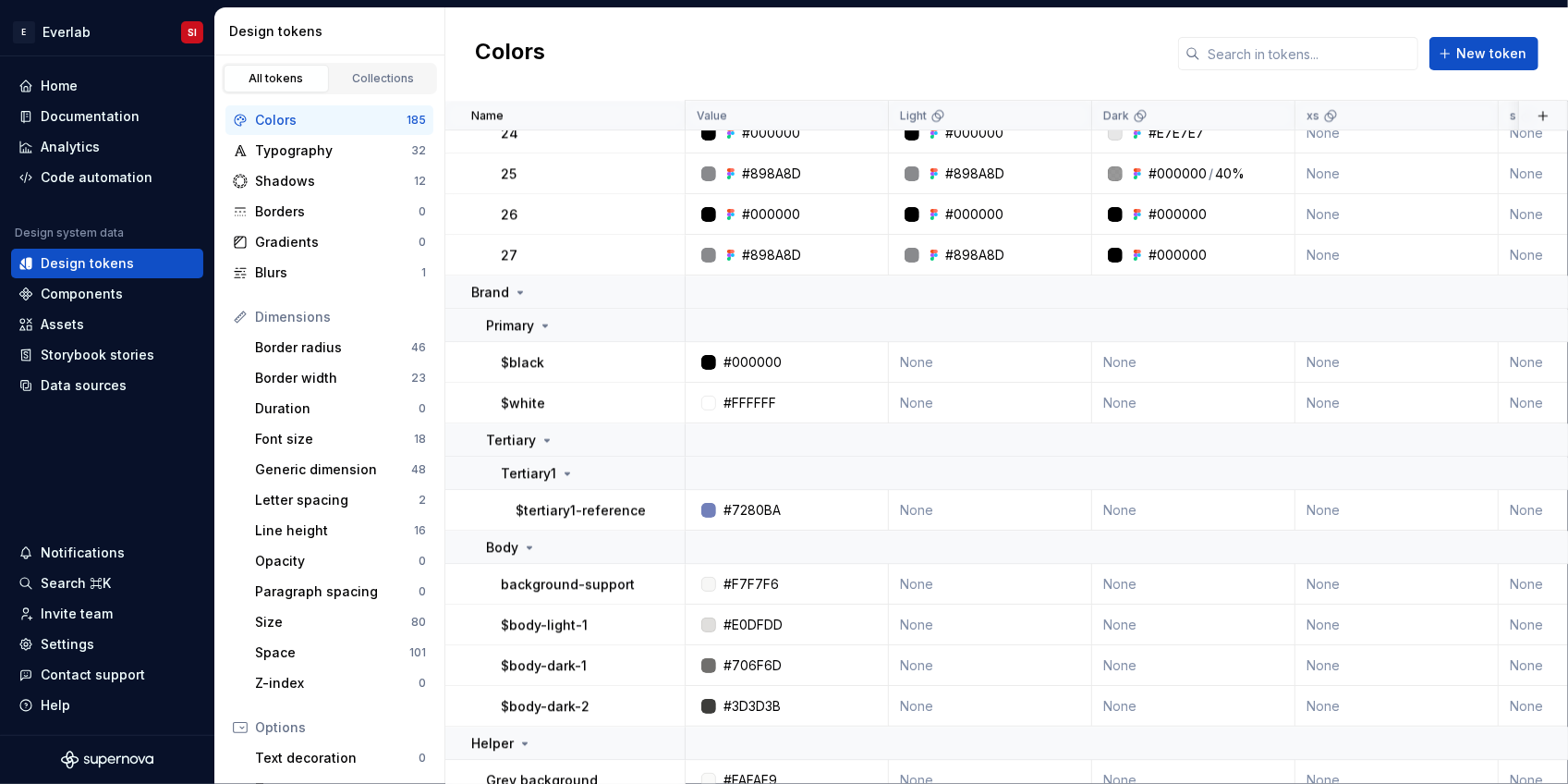click on "Home Design tokens 567 Components 12 41 Assets 4 Docs pages 6 Data sources Figma 1 connected files Design system - Core Figma variables 1 connected files Design system - Core Connect more data sources Bring all your design system data together. Connect new Dismiss Destinations Documentation Collaborate on design system documentation. Open editor Invite team Code automation New pipeline Tailwind CSS 4 Tailwind CSS 4 Product documentation Learn how to build, manage and maintain design systems in smarter ways. Developer documentation Start delivering your design choices to your codebases right away. Join our Slack community Connect and learn with other design system practitioners." at bounding box center (784, 392) 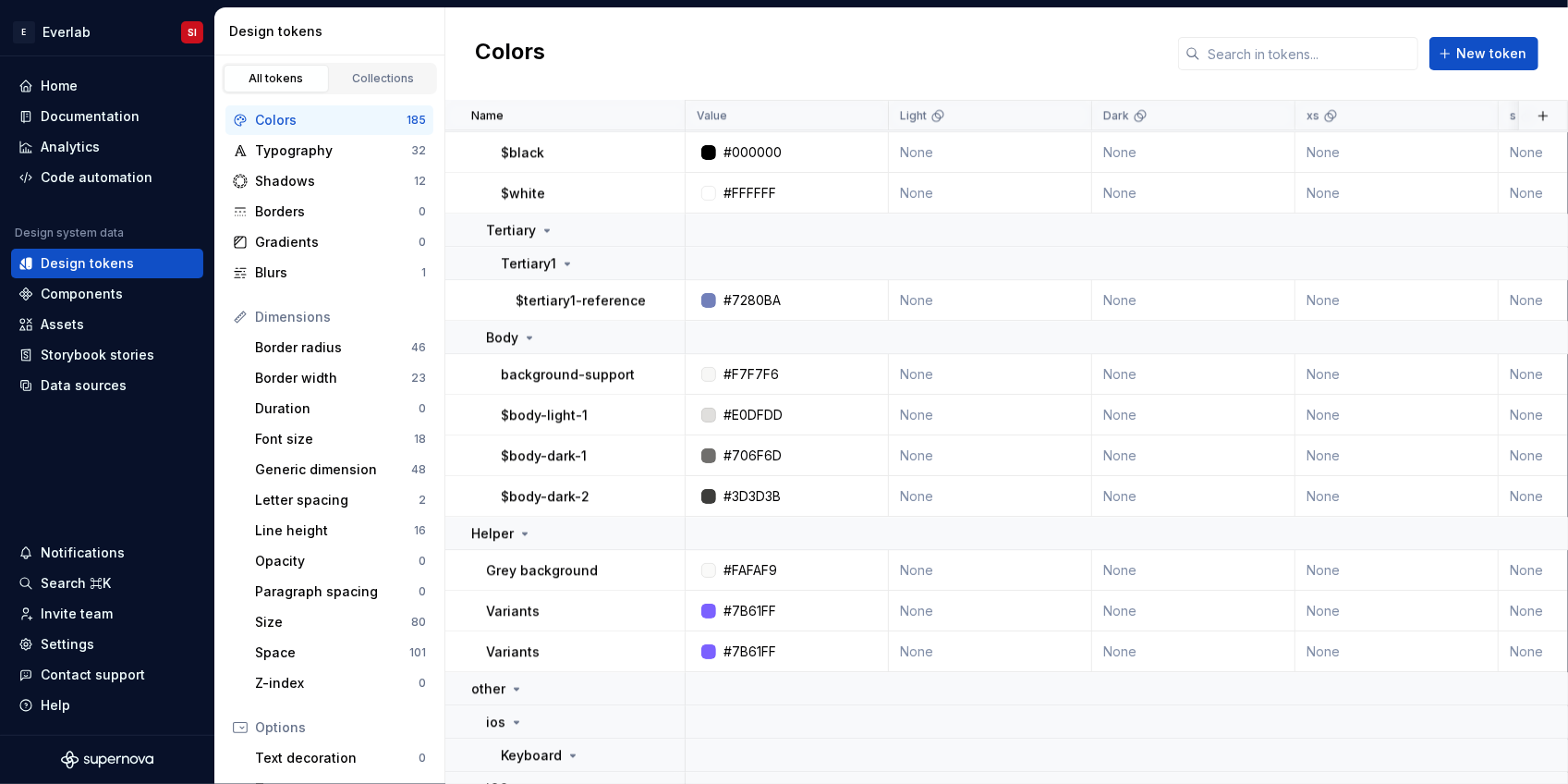 scroll, scrollTop: 9393, scrollLeft: 0, axis: vertical 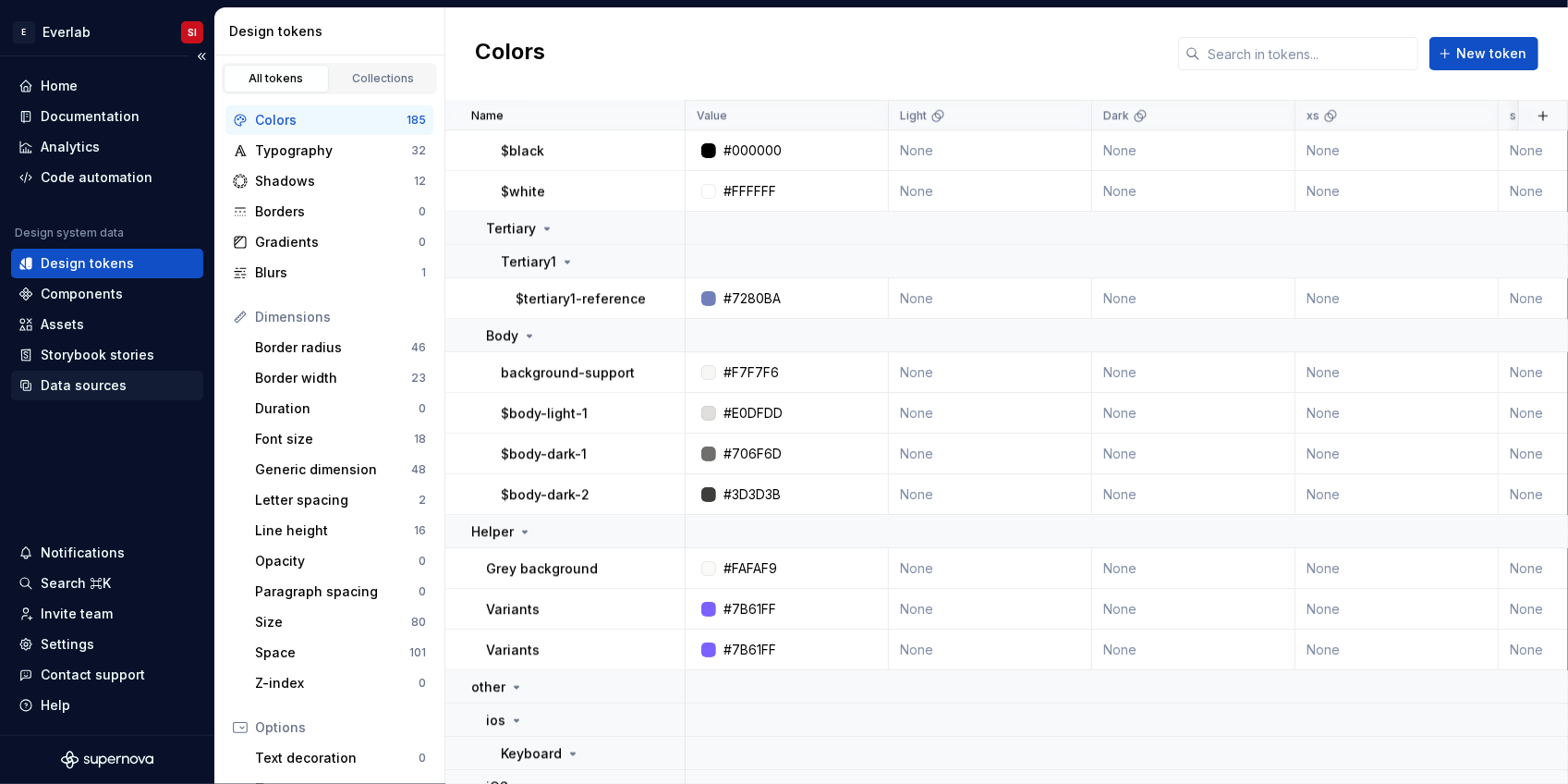 click on "Data sources" at bounding box center [107, 386] 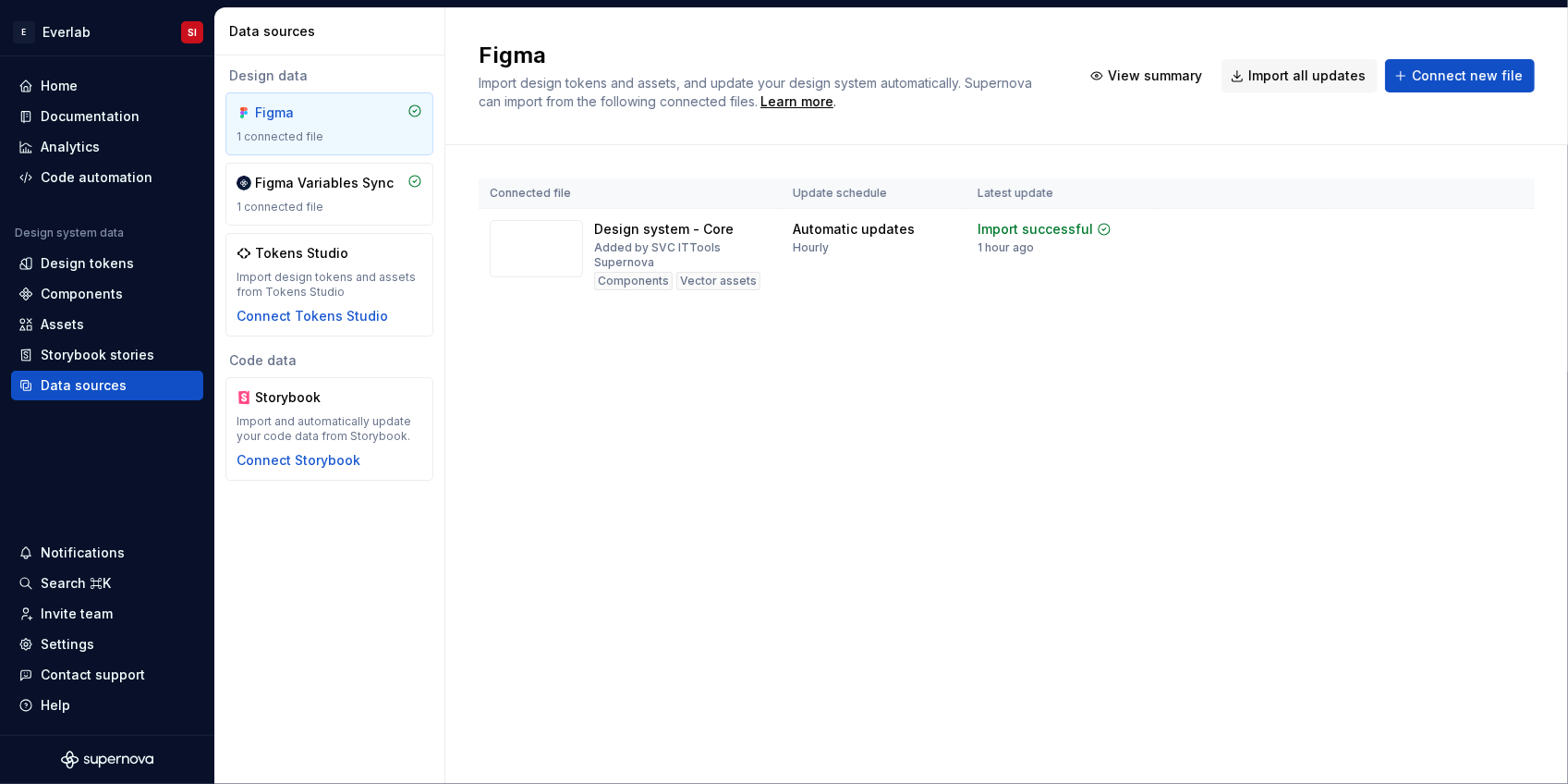 drag, startPoint x: 870, startPoint y: 430, endPoint x: 1116, endPoint y: 370, distance: 253.2114 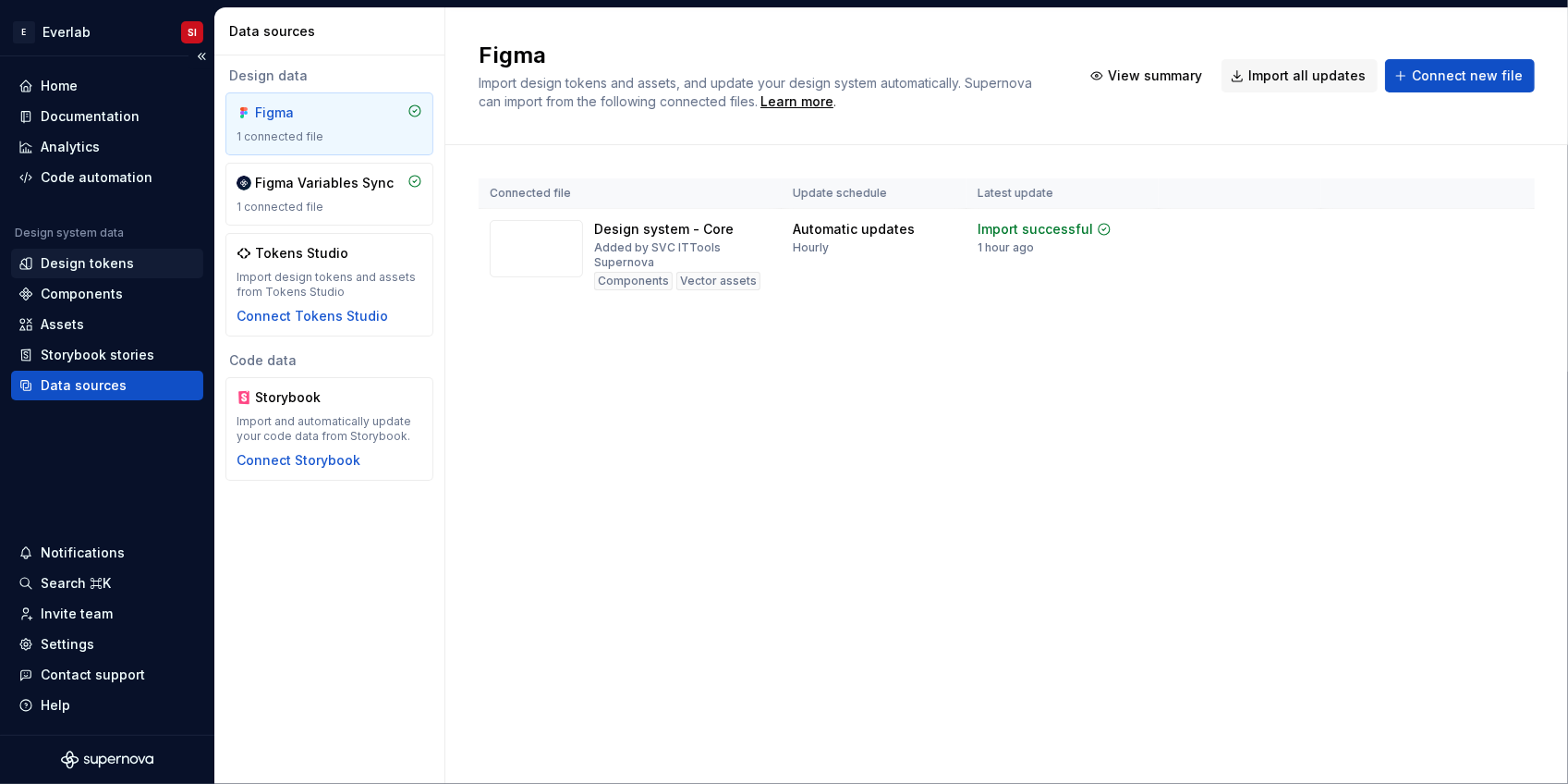 click on "Design tokens" at bounding box center [87, 263] 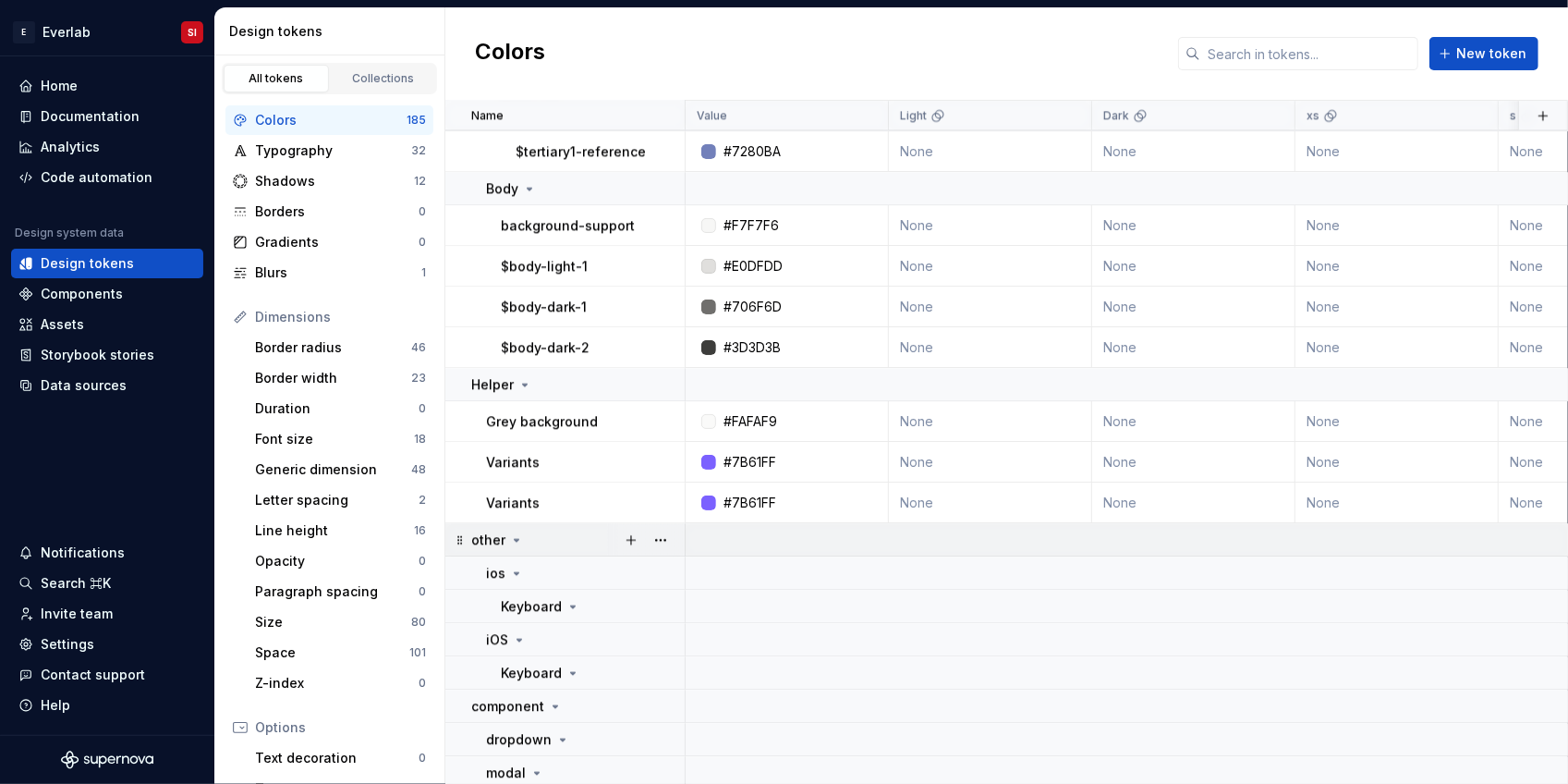 scroll, scrollTop: 9767, scrollLeft: 0, axis: vertical 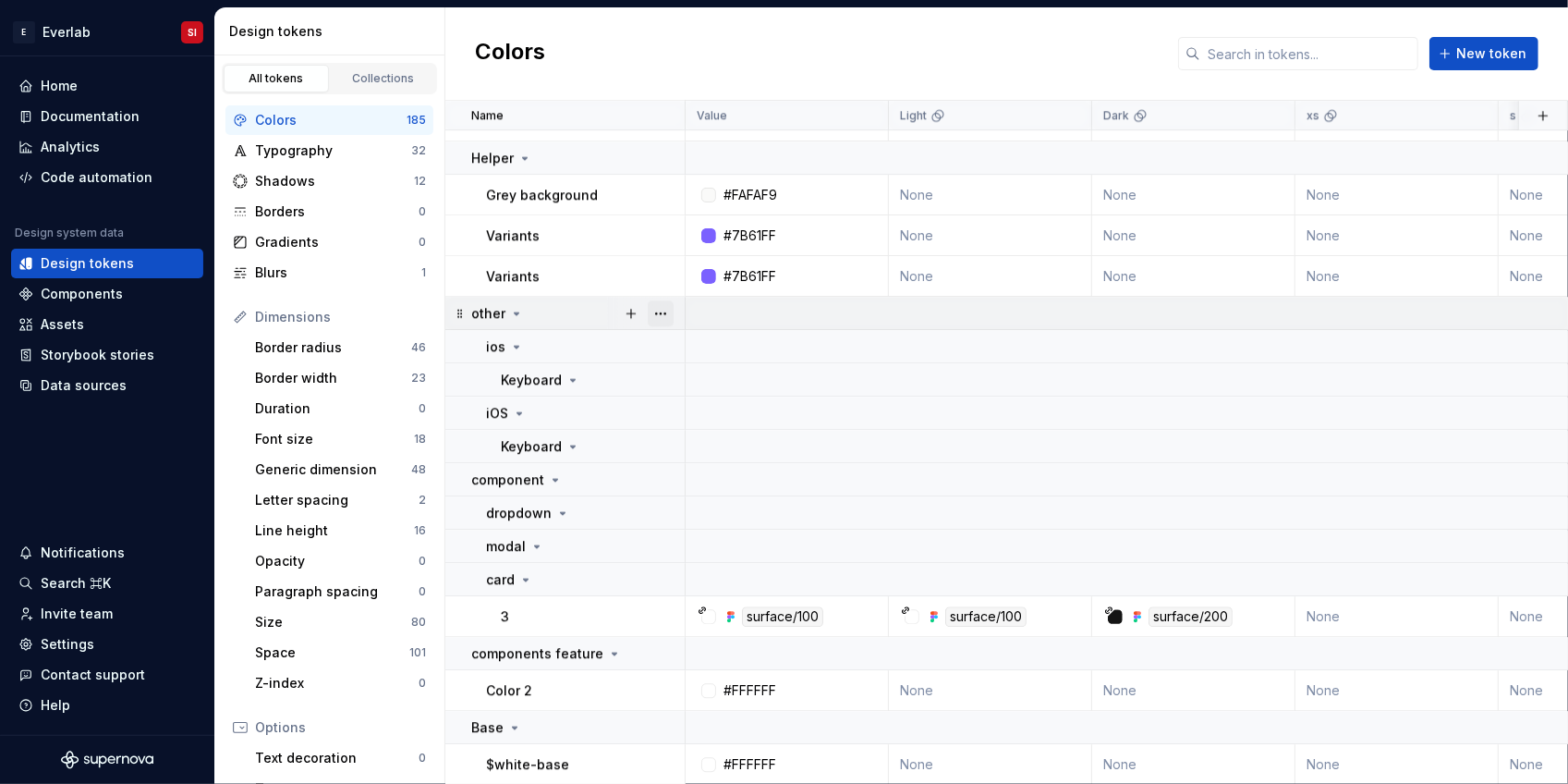 click at bounding box center [661, 313] 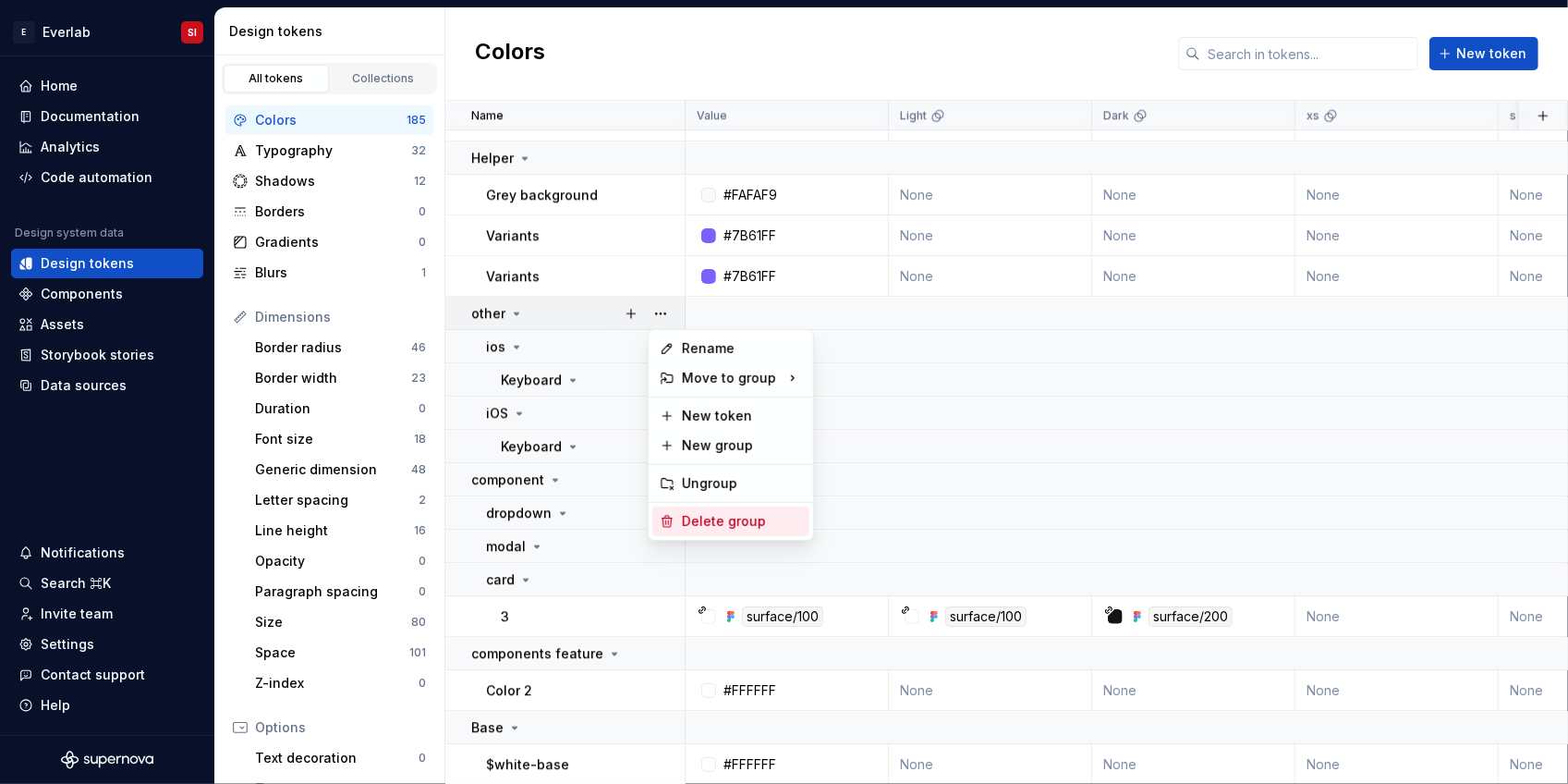 click on "Delete group" at bounding box center (742, 521) 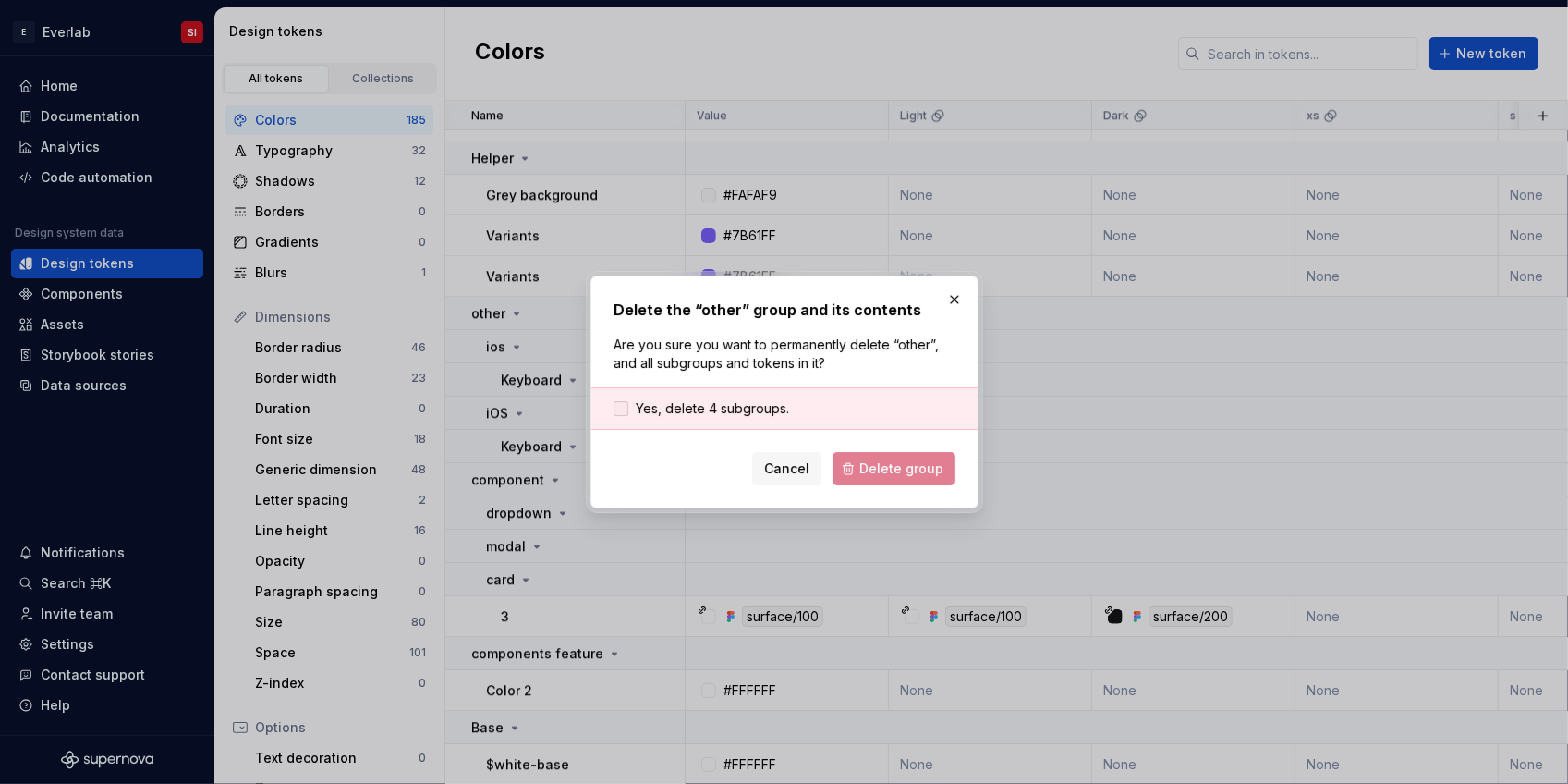 click at bounding box center (621, 409) 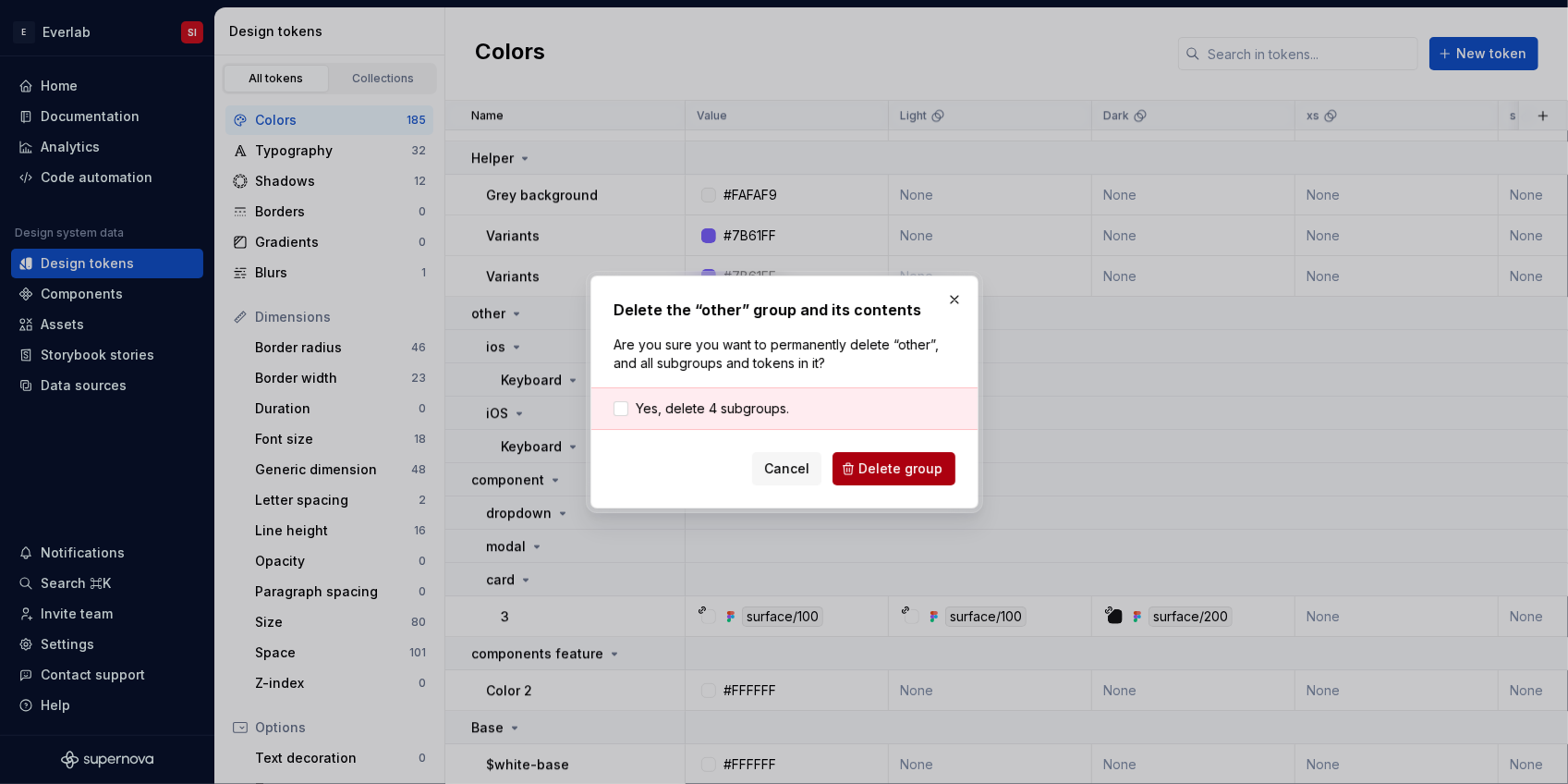 click on "Delete group" at bounding box center [901, 469] 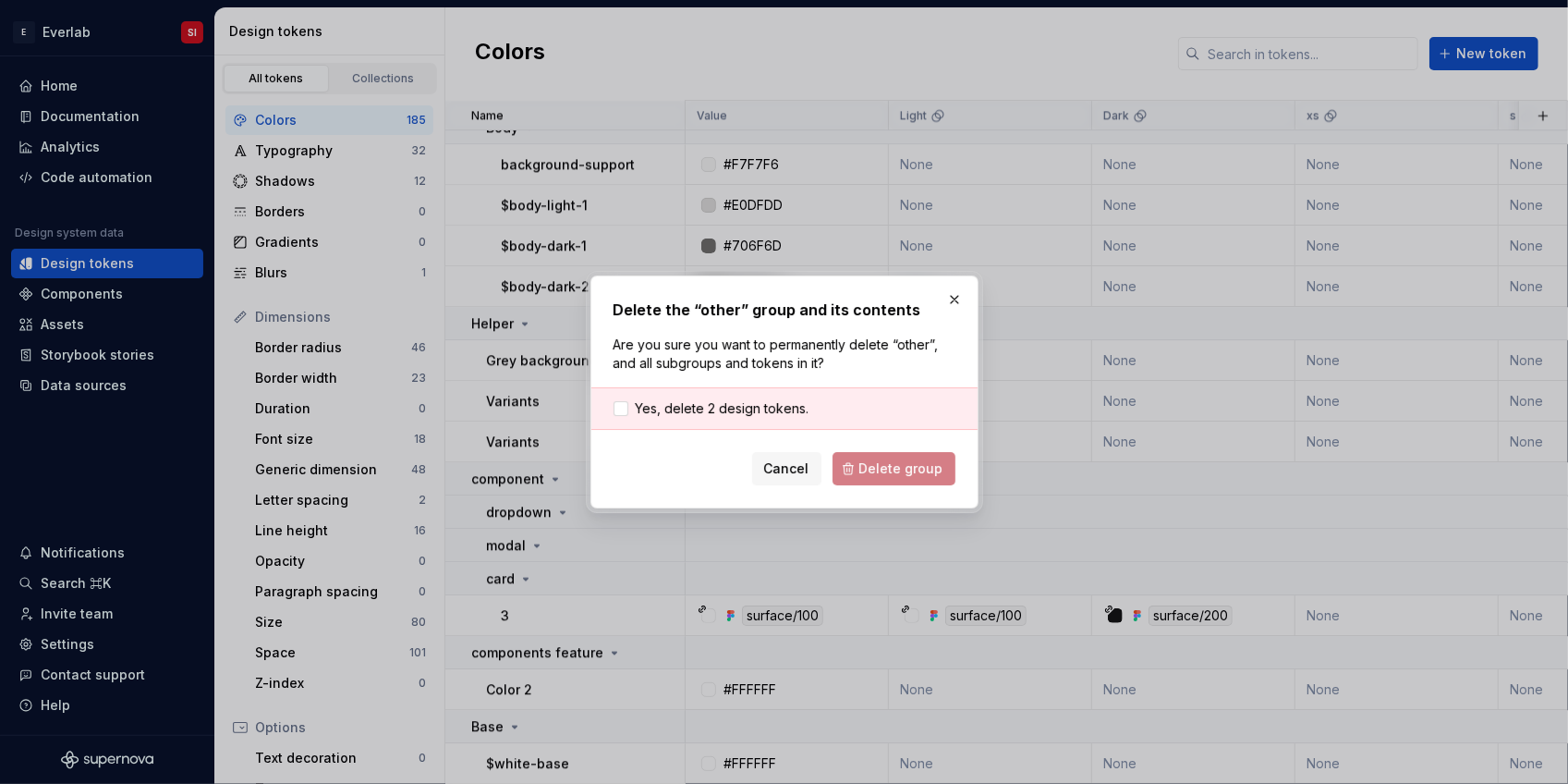 scroll, scrollTop: 9601, scrollLeft: 0, axis: vertical 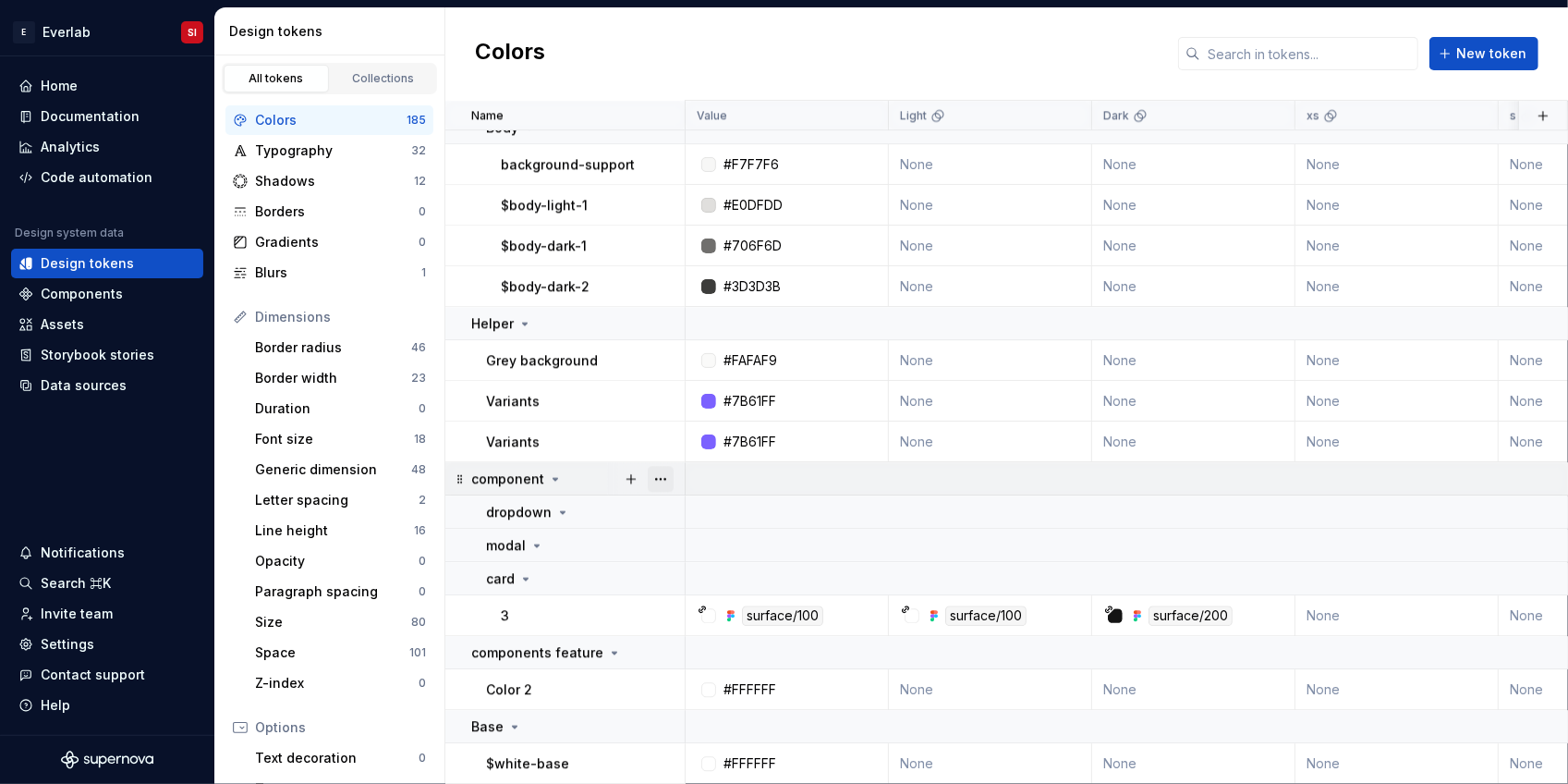 click at bounding box center (661, 479) 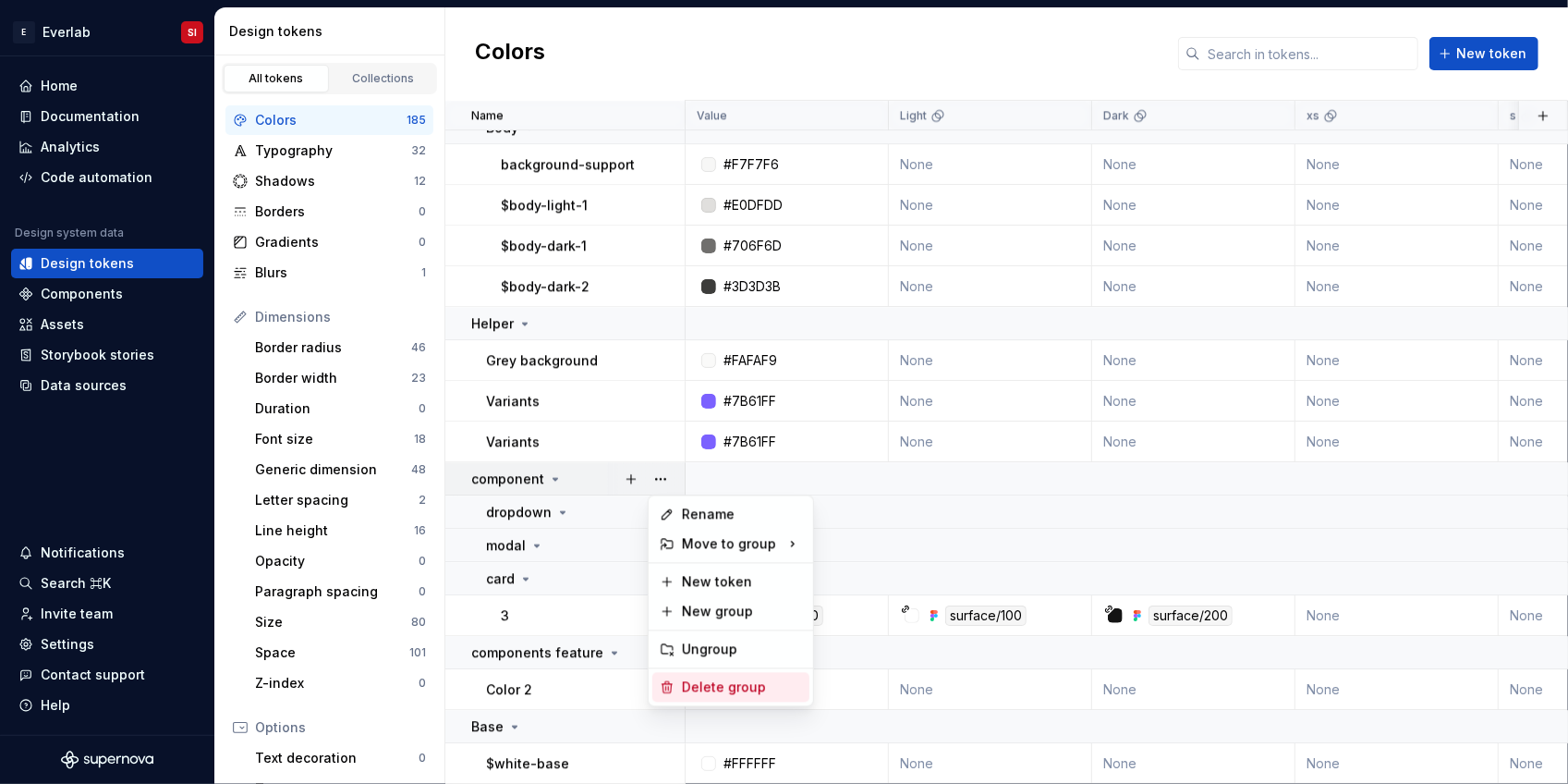 click on "Delete group" at bounding box center [742, 687] 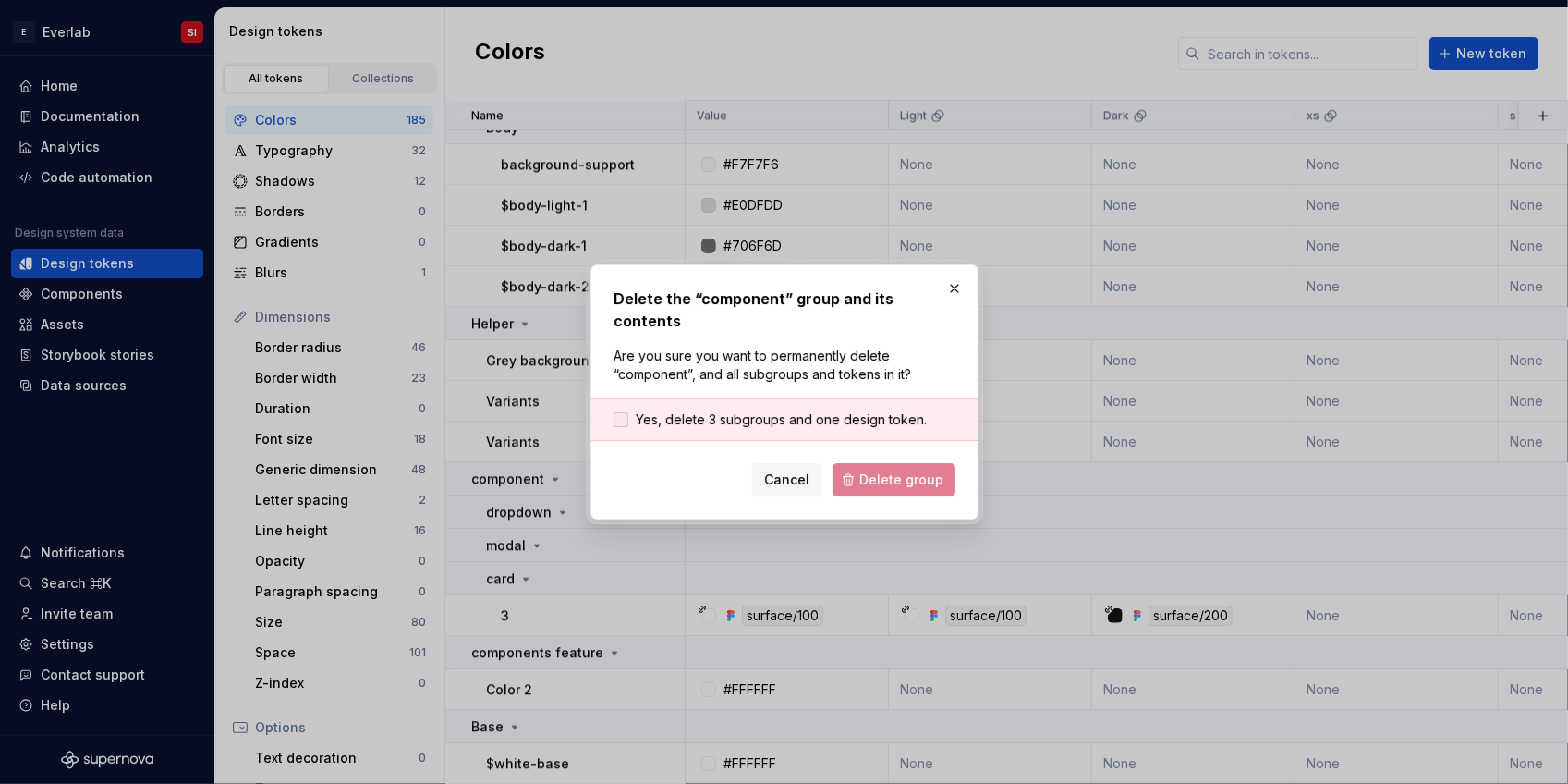 click at bounding box center [621, 420] 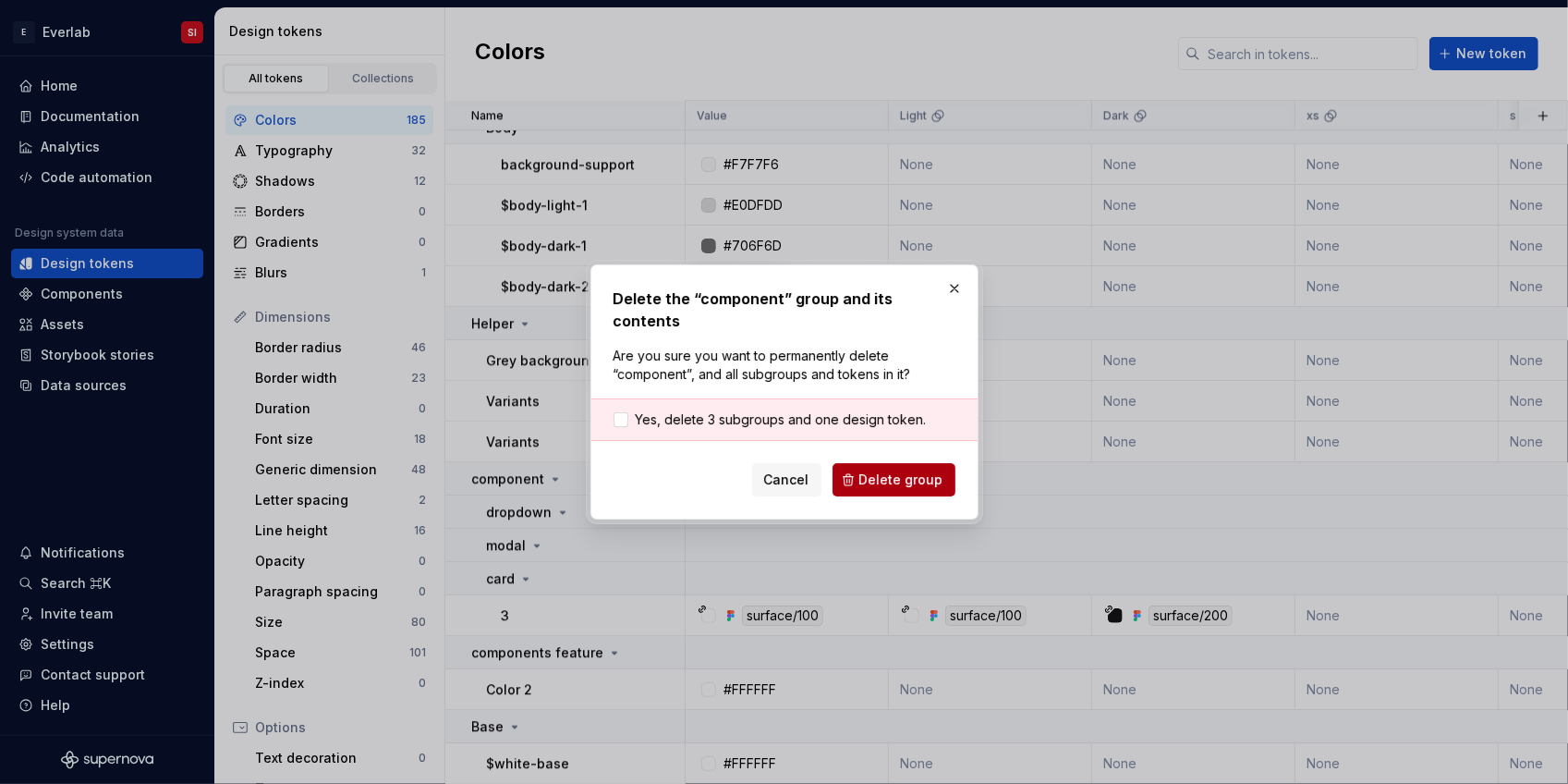 click on "Delete group" at bounding box center [901, 480] 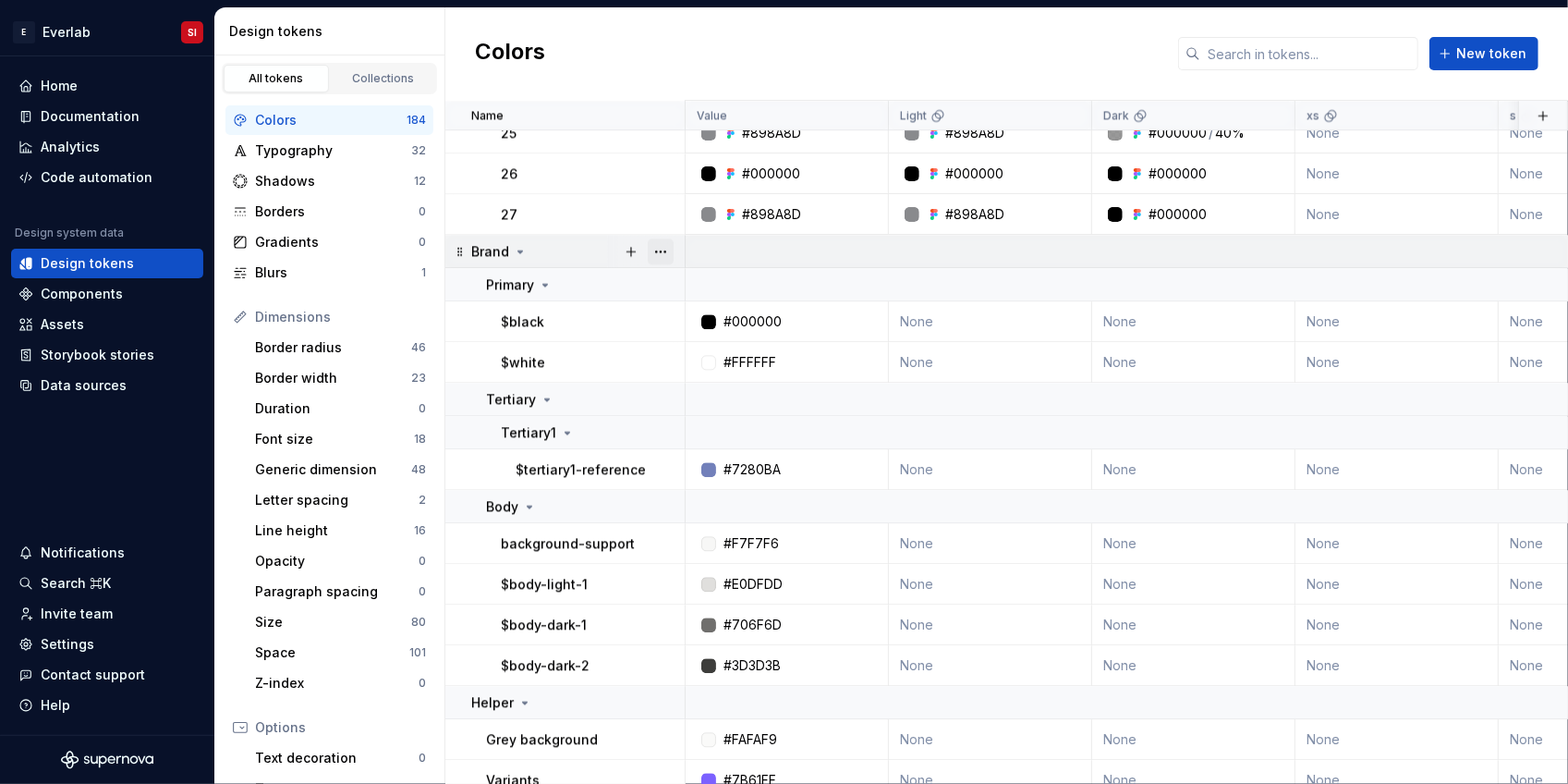 scroll, scrollTop: 9231, scrollLeft: 0, axis: vertical 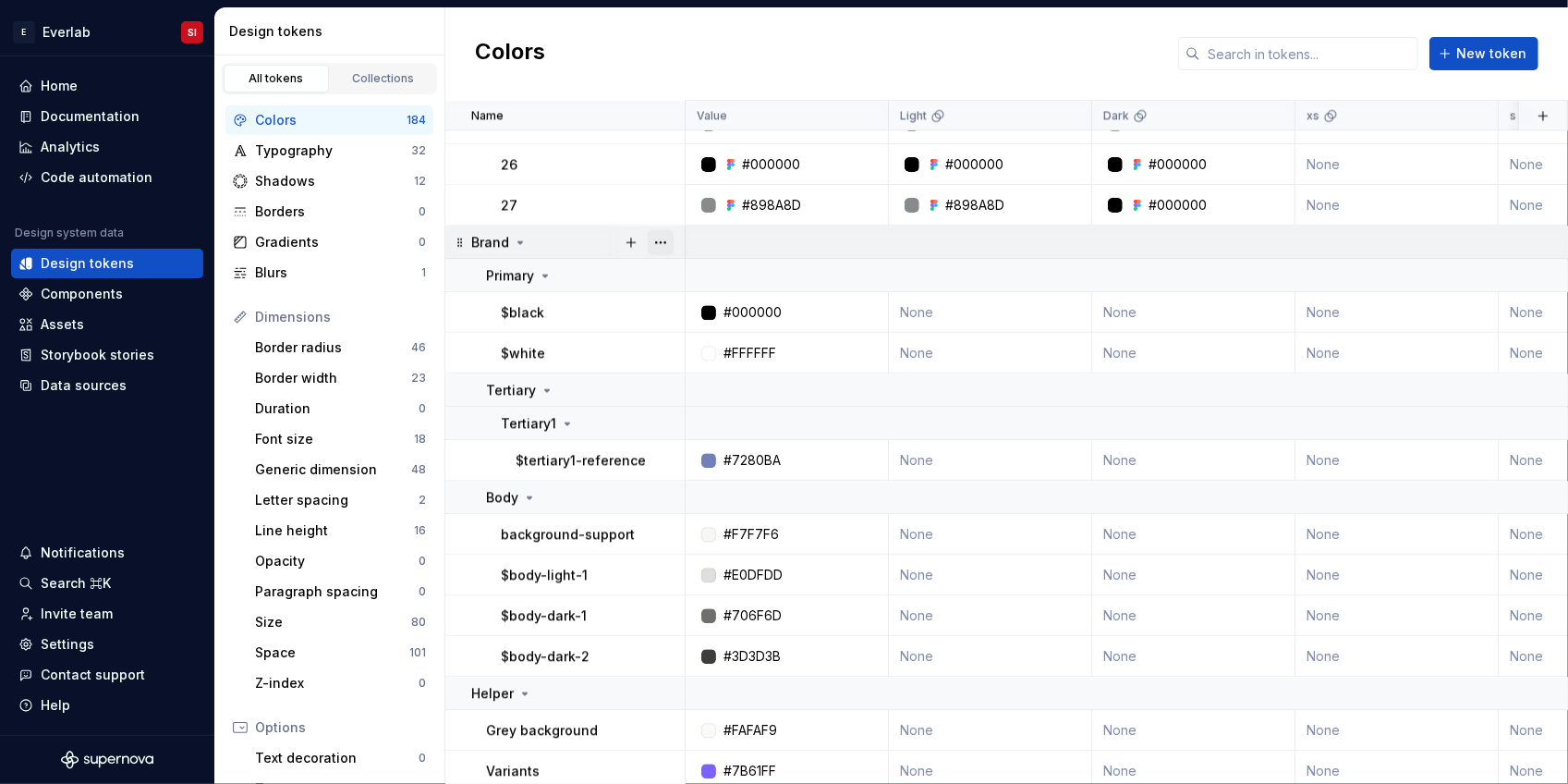 click at bounding box center [661, 242] 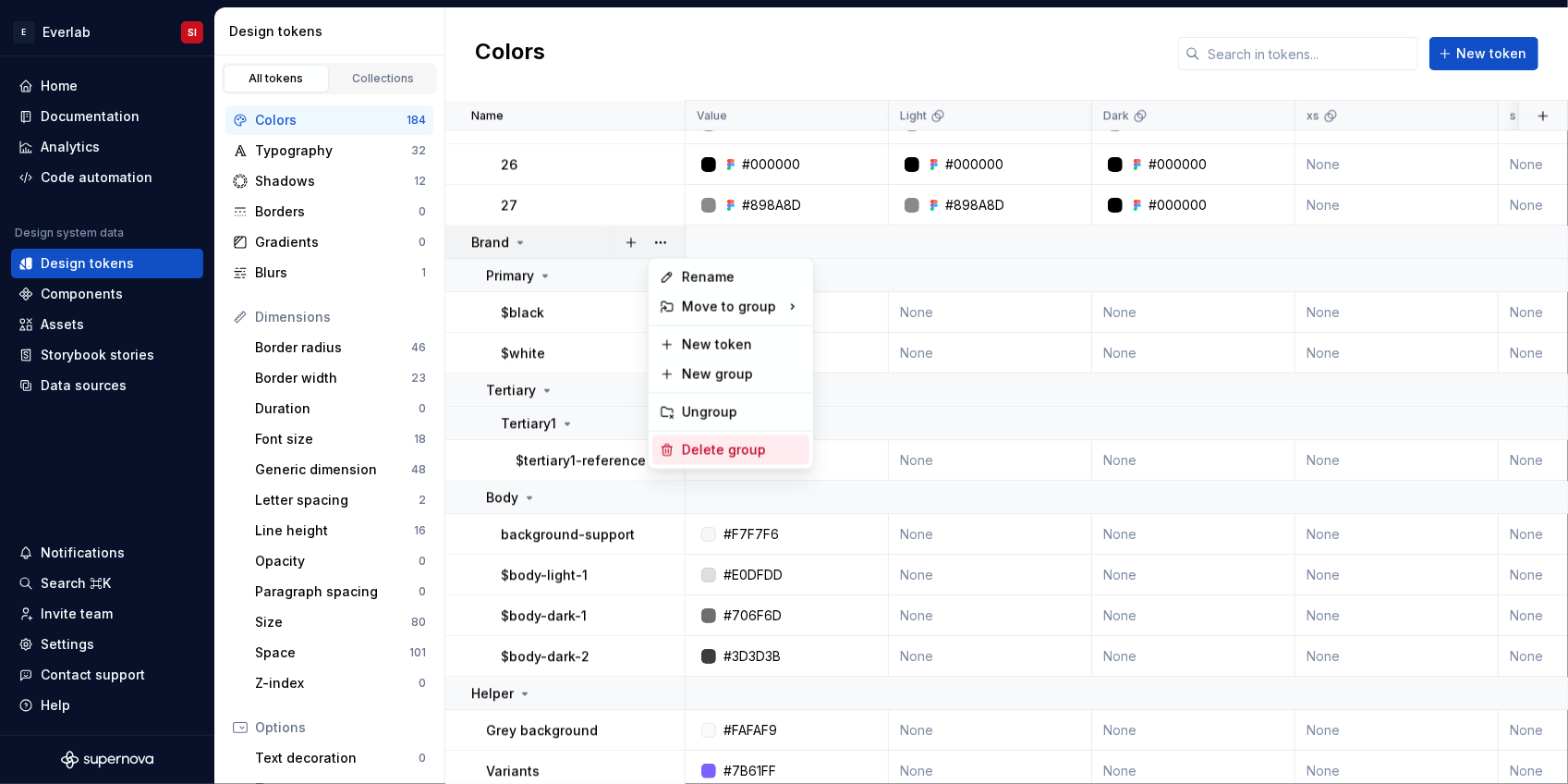 click on "Delete group" at bounding box center [742, 450] 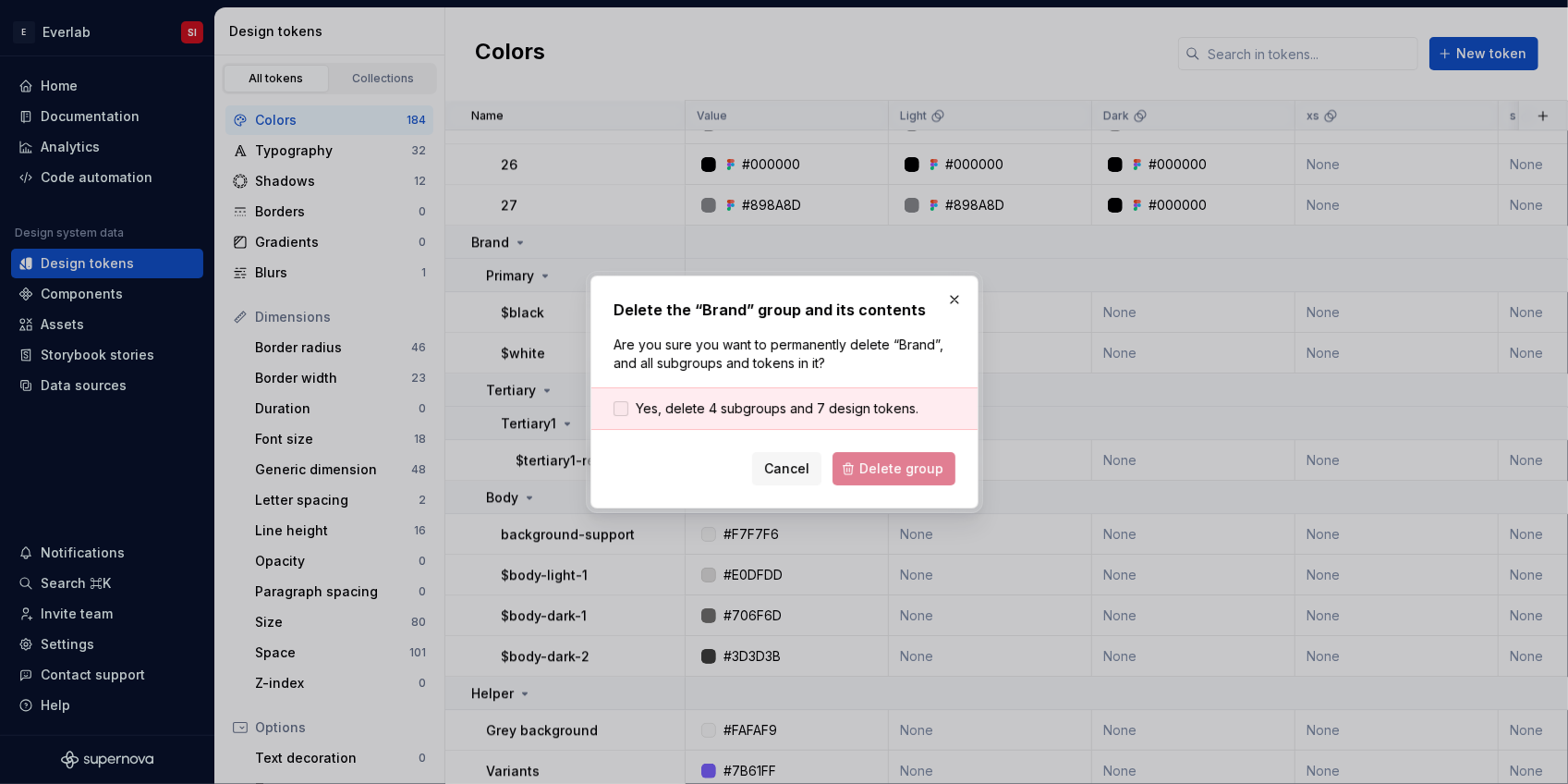 click at bounding box center [621, 409] 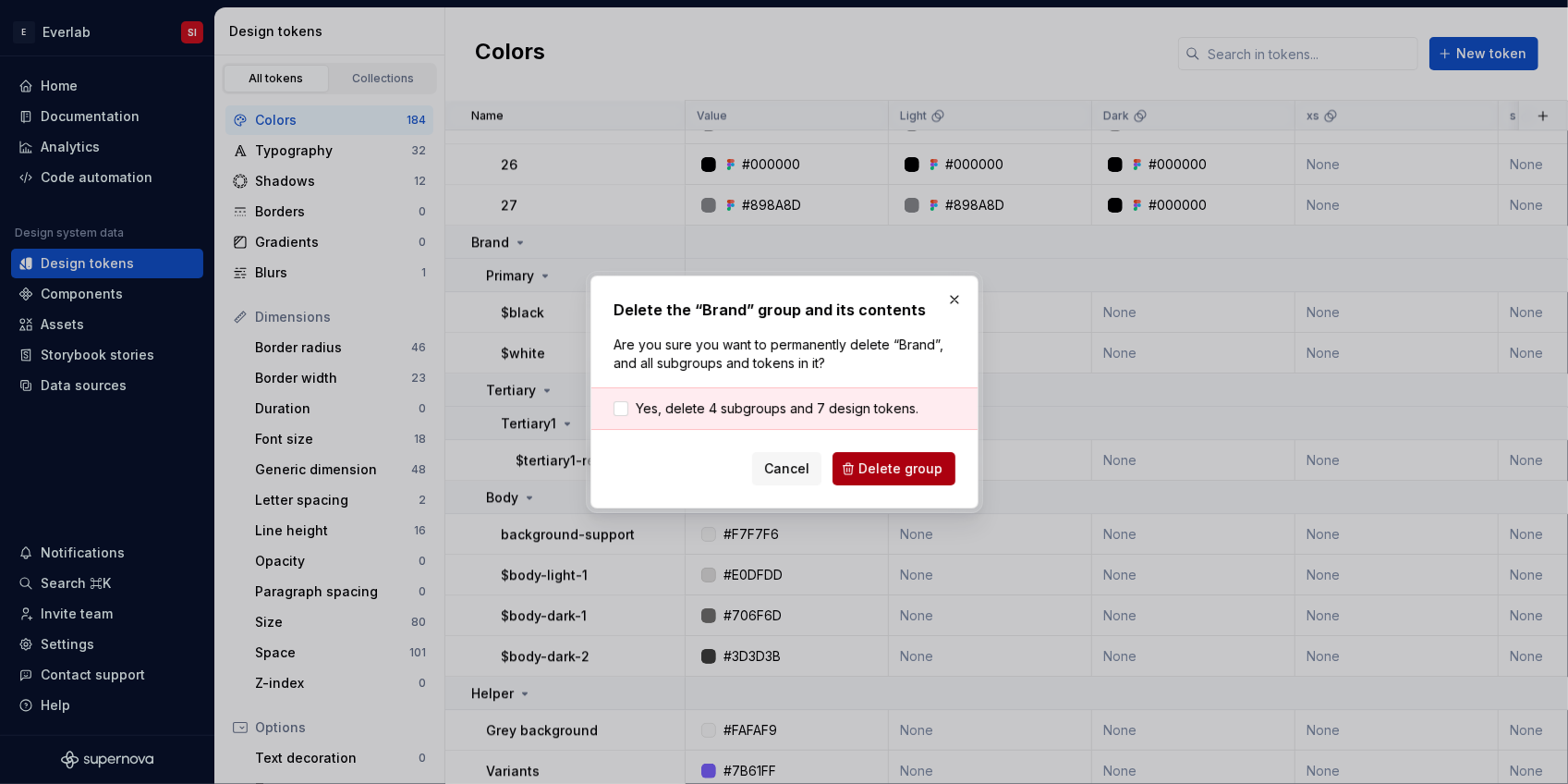 click on "Delete group" at bounding box center [901, 469] 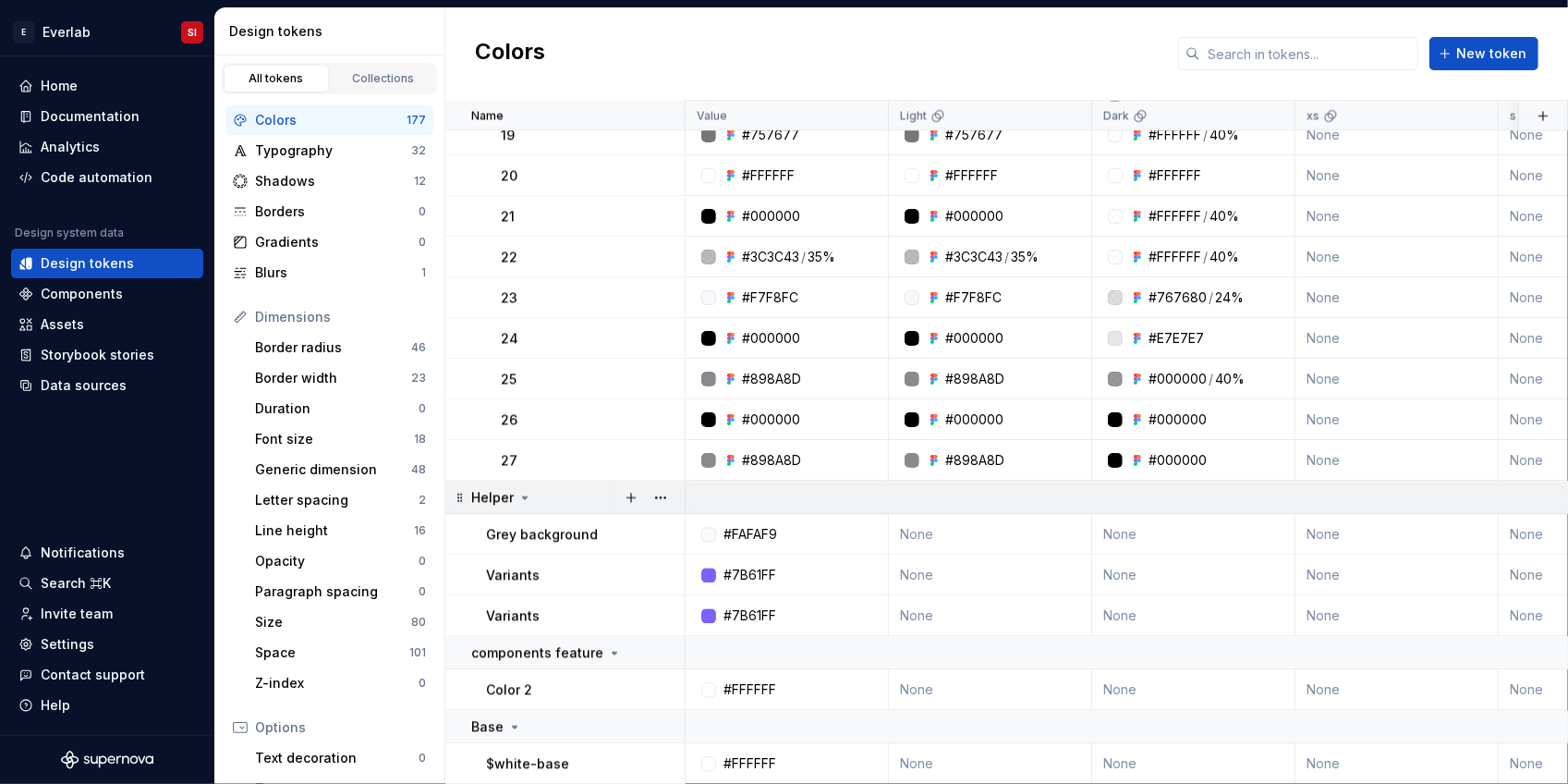 scroll, scrollTop: 8975, scrollLeft: 0, axis: vertical 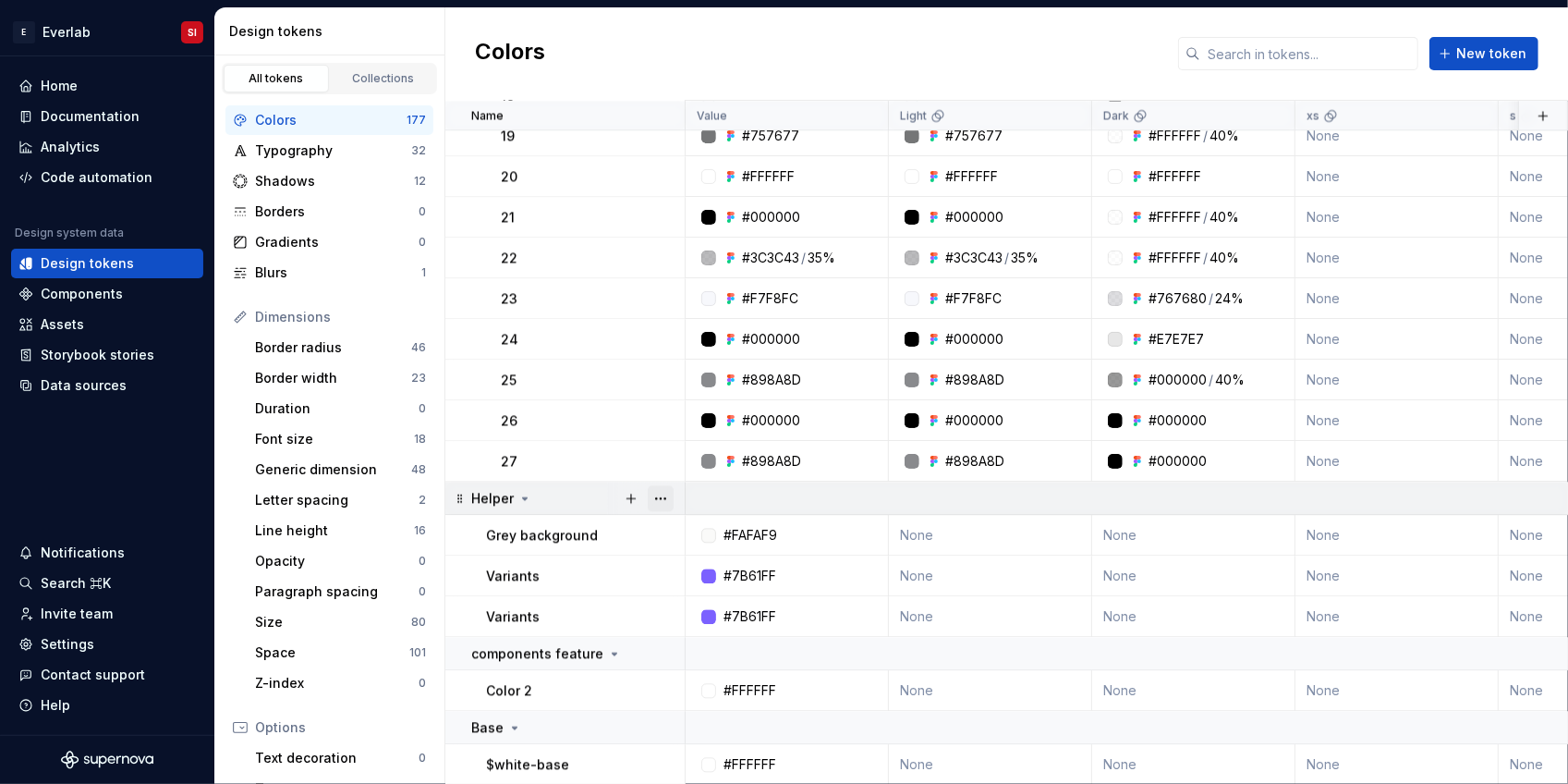 click at bounding box center (661, 498) 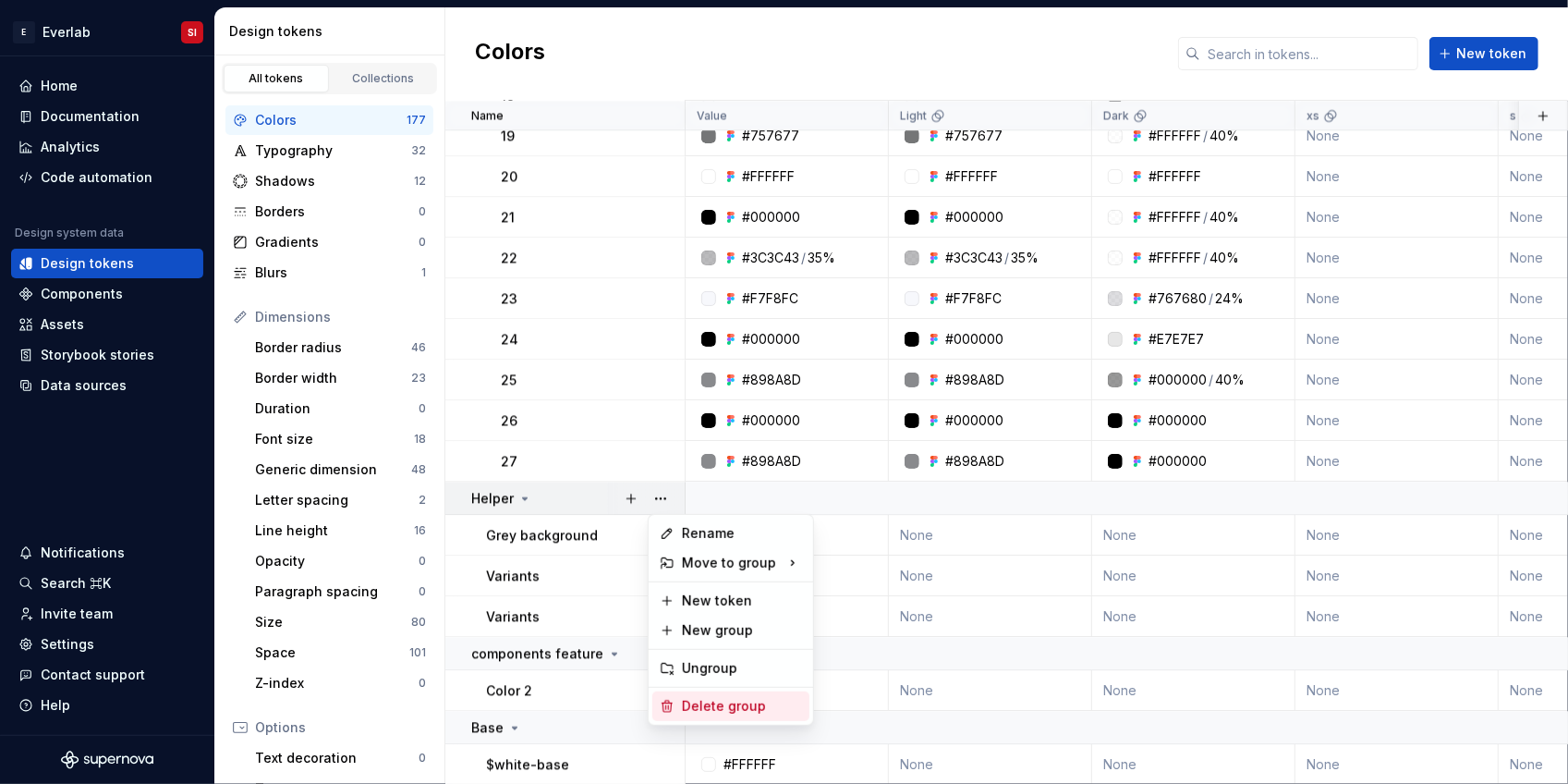 click on "Delete group" at bounding box center (742, 706) 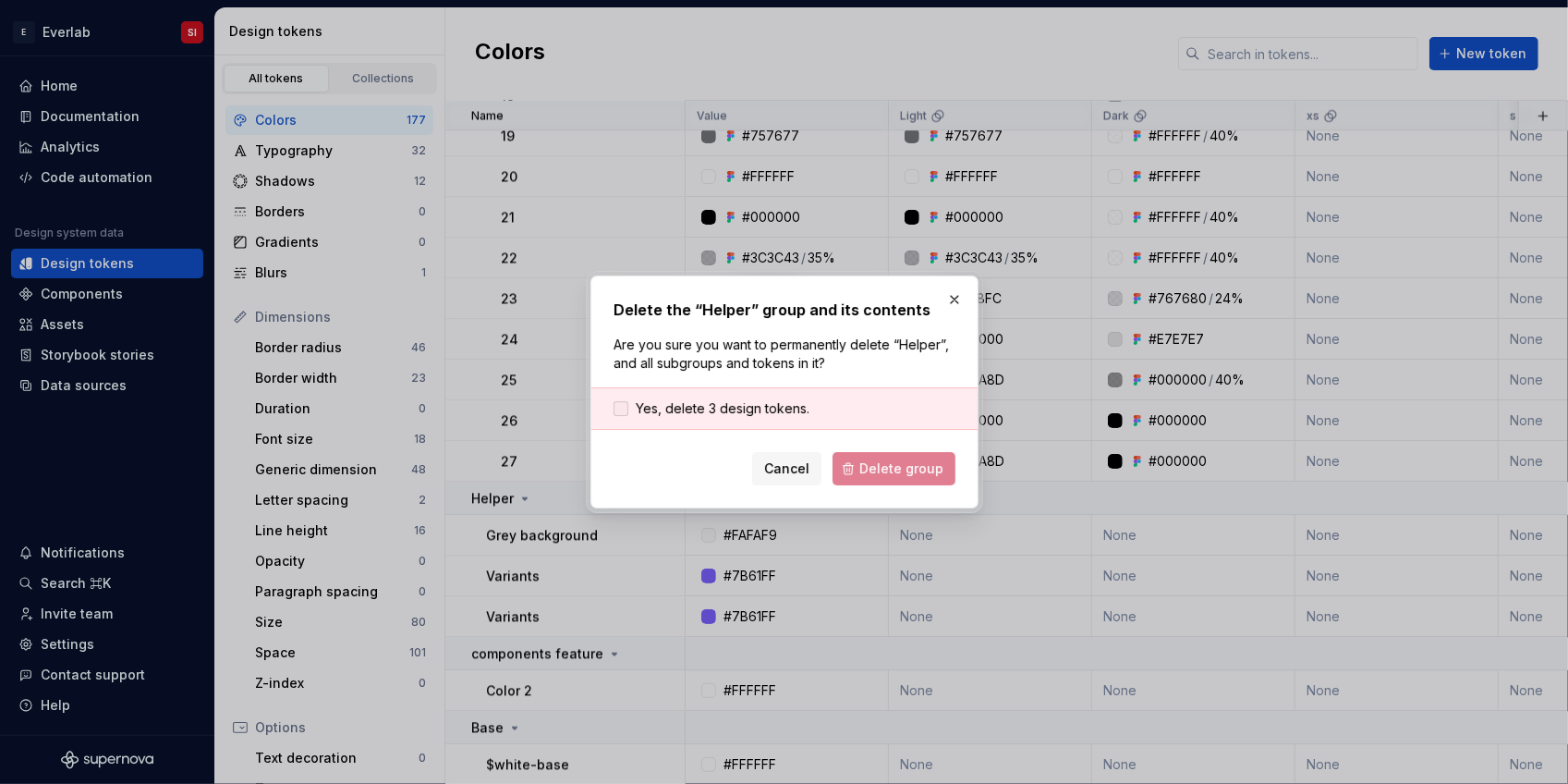 click at bounding box center [621, 409] 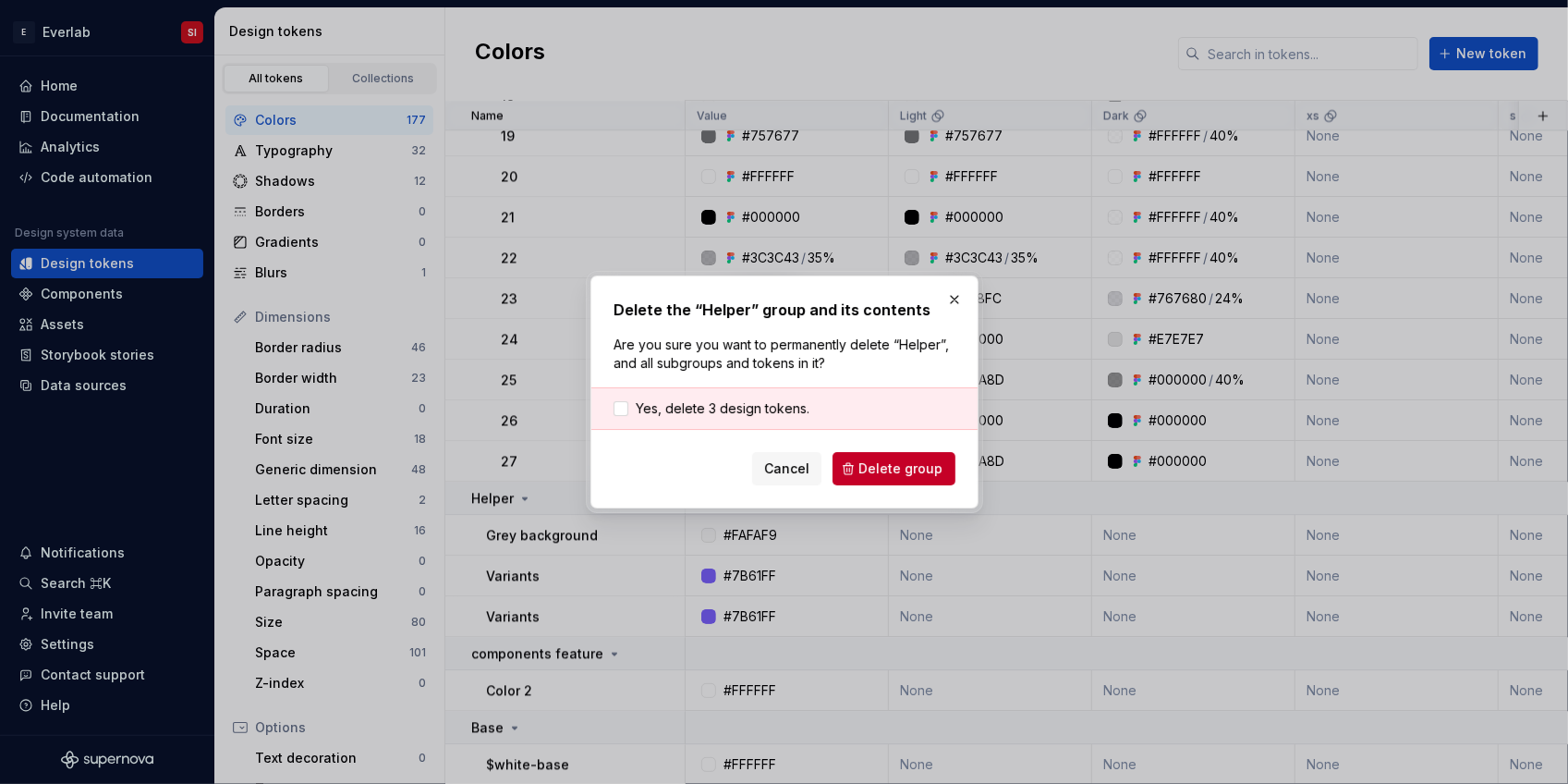 click on "Delete group" at bounding box center (901, 469) 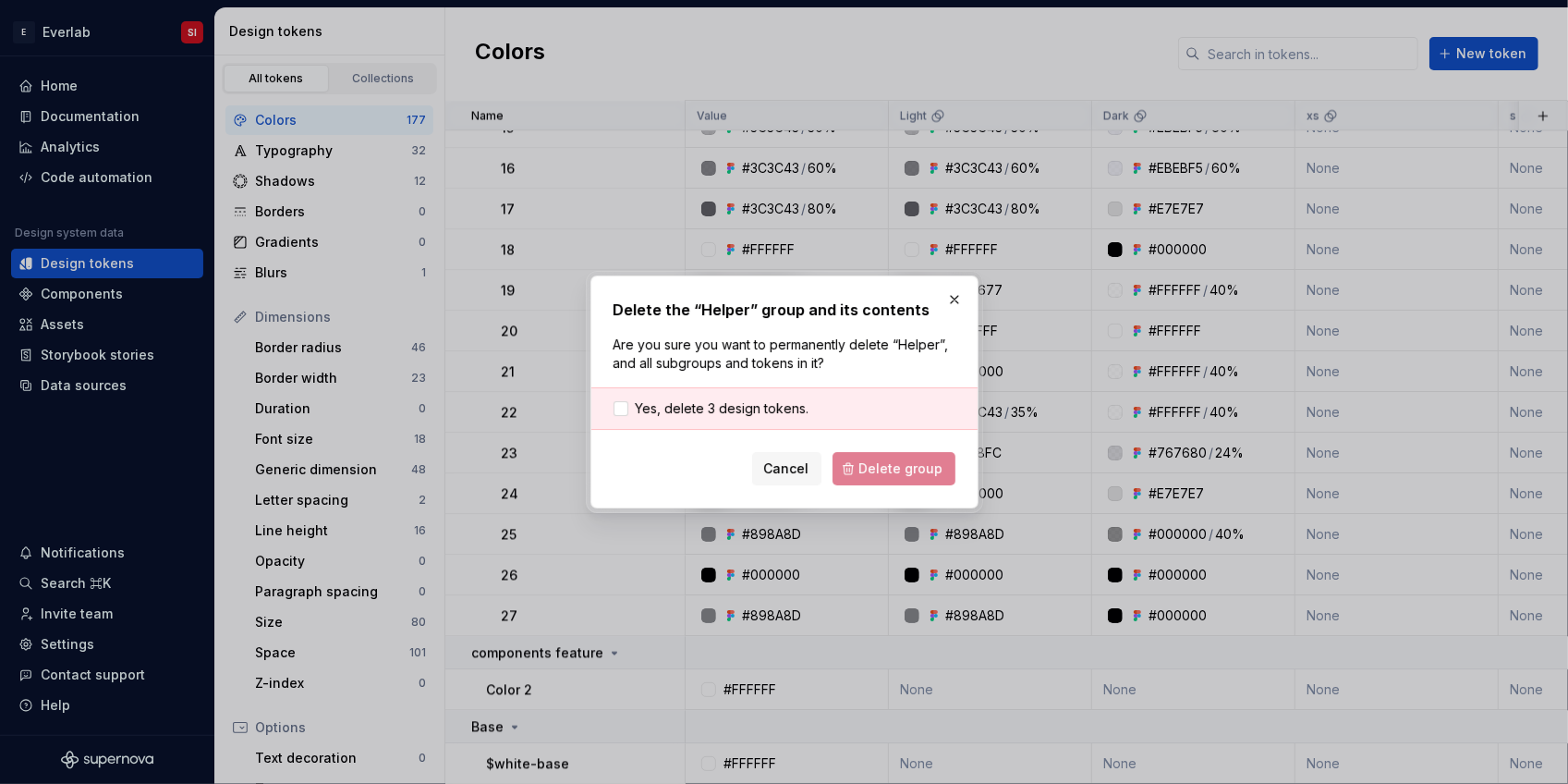 scroll, scrollTop: 8820, scrollLeft: 0, axis: vertical 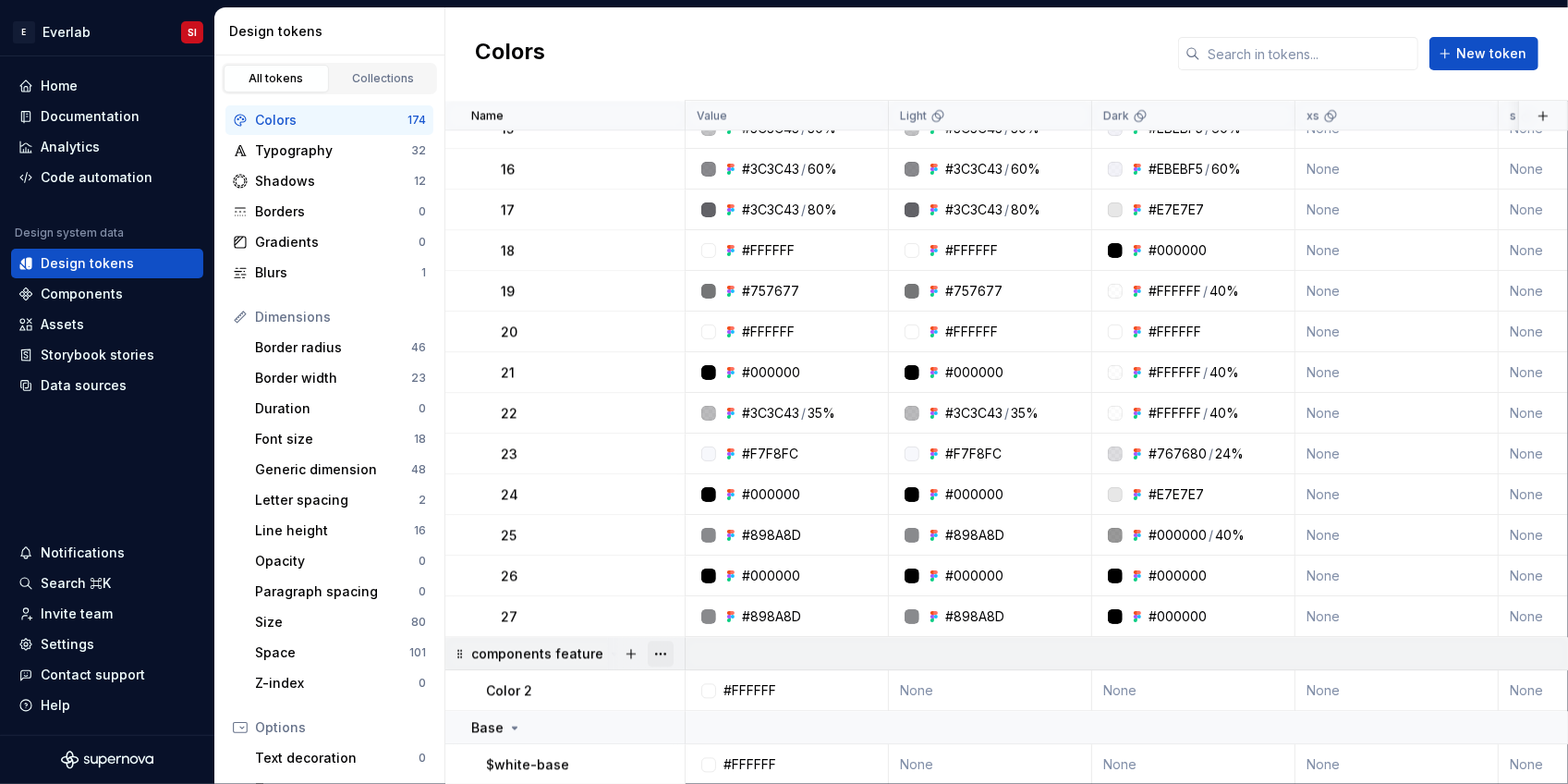 click at bounding box center [661, 654] 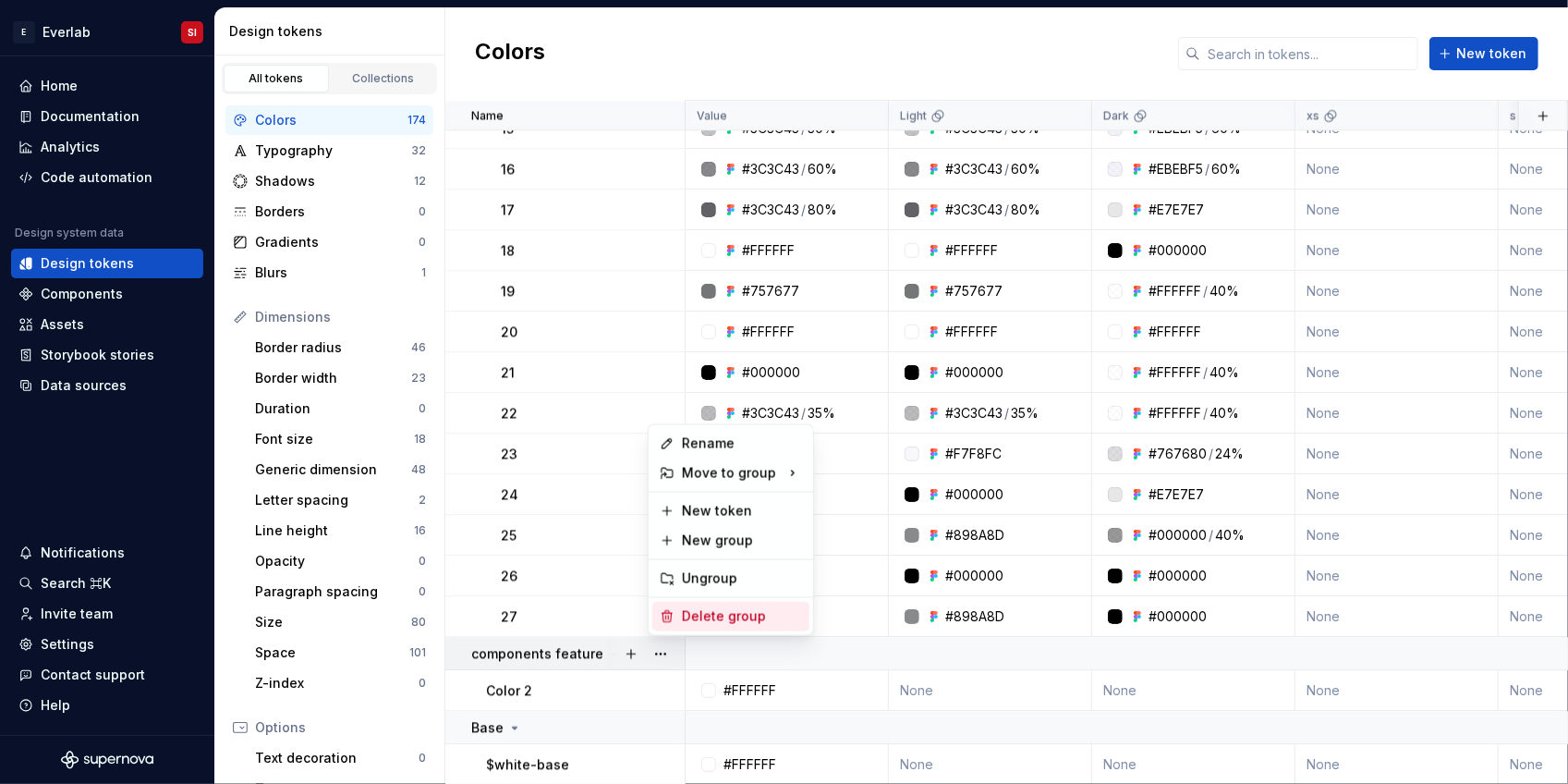 click 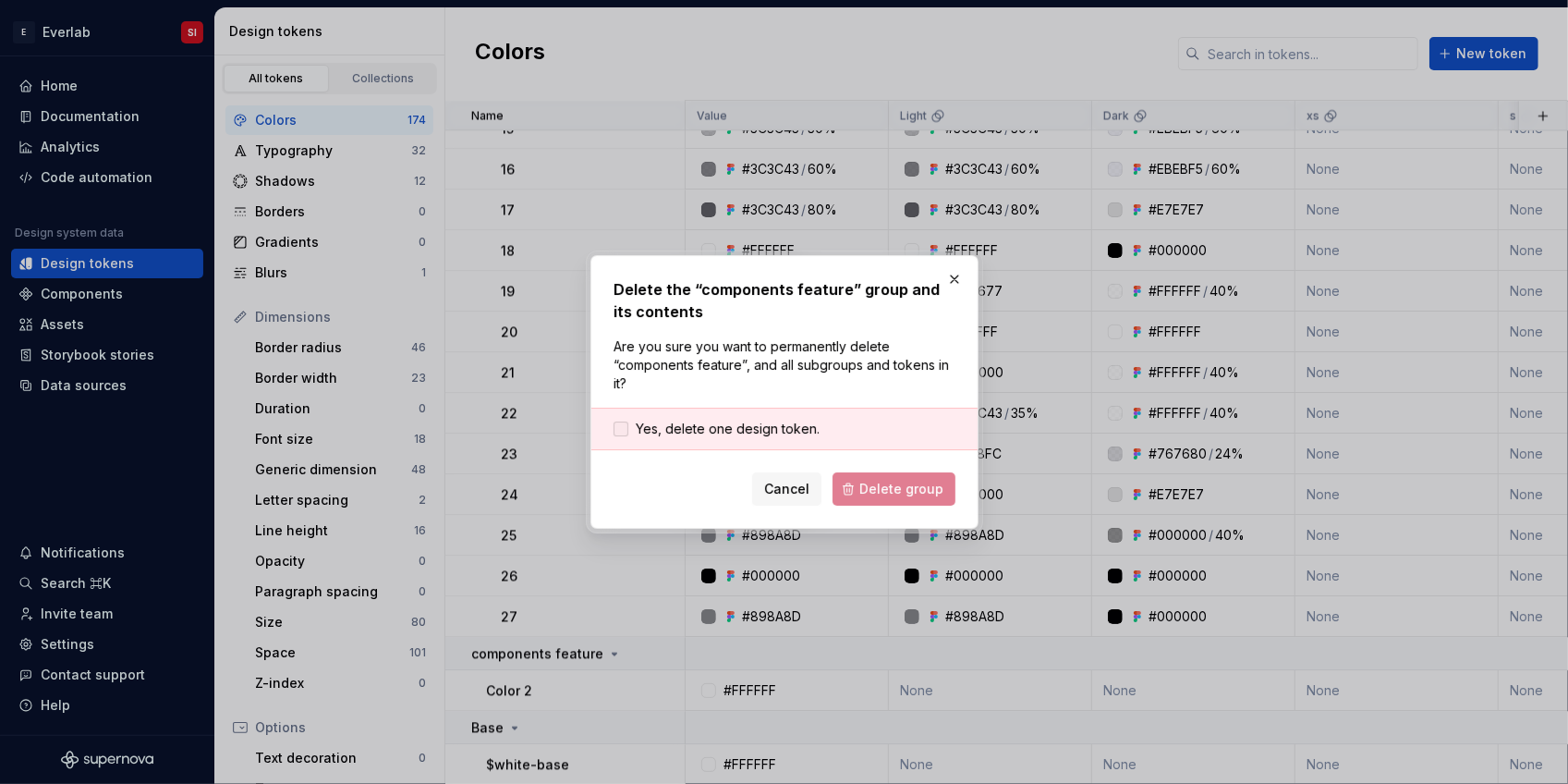 click at bounding box center (621, 429) 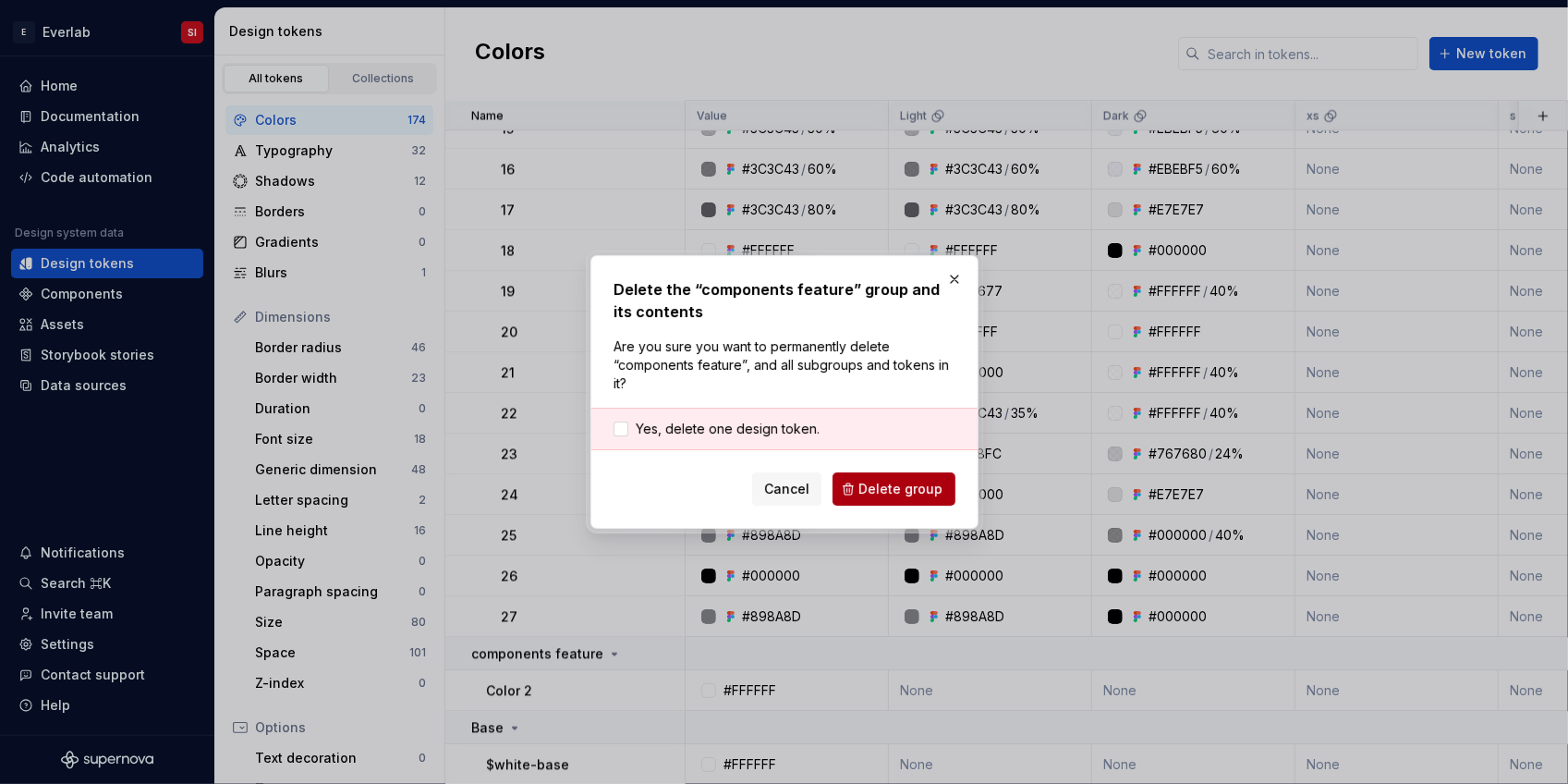 click on "Delete group" at bounding box center [901, 489] 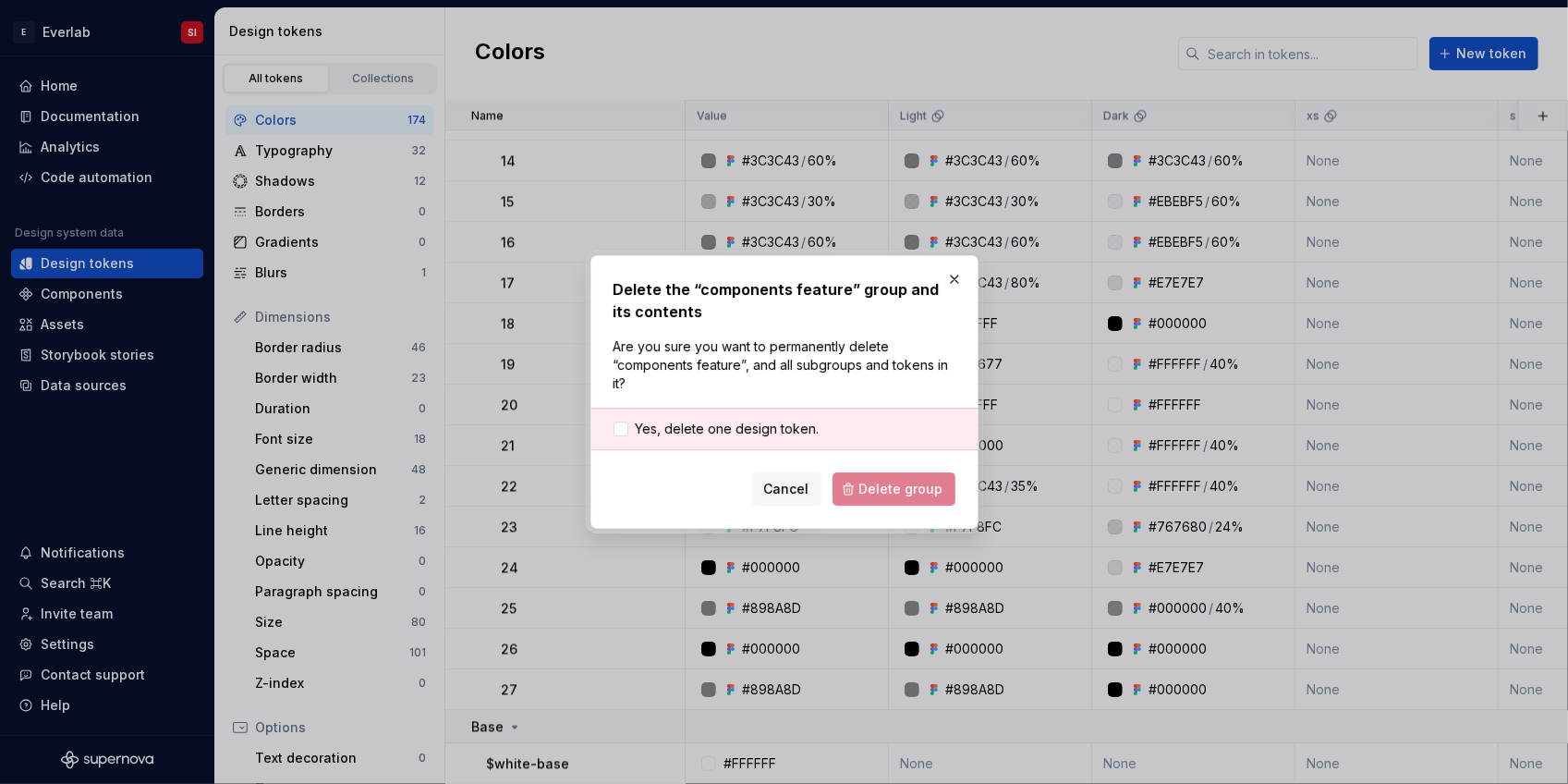 scroll, scrollTop: 8746, scrollLeft: 0, axis: vertical 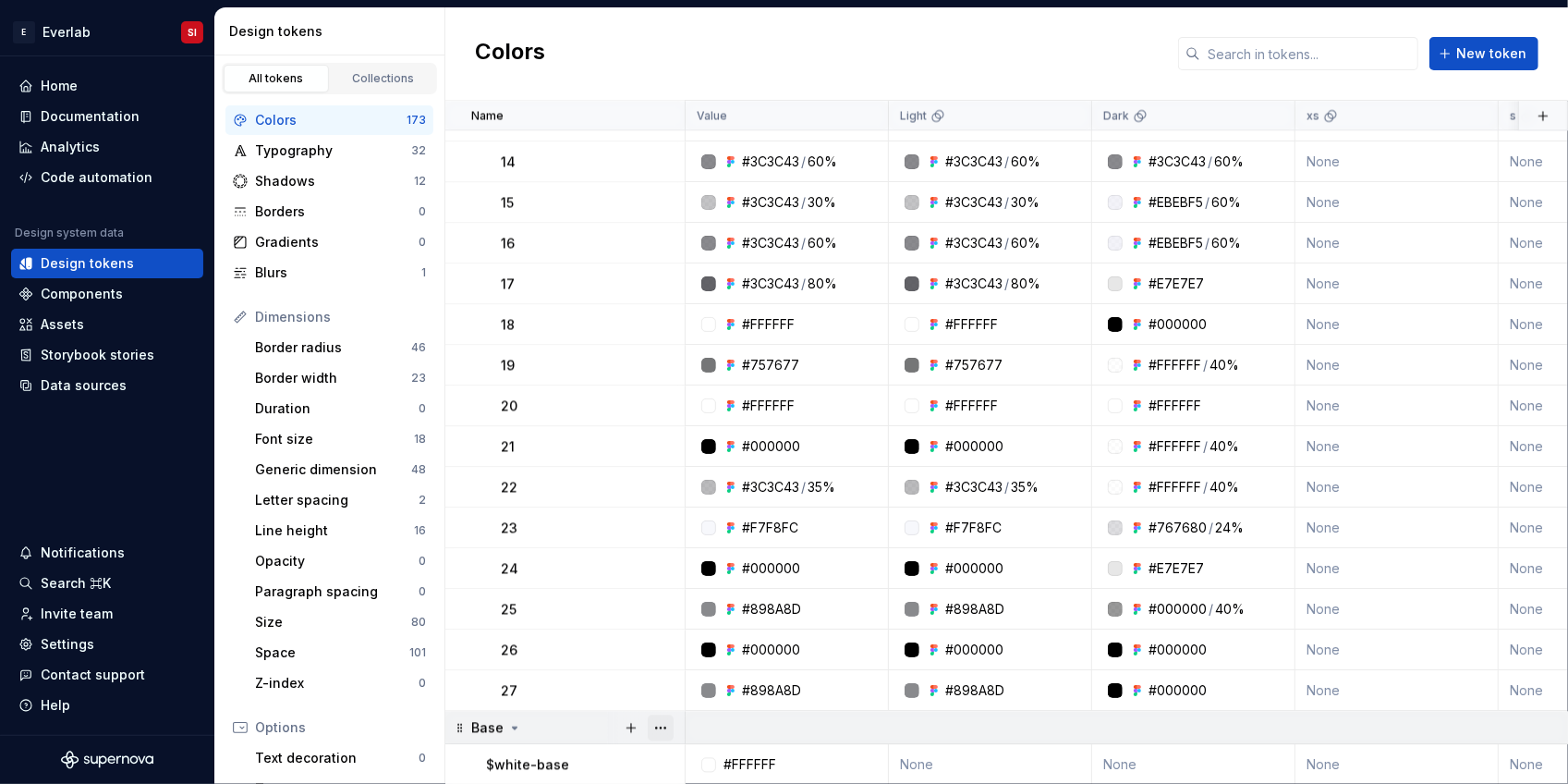 click at bounding box center (661, 728) 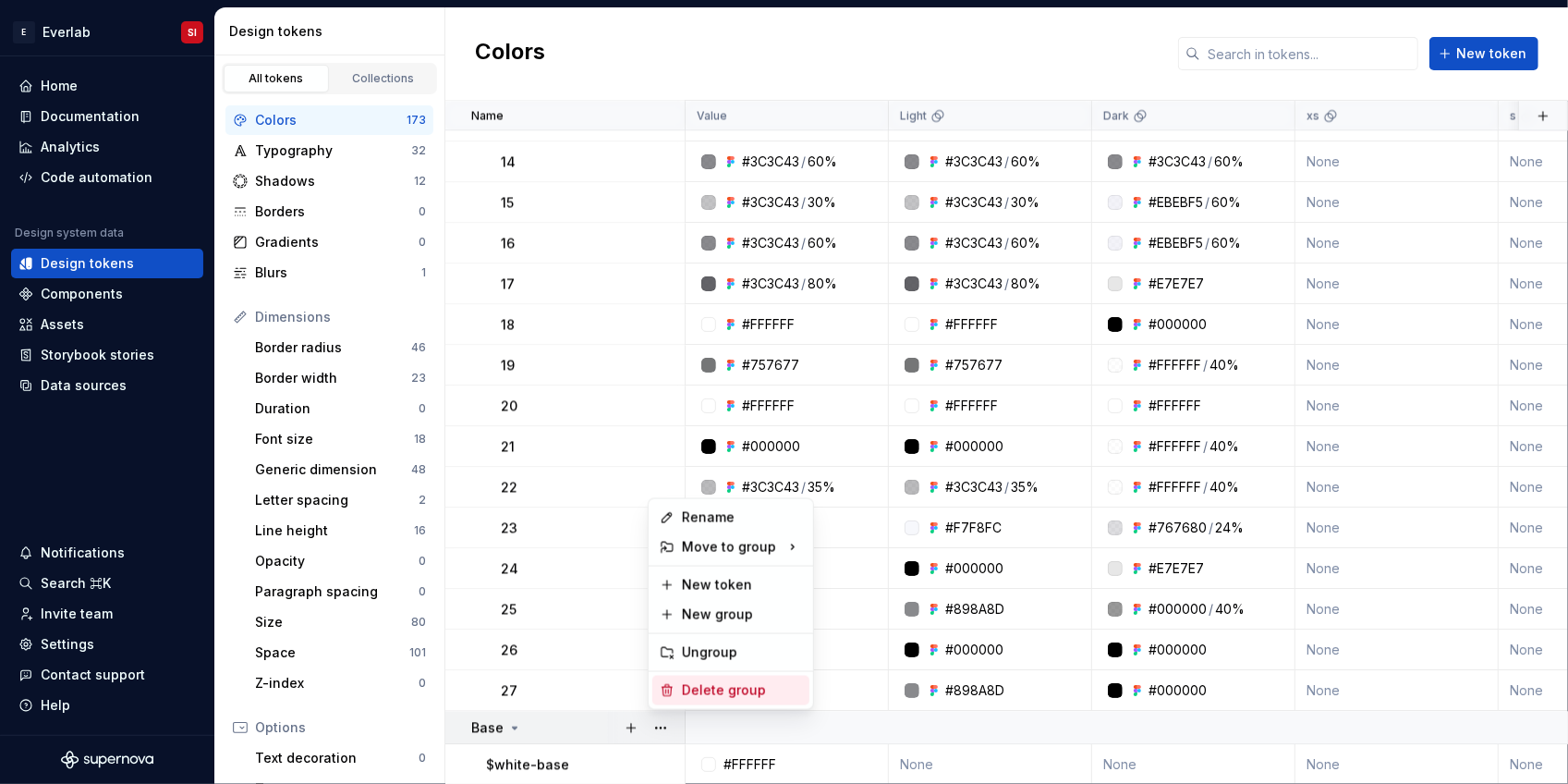 click on "Delete group" at bounding box center (742, 691) 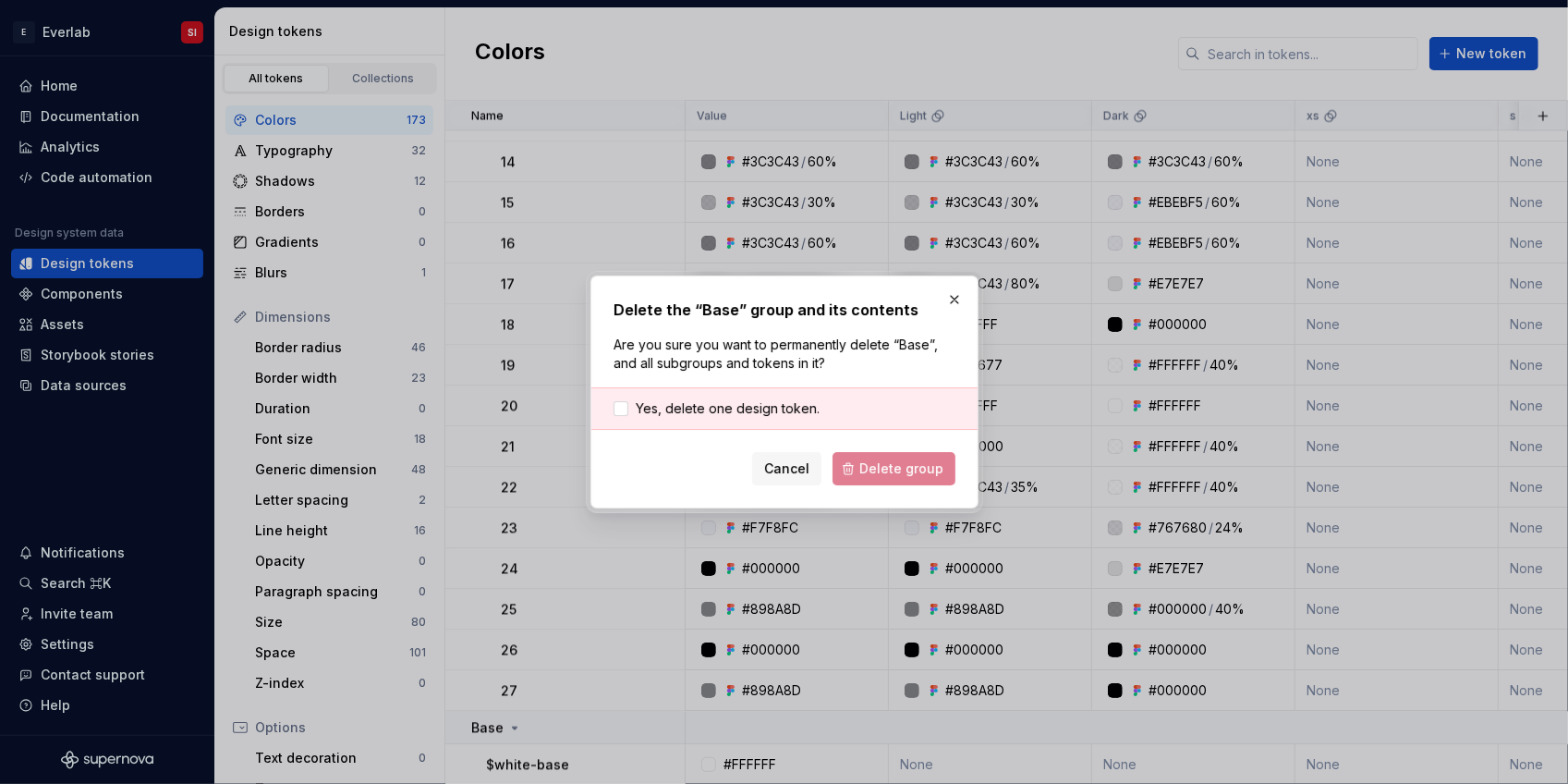 click on "Yes, delete one design token." at bounding box center [784, 409] 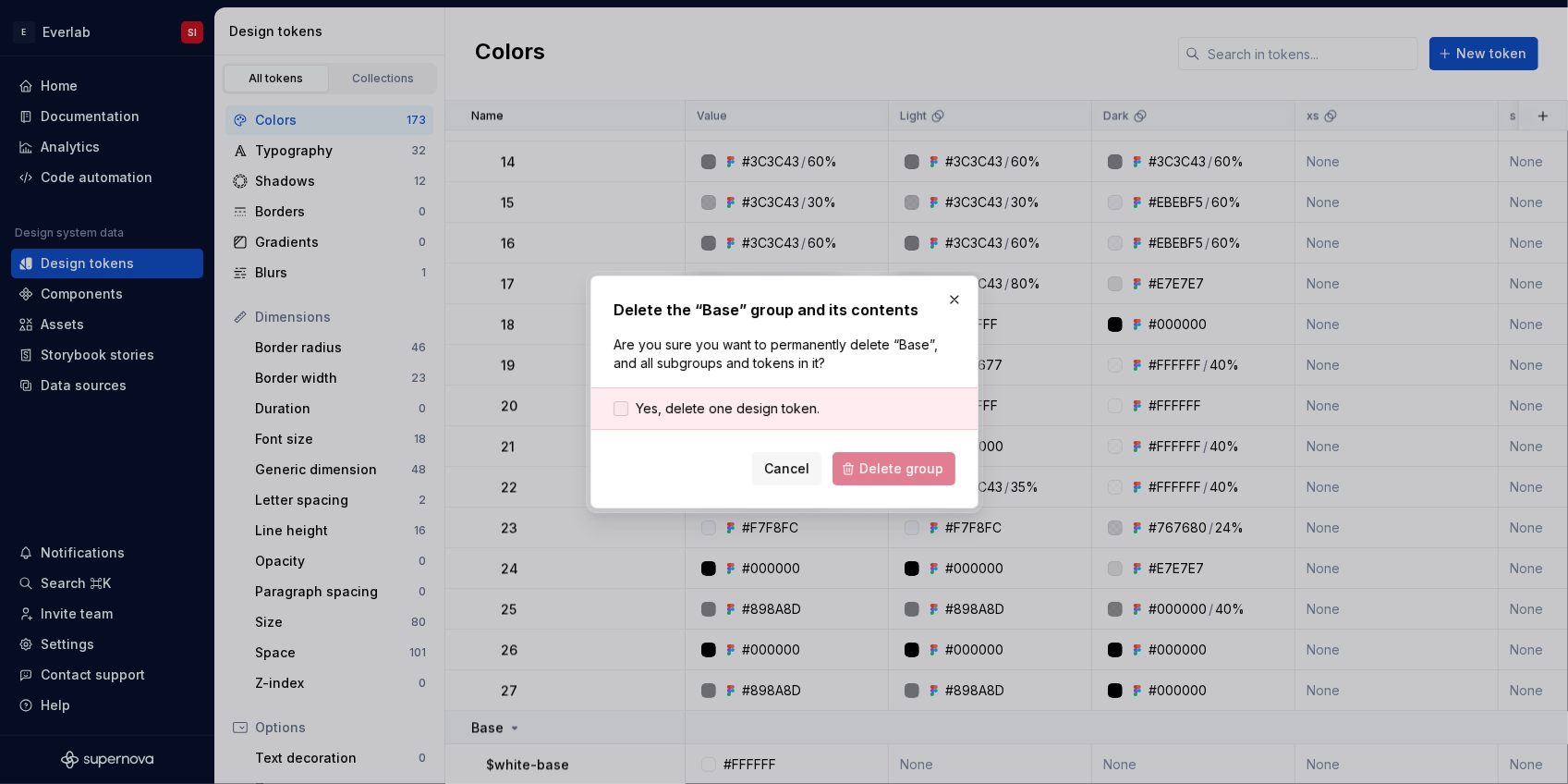 click at bounding box center (621, 409) 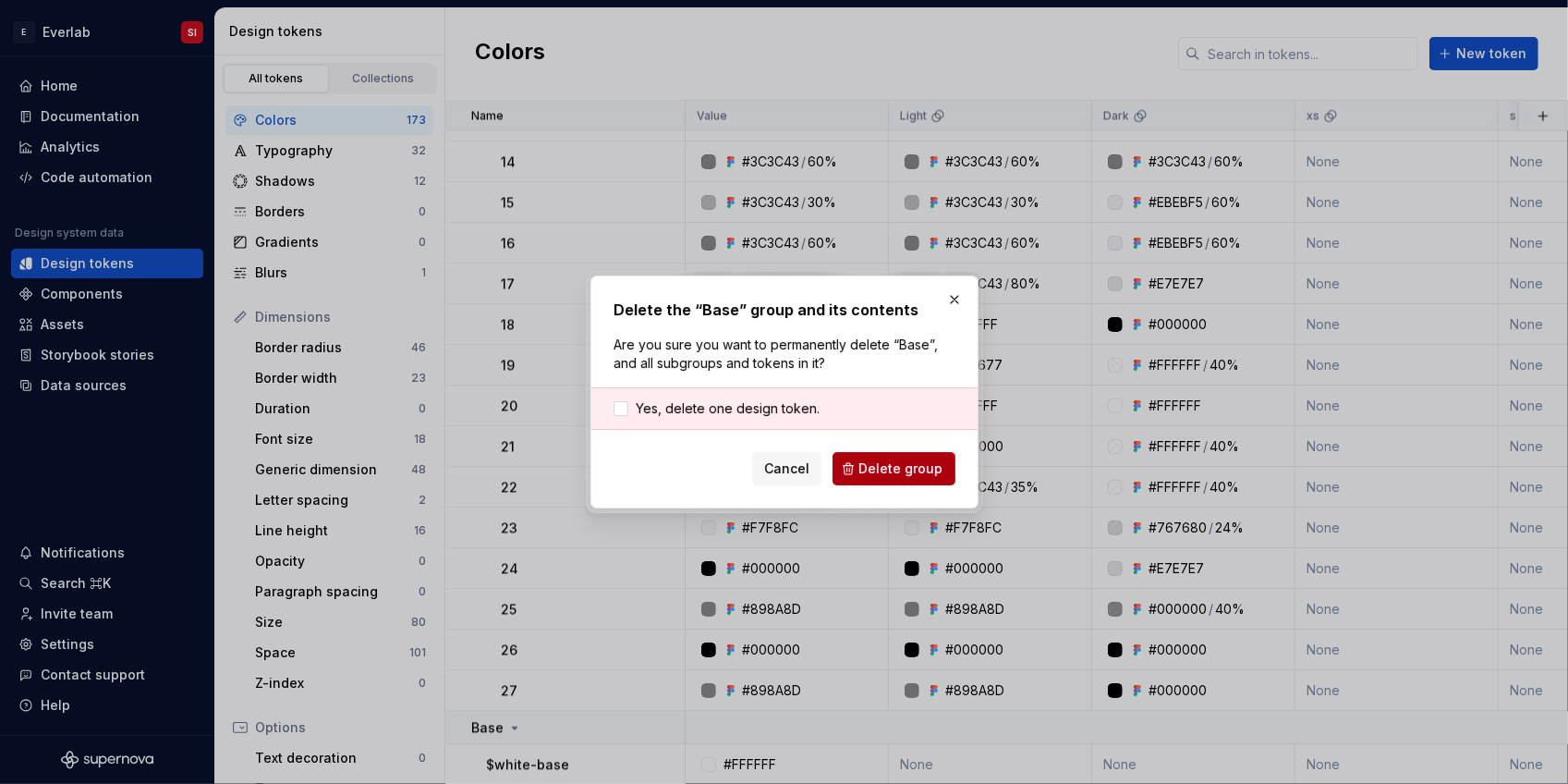 click on "Delete group" at bounding box center [901, 469] 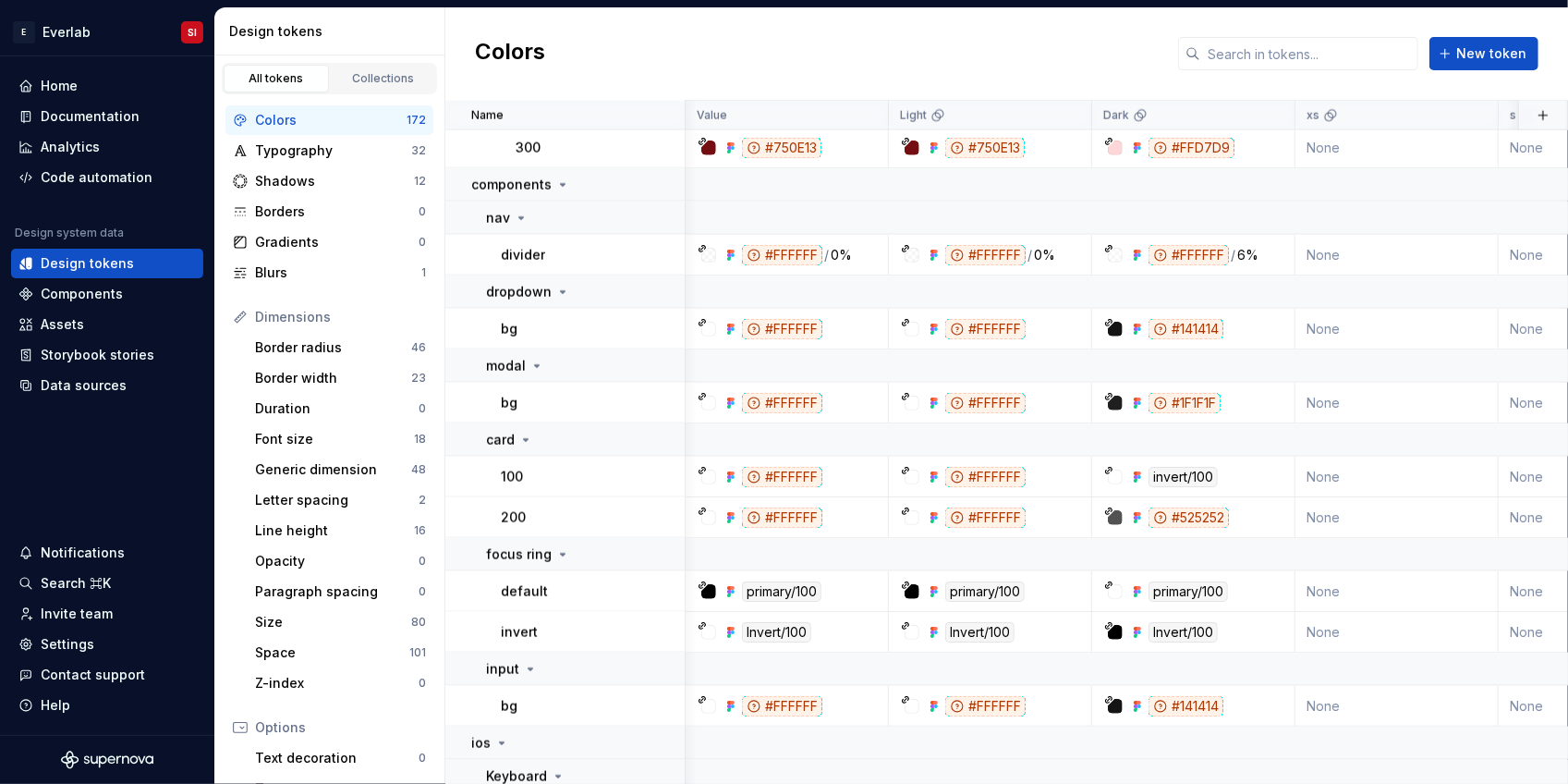 scroll, scrollTop: 7565, scrollLeft: 0, axis: vertical 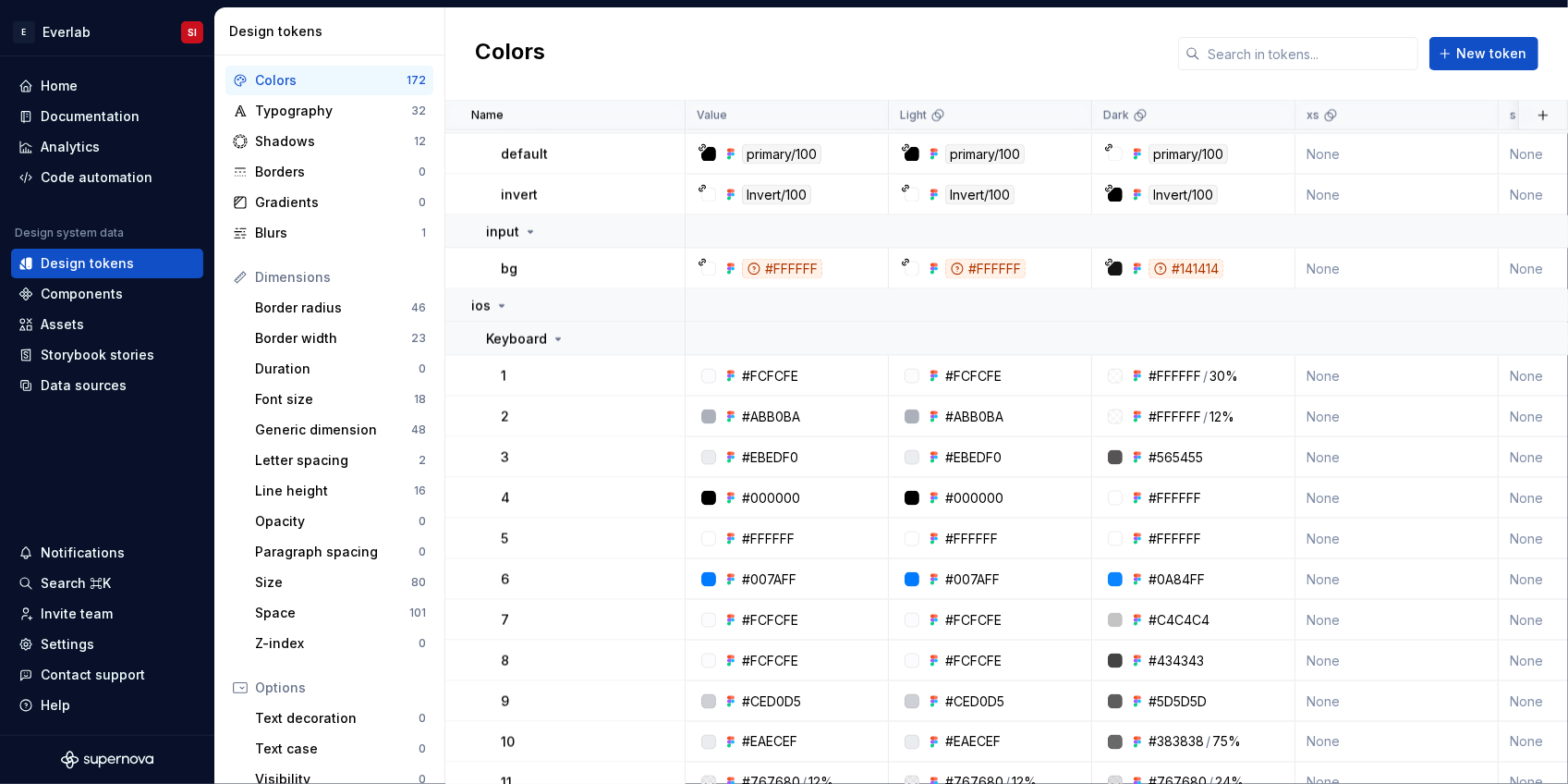 drag, startPoint x: 777, startPoint y: 313, endPoint x: 712, endPoint y: 312, distance: 65.007692 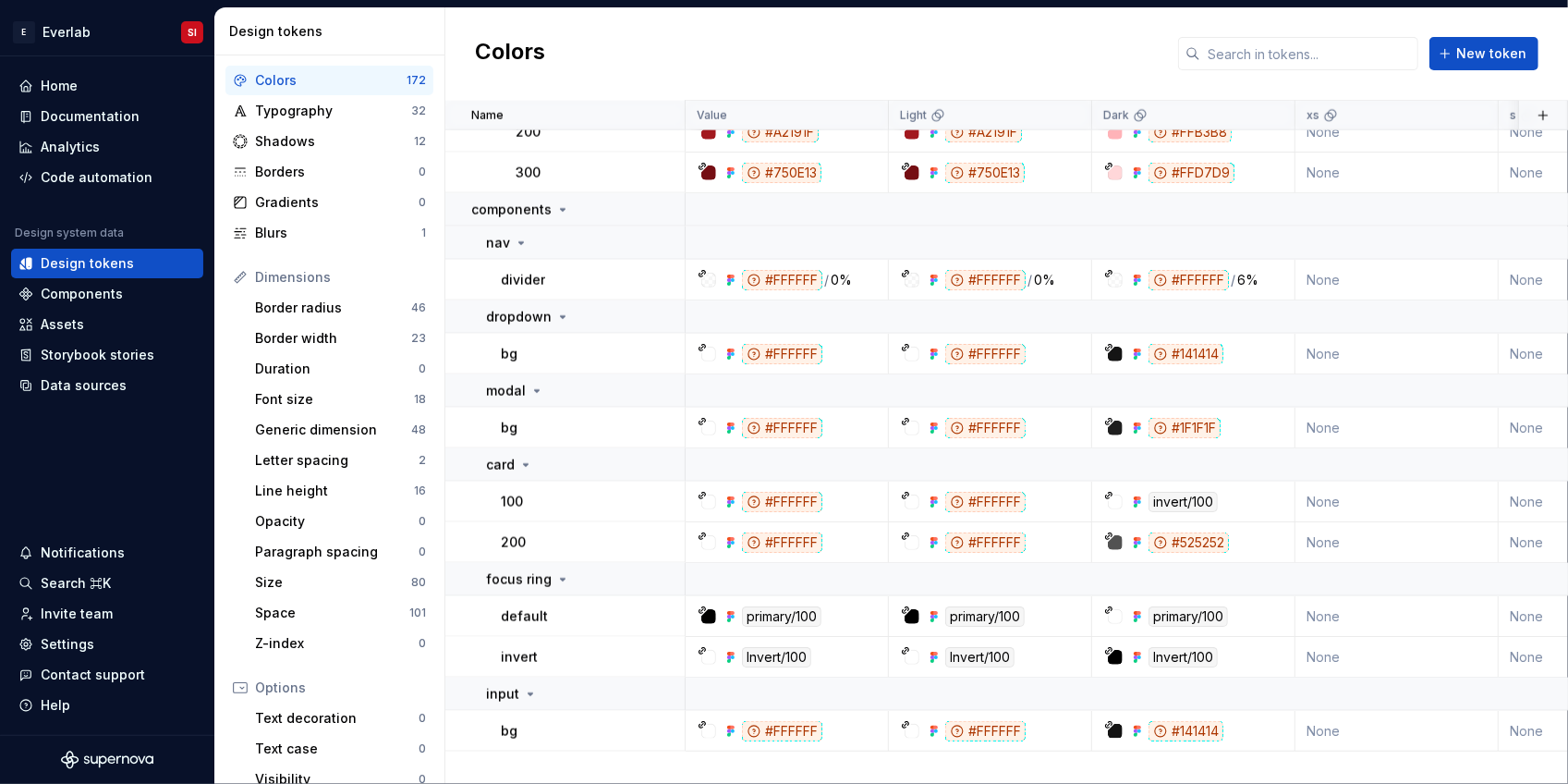 scroll, scrollTop: 7540, scrollLeft: 0, axis: vertical 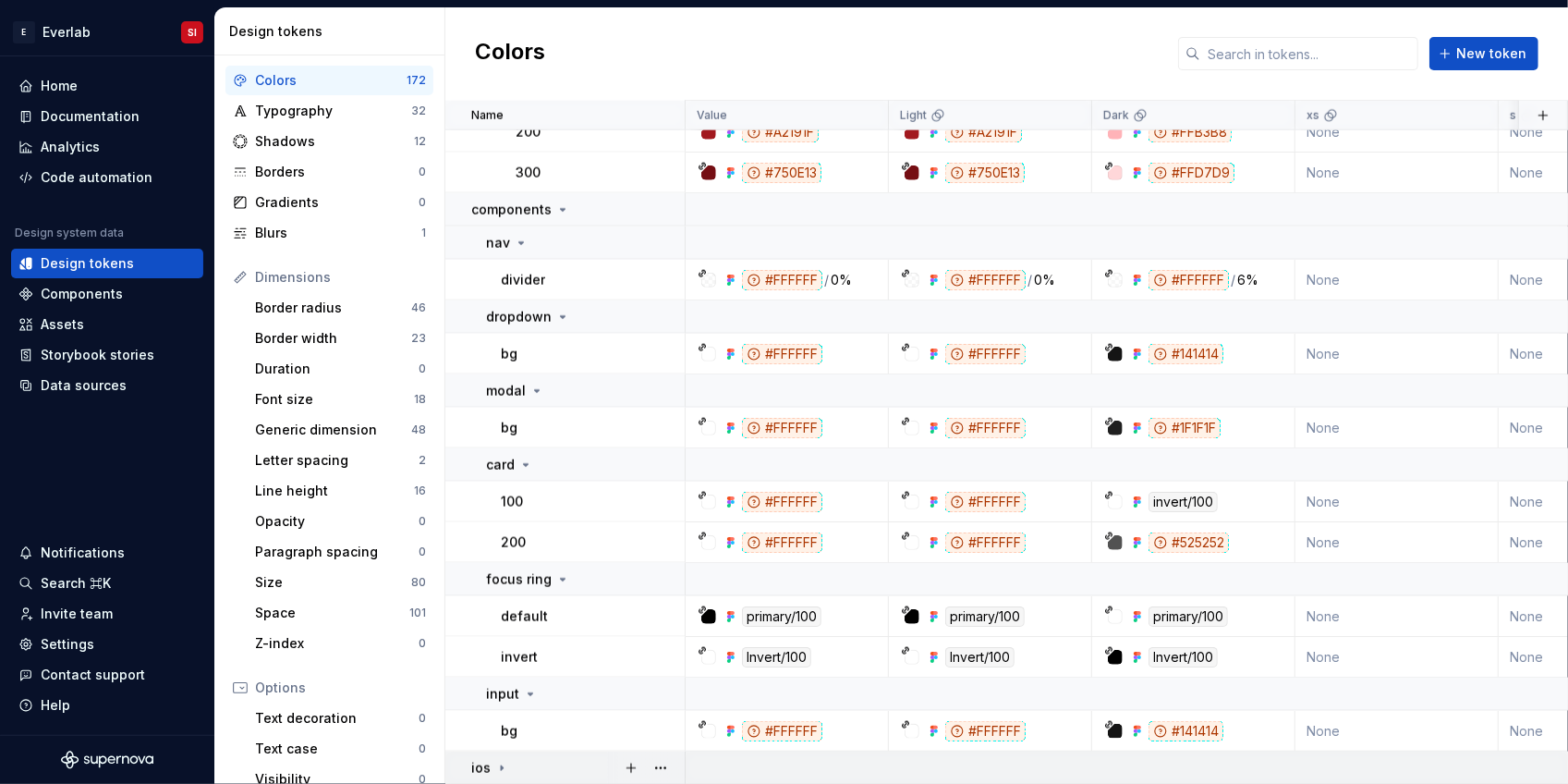 click 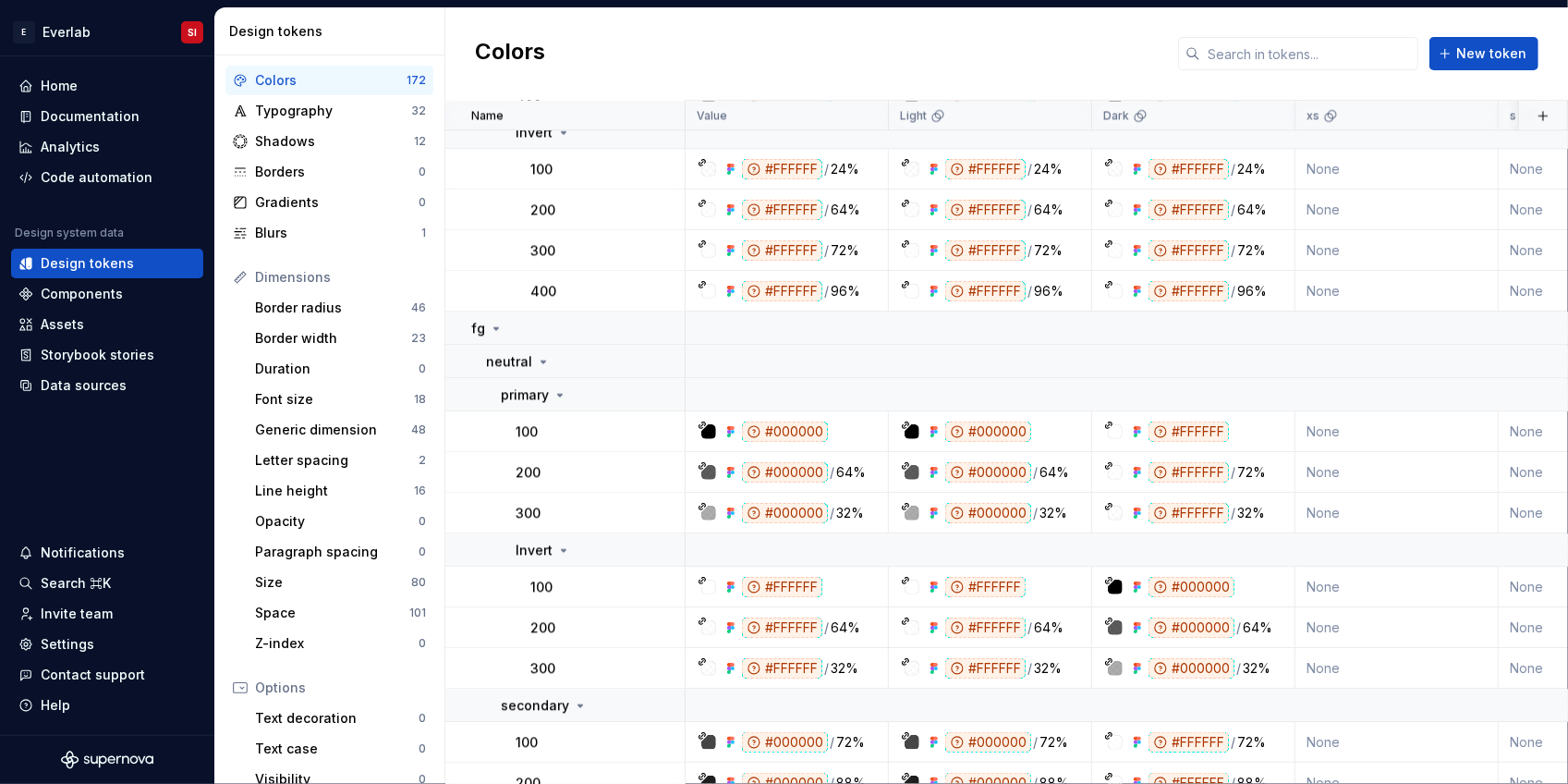 scroll, scrollTop: 3382, scrollLeft: 0, axis: vertical 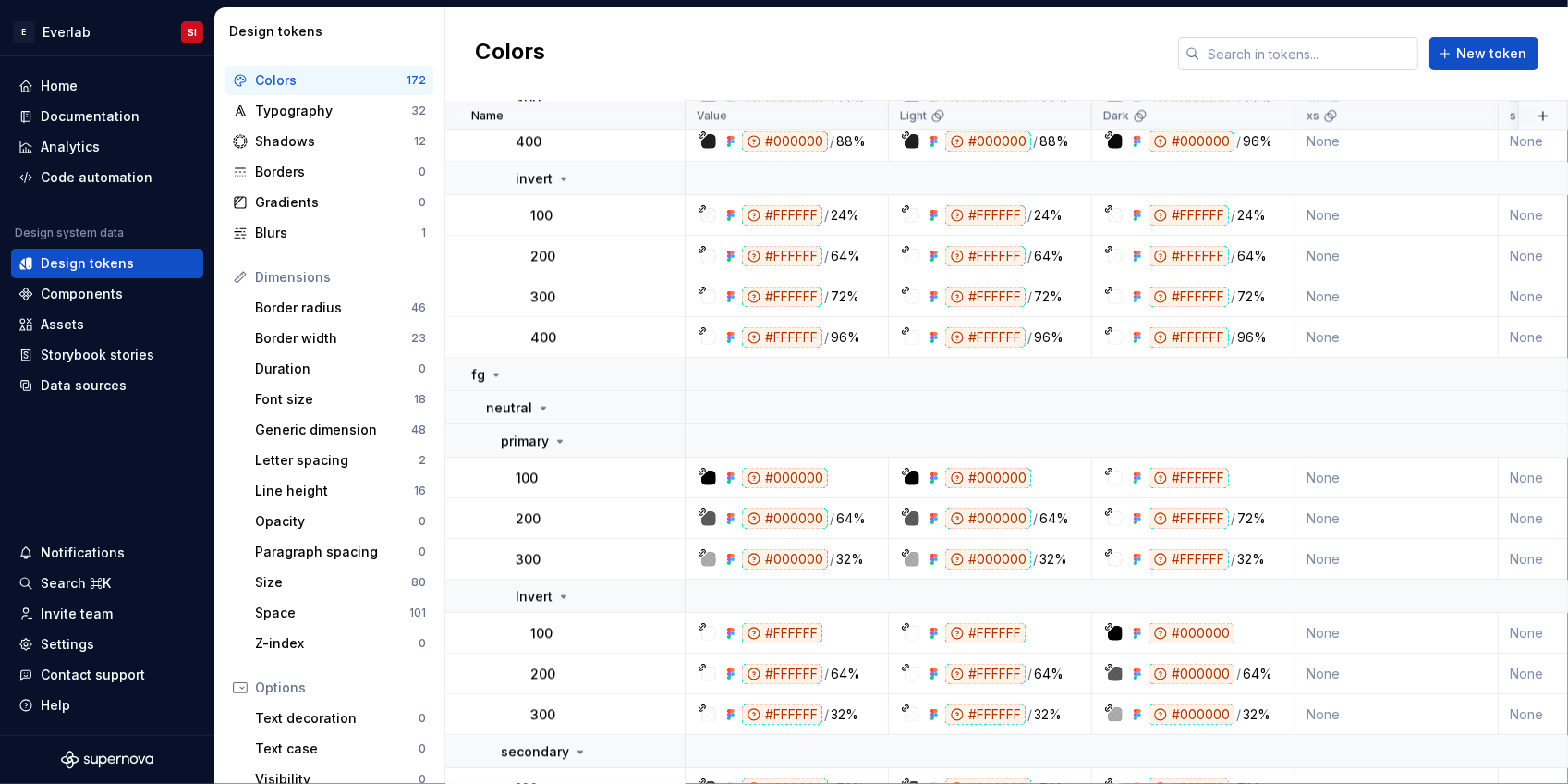 click at bounding box center [1309, 54] 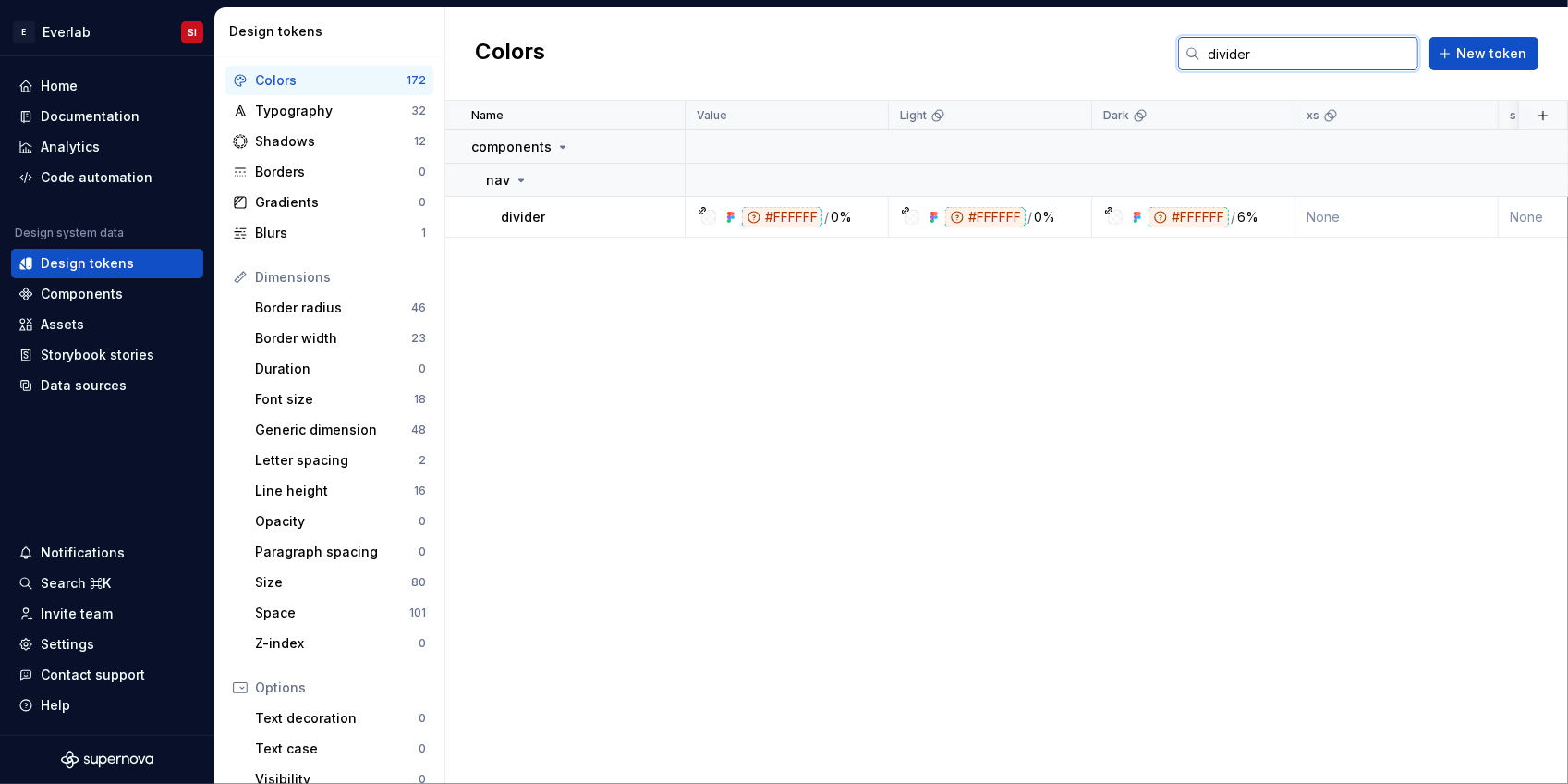 type on "divider" 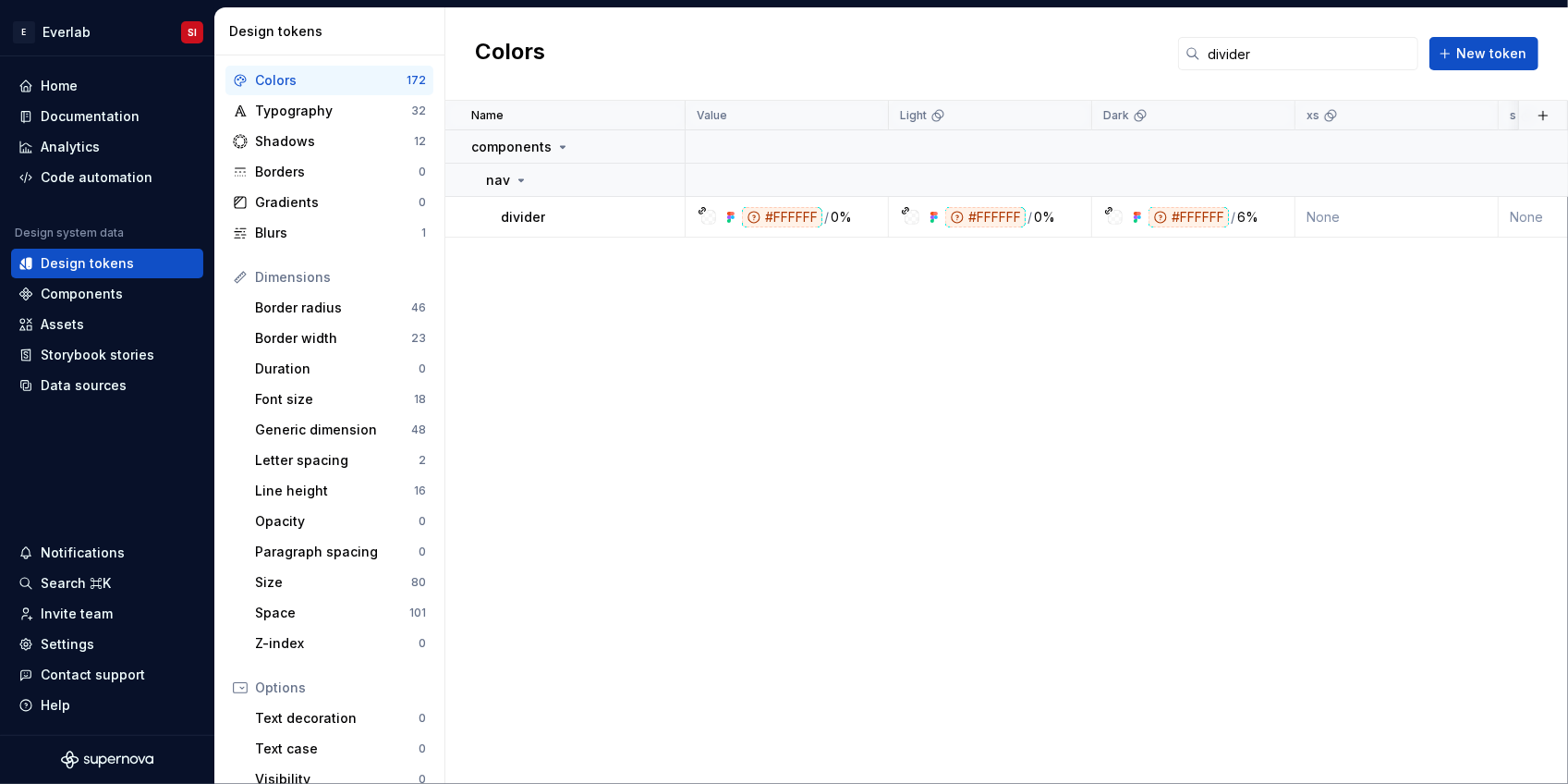 click on "components nav divider #FFFFFF / 0% #FFFFFF / 0% #FFFFFF / 6% None None None None 10 minutes ago" at bounding box center [1006, 442] 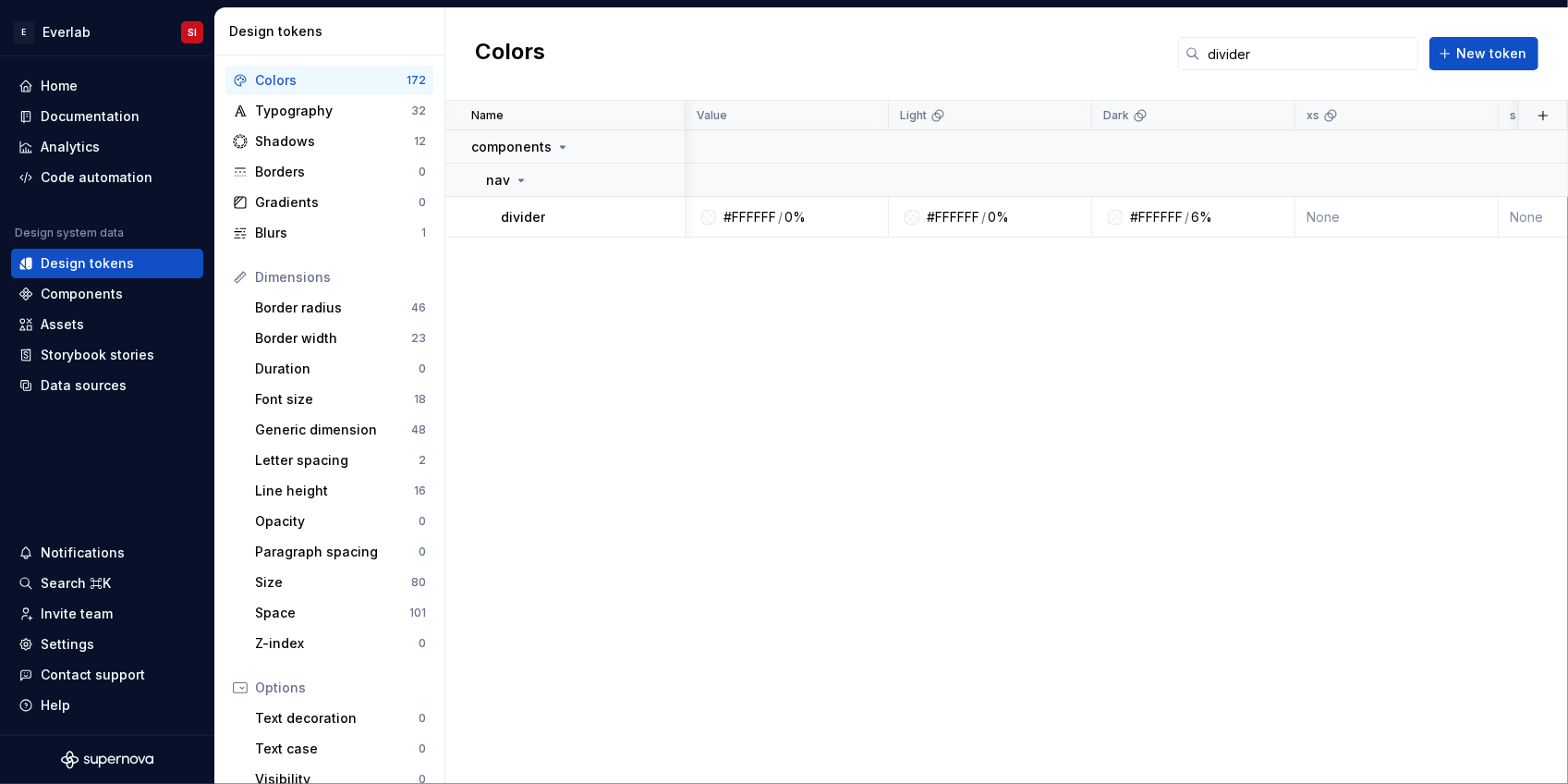 scroll, scrollTop: 0, scrollLeft: 3, axis: horizontal 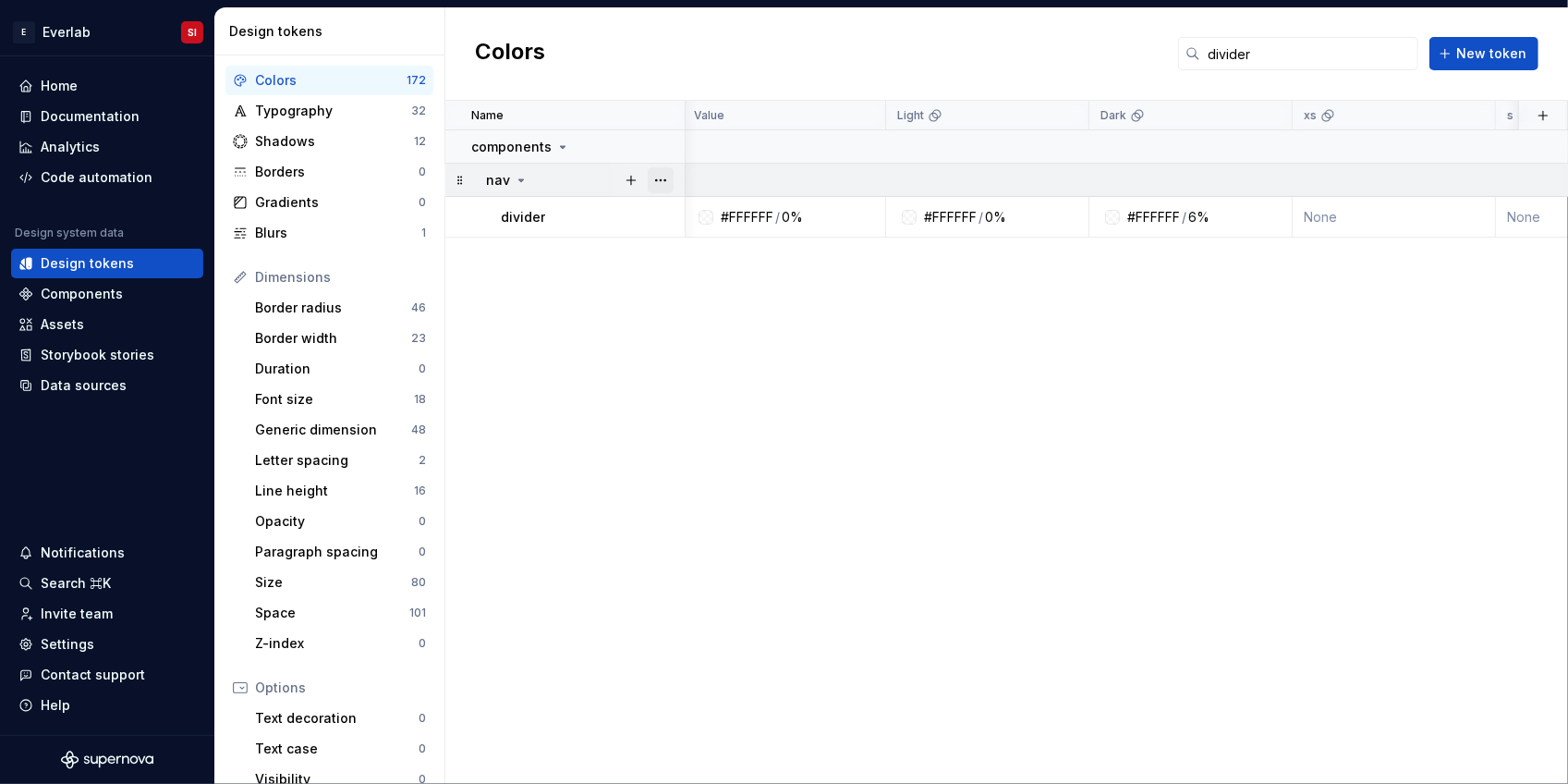 click at bounding box center (661, 180) 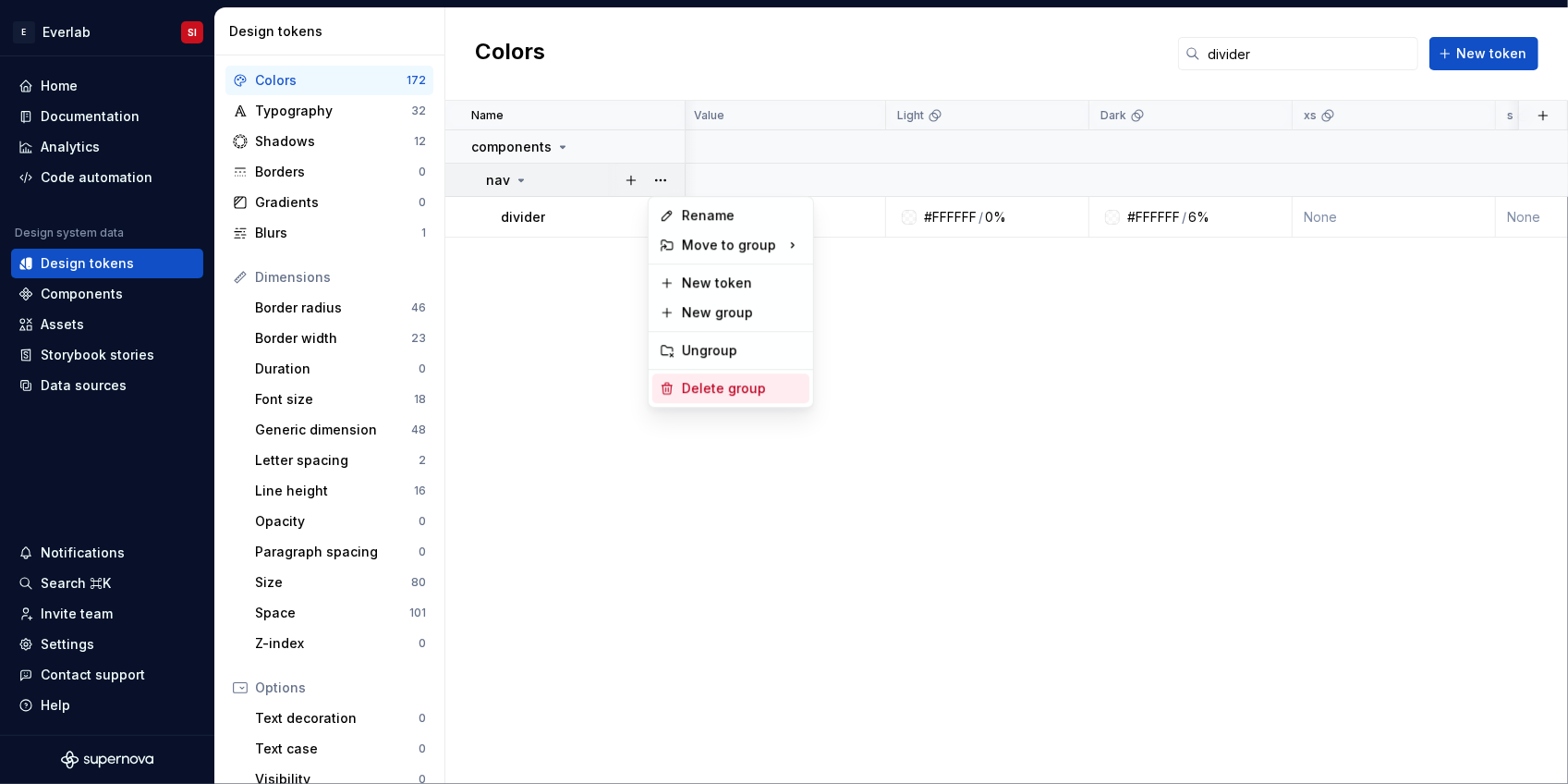 click on "Delete group" at bounding box center (731, 388) 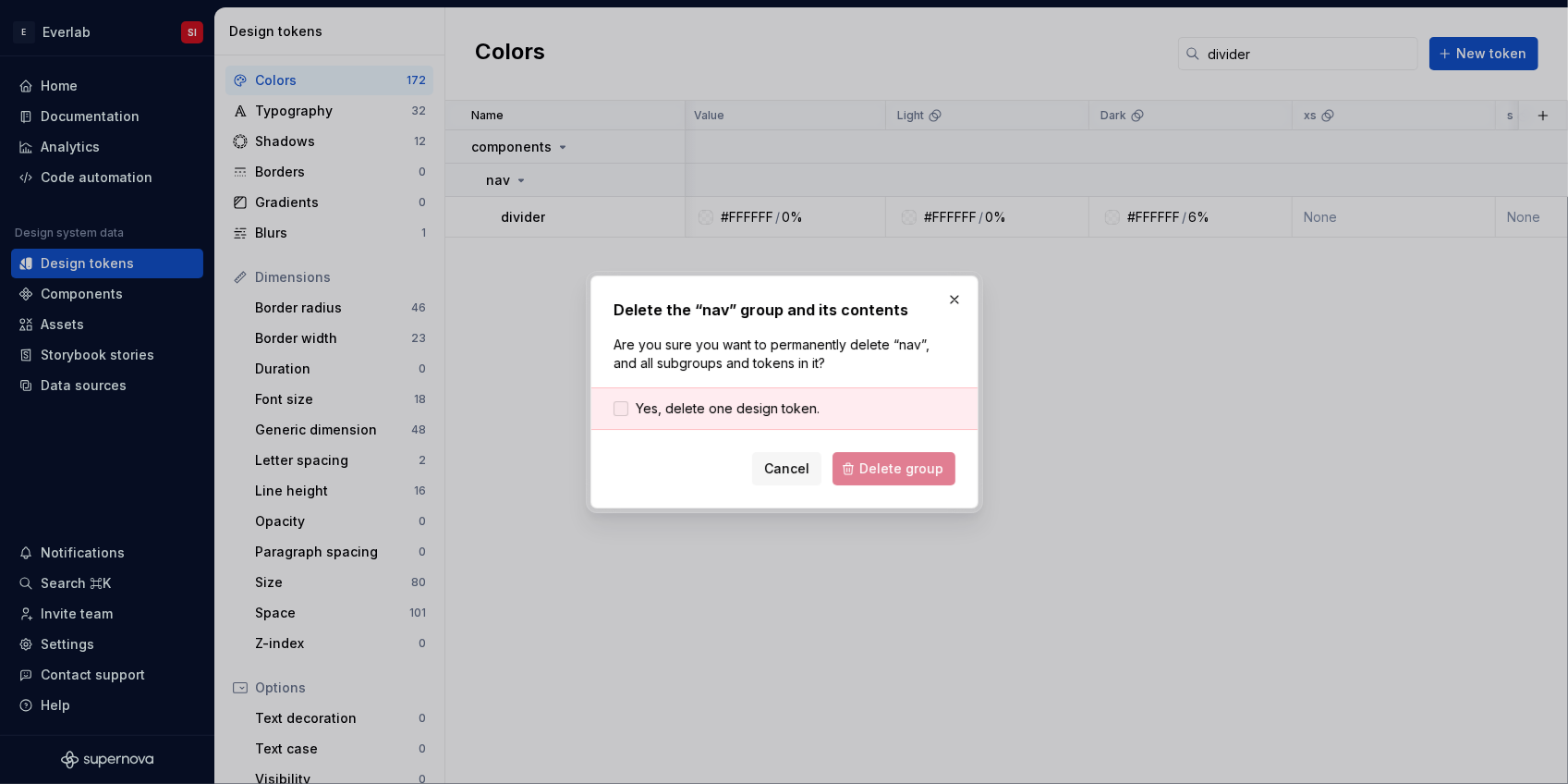 click at bounding box center [621, 409] 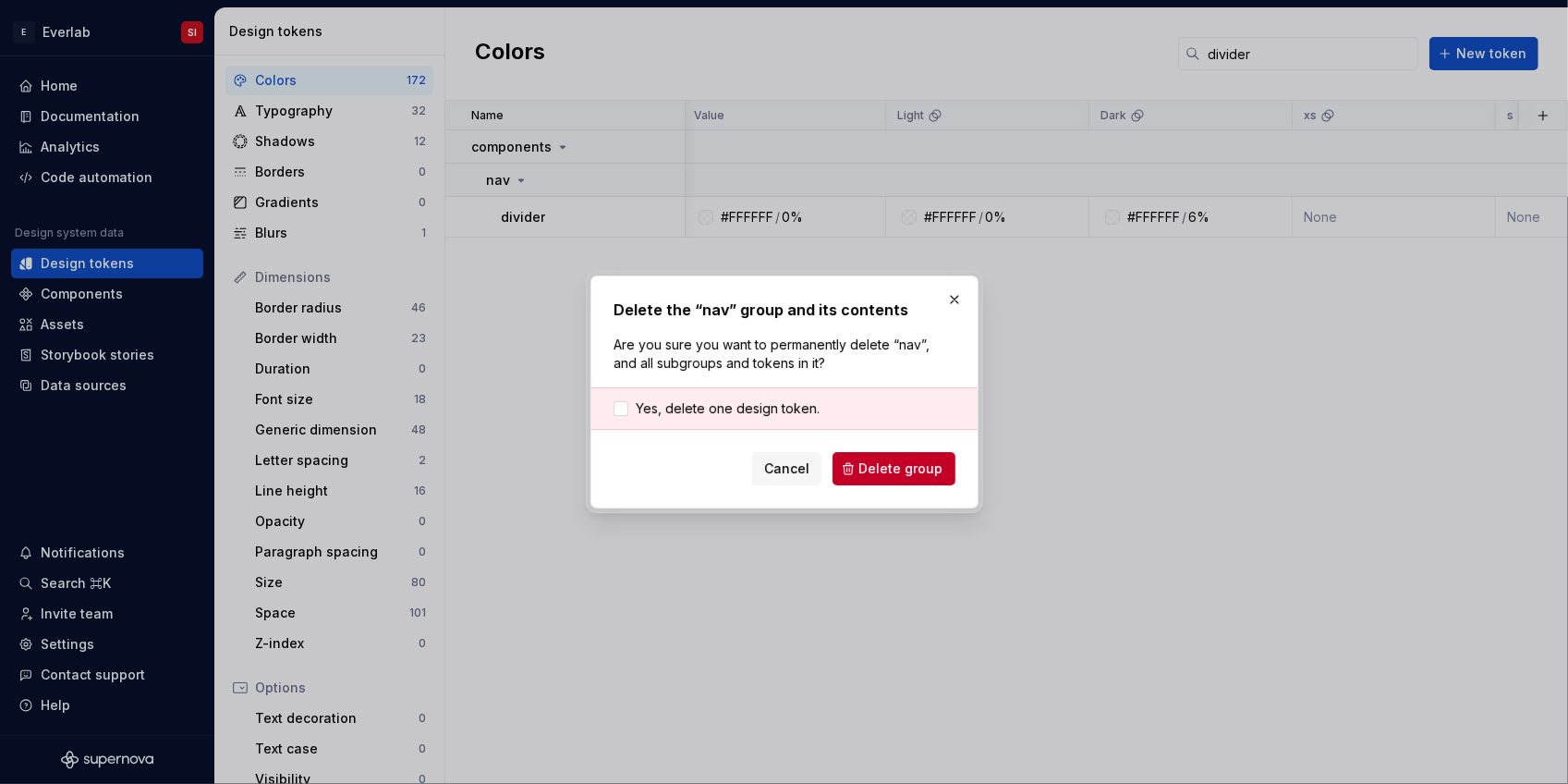 click on "Delete group" at bounding box center [901, 469] 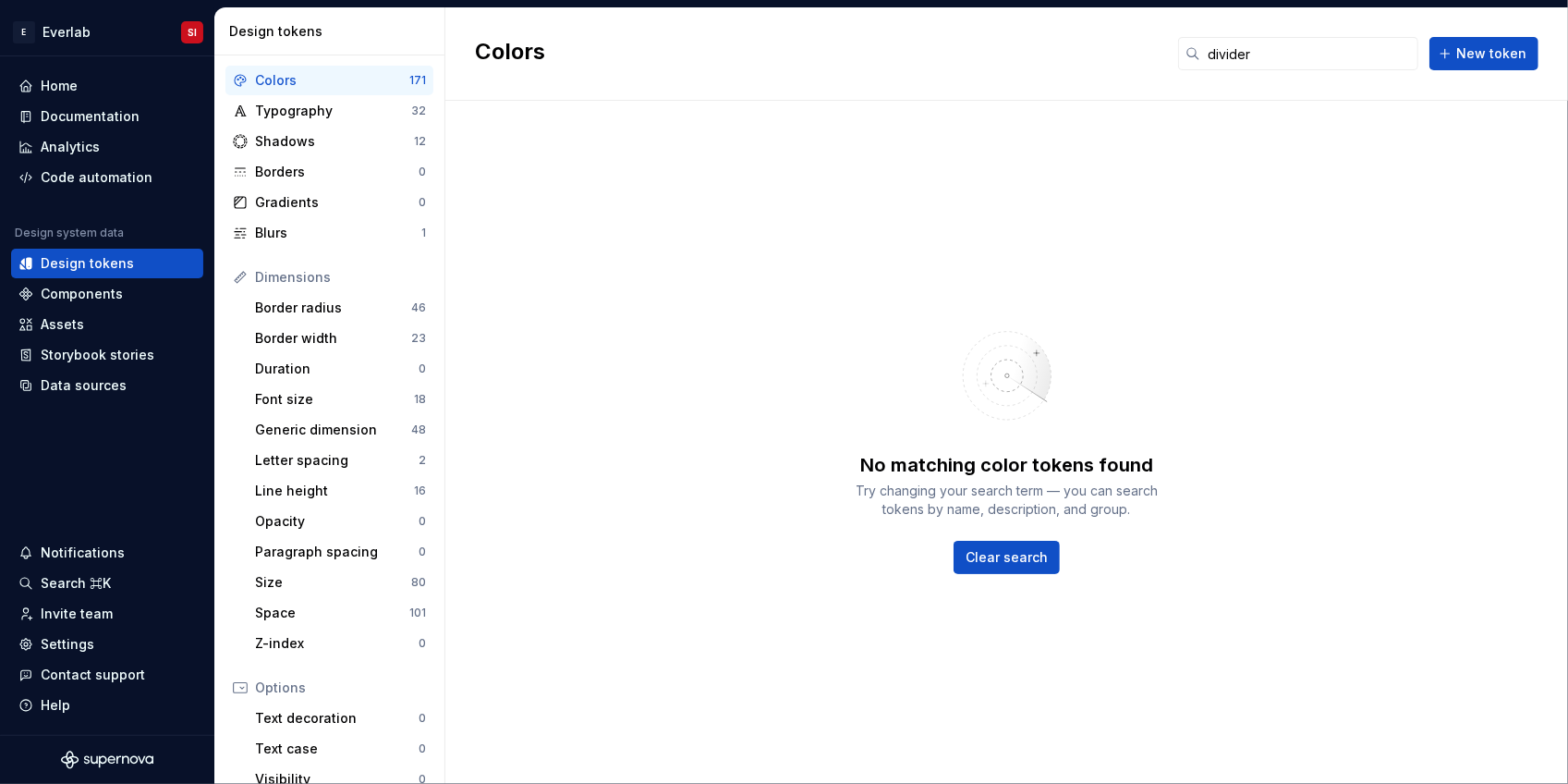 click on "Colors" at bounding box center [332, 80] 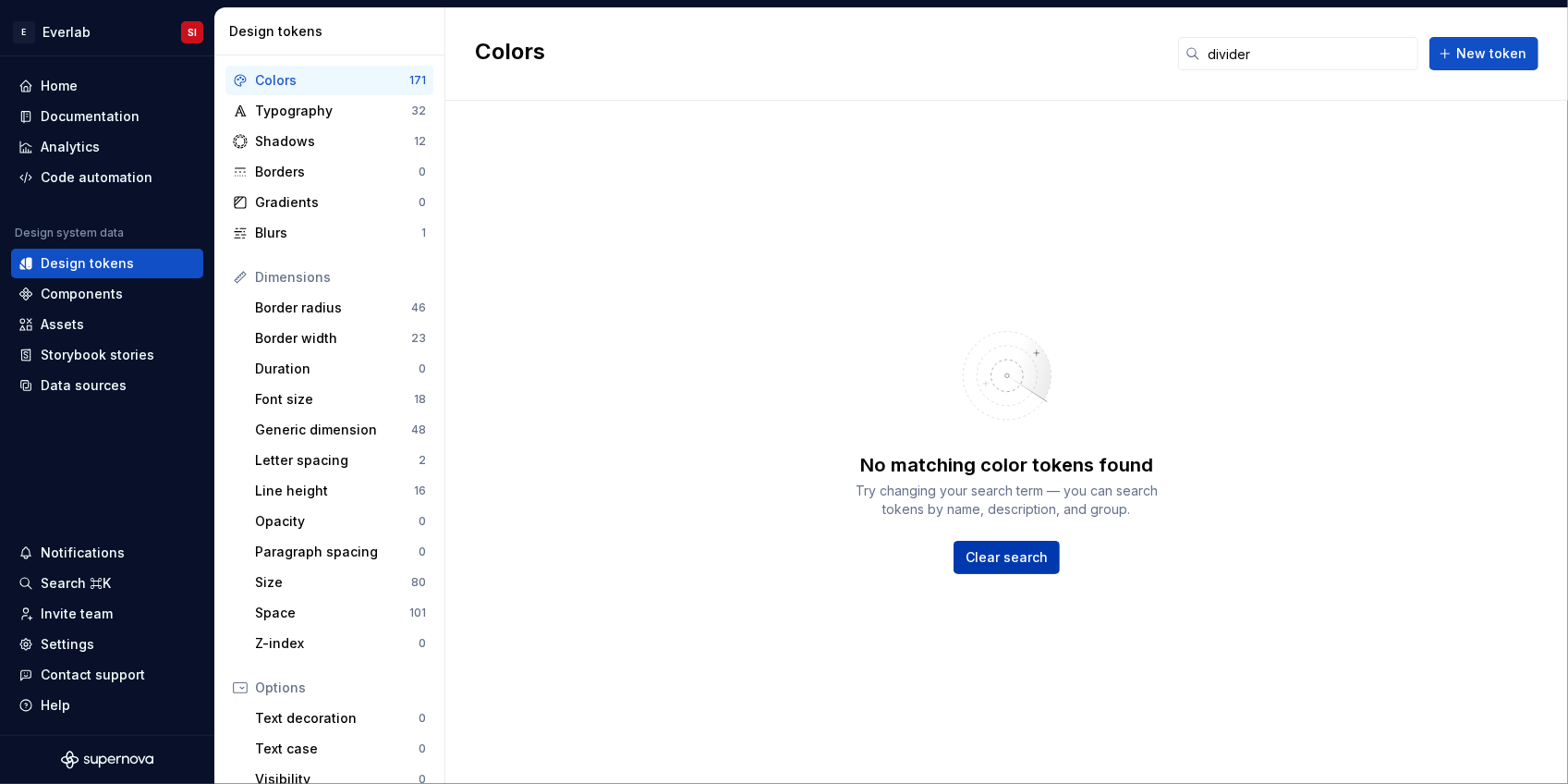 click on "Clear search" at bounding box center (1006, 557) 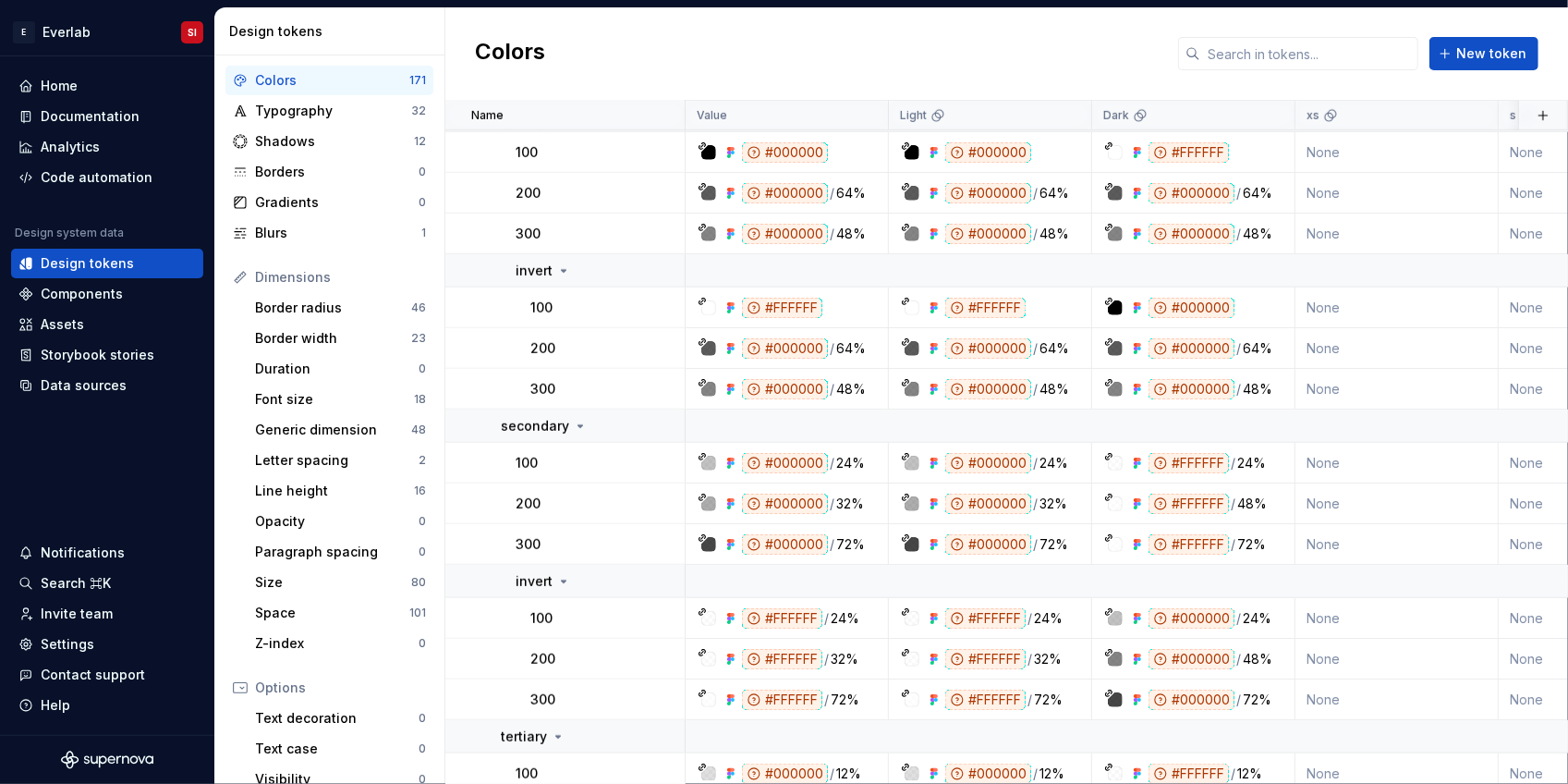 scroll, scrollTop: 7533, scrollLeft: 0, axis: vertical 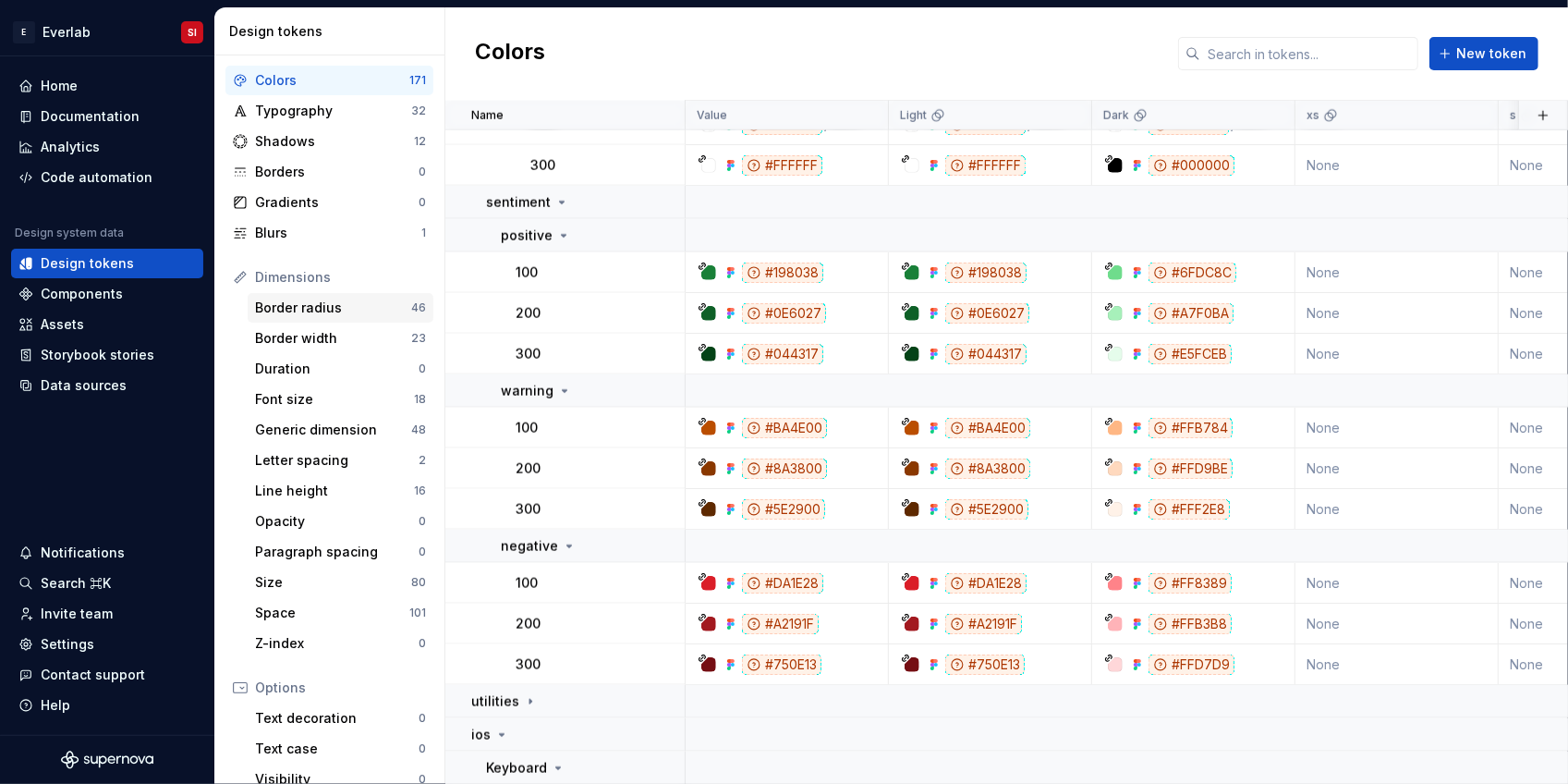 click on "Border radius" at bounding box center [333, 308] 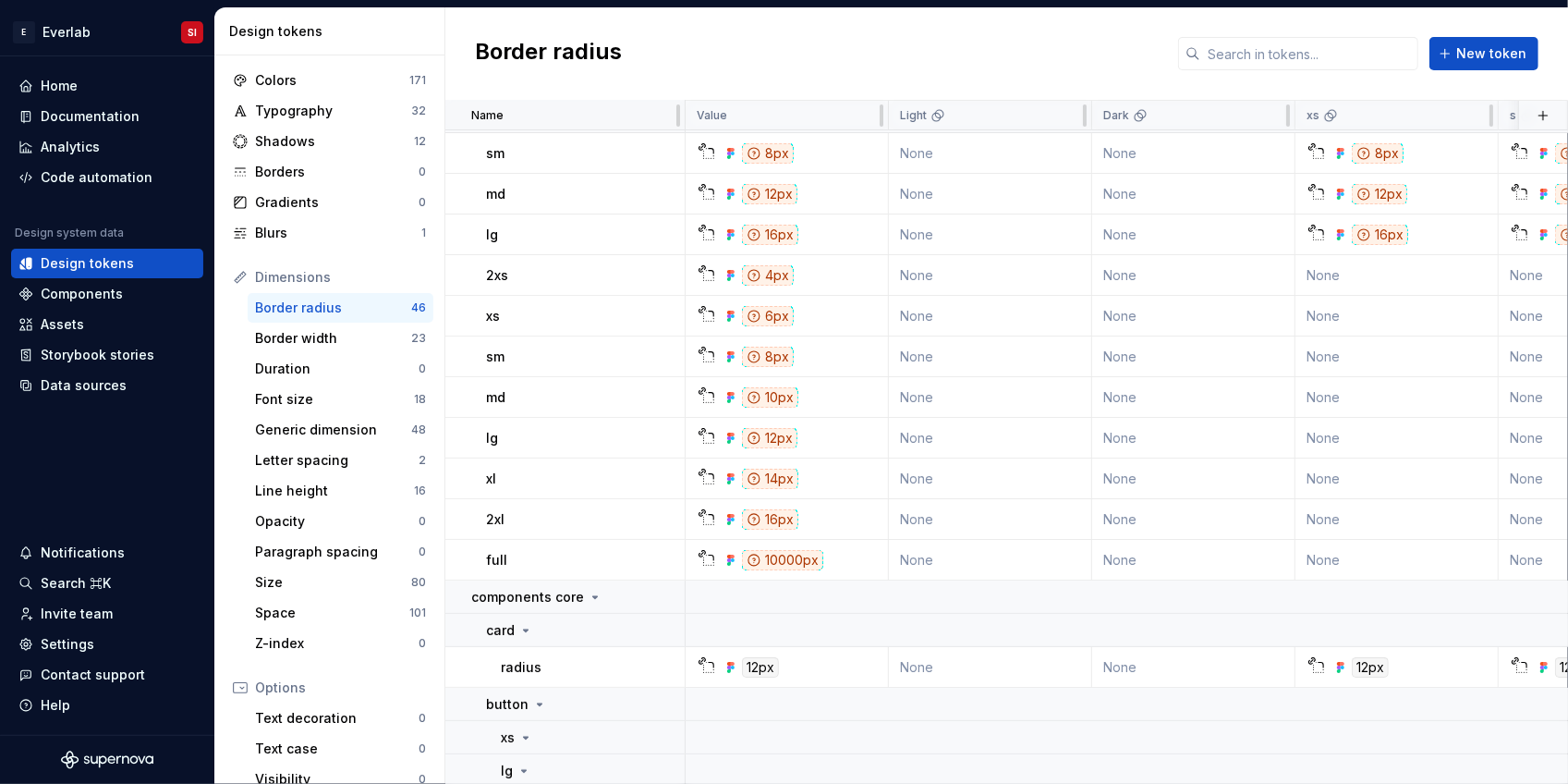 scroll, scrollTop: 0, scrollLeft: 0, axis: both 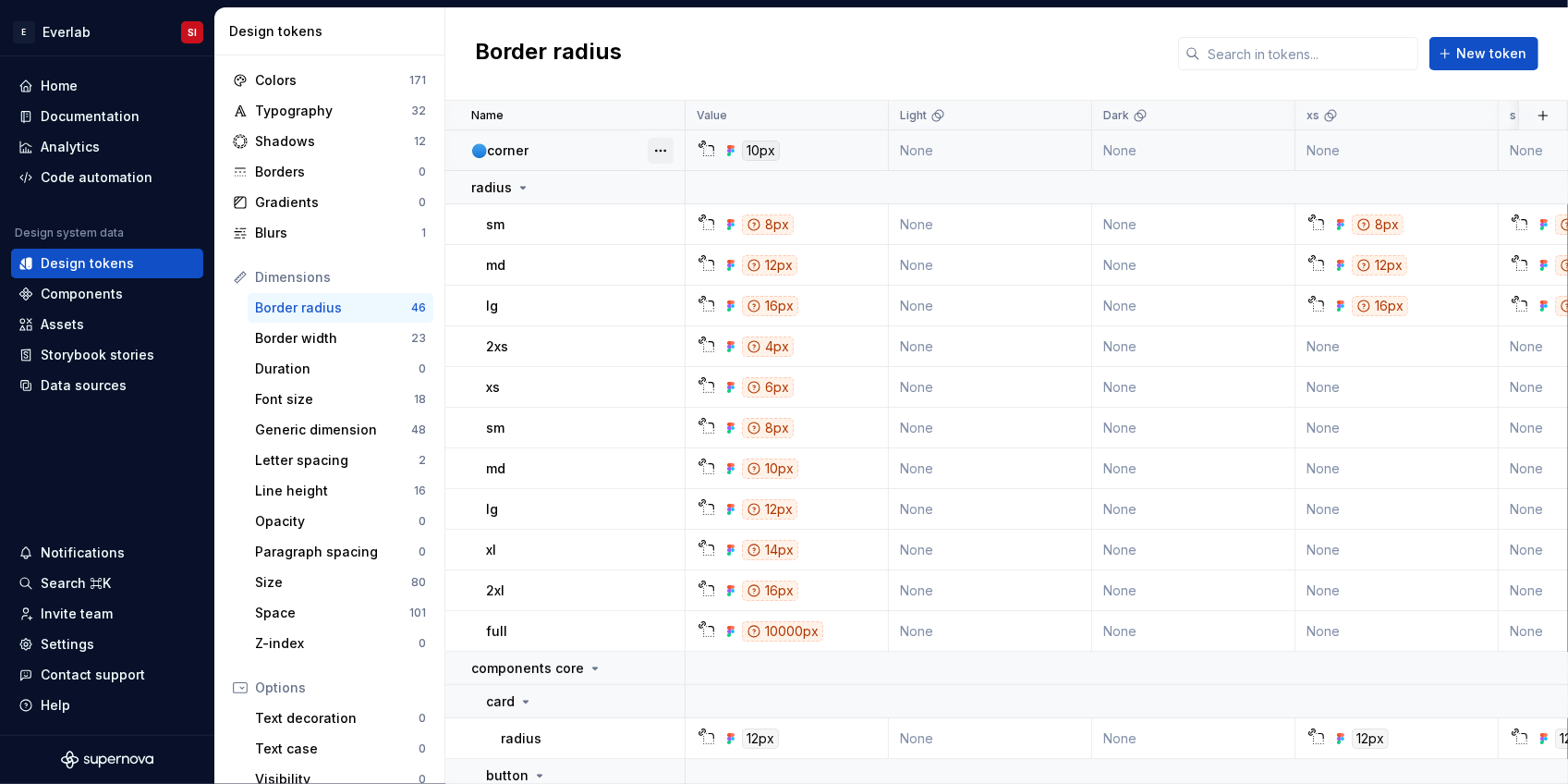 click at bounding box center [661, 151] 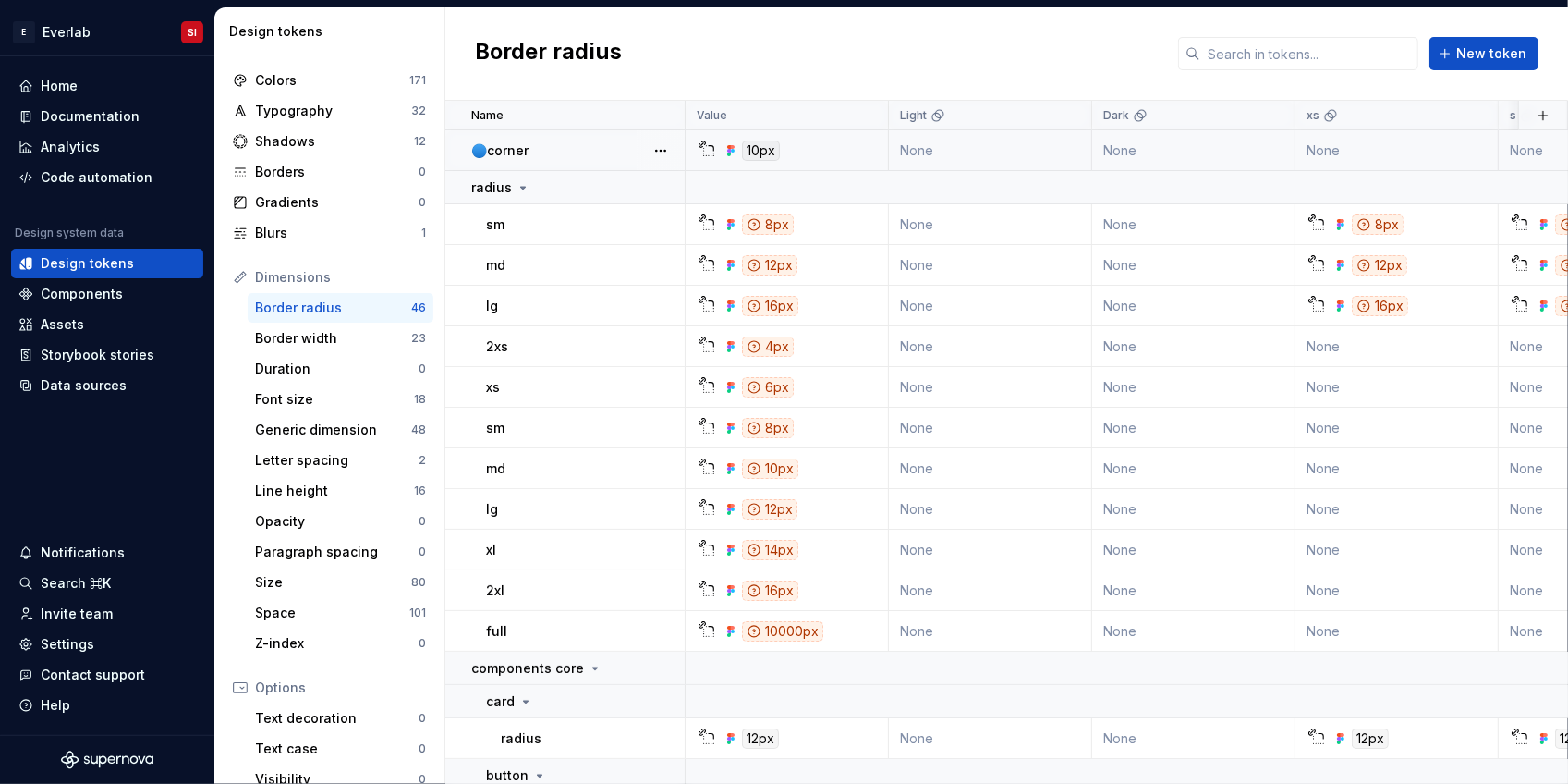 click on "Home Design tokens 567 Components 12 41 Assets 4 Docs pages 6 Data sources Figma 1 connected files Design system - Core Figma variables 1 connected files Design system - Core Connect more data sources Bring all your design system data together. Connect new Dismiss Destinations Documentation Collaborate on design system documentation. Open editor Invite team Code automation New pipeline Tailwind CSS 4 Tailwind CSS 4 Product documentation Learn how to build, manage and maintain design systems in smarter ways. Developer documentation Start delivering your design choices to your codebases right away. Join our Slack community Connect and learn with other design system practitioners." at bounding box center (784, 392) 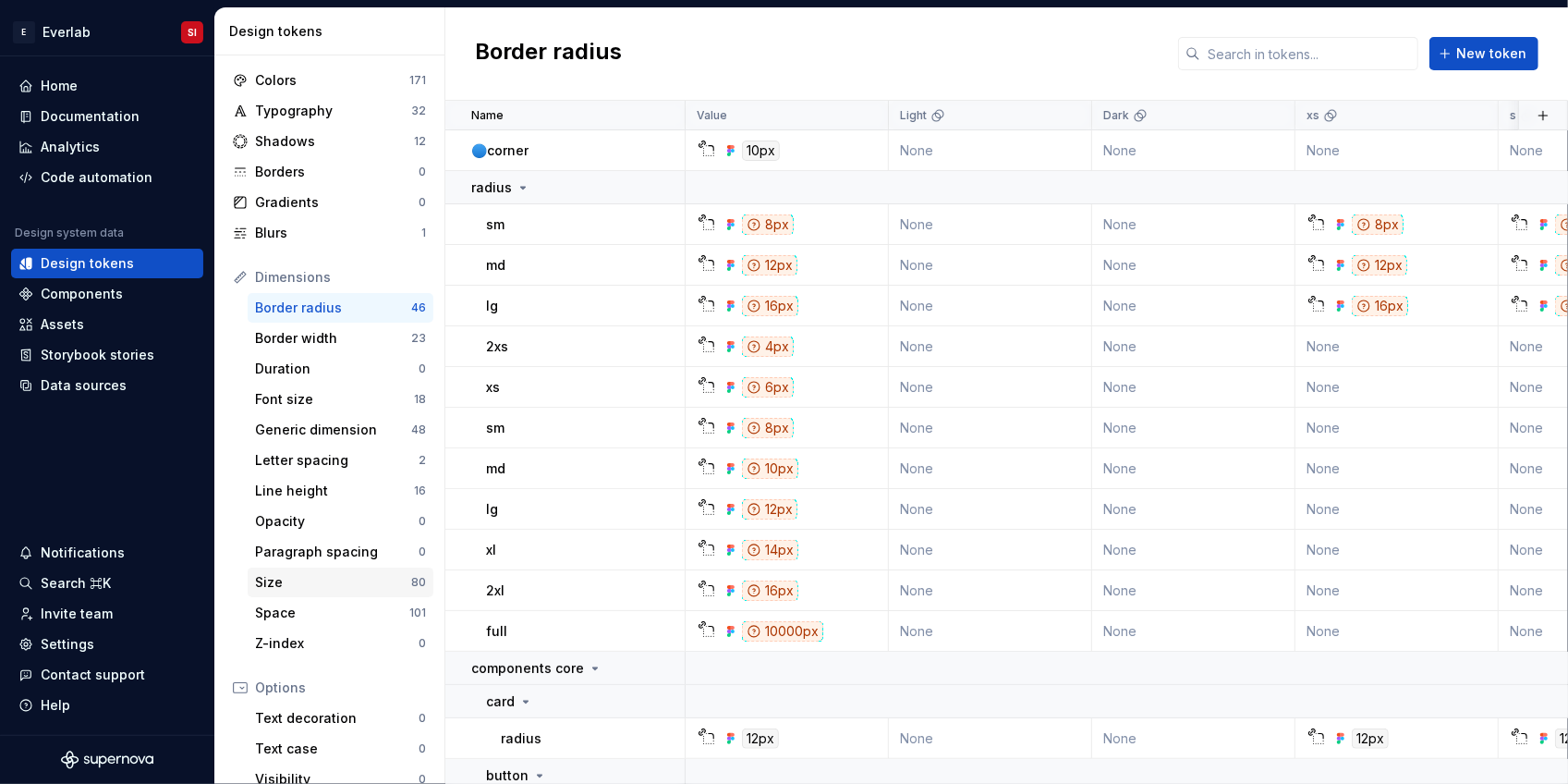 scroll, scrollTop: 227, scrollLeft: 0, axis: vertical 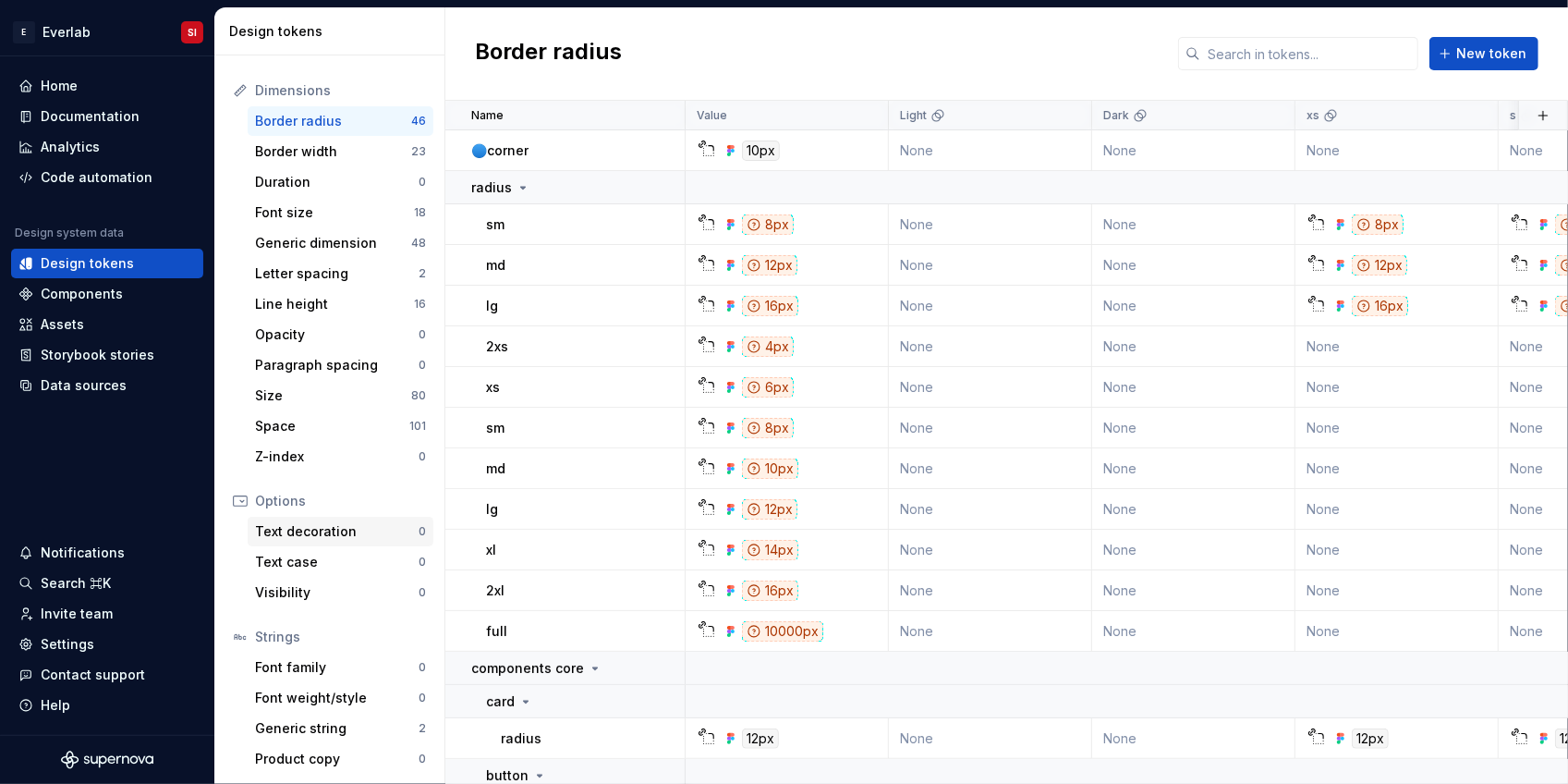 click on "Text decoration" at bounding box center (336, 532) 